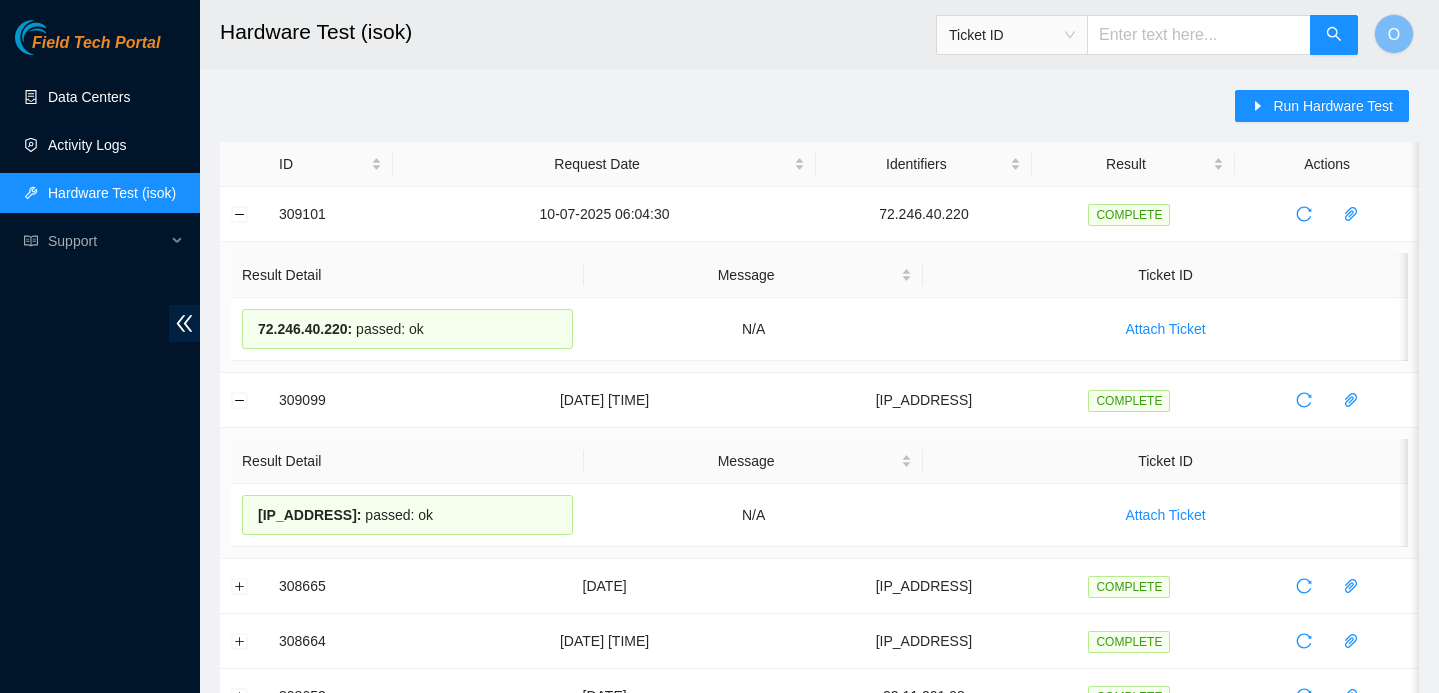 scroll, scrollTop: 0, scrollLeft: 0, axis: both 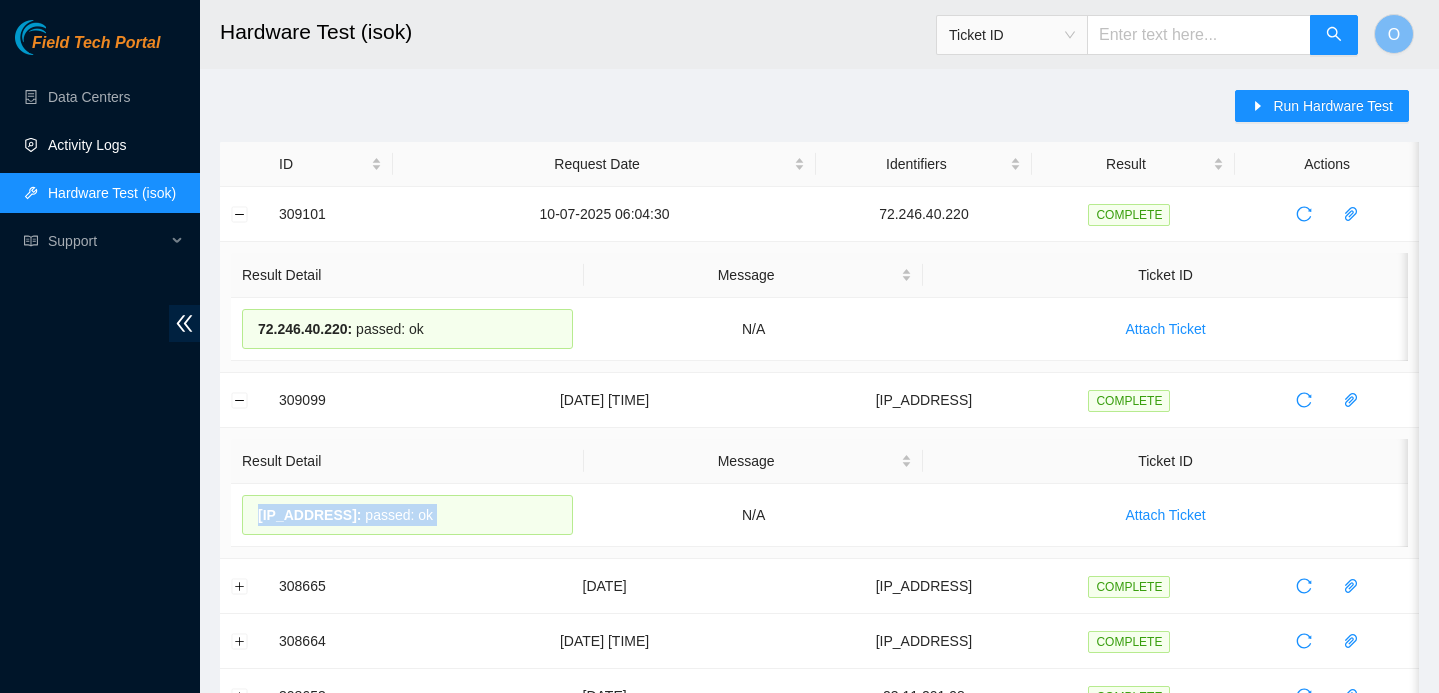 click on "Activity Logs" at bounding box center [87, 145] 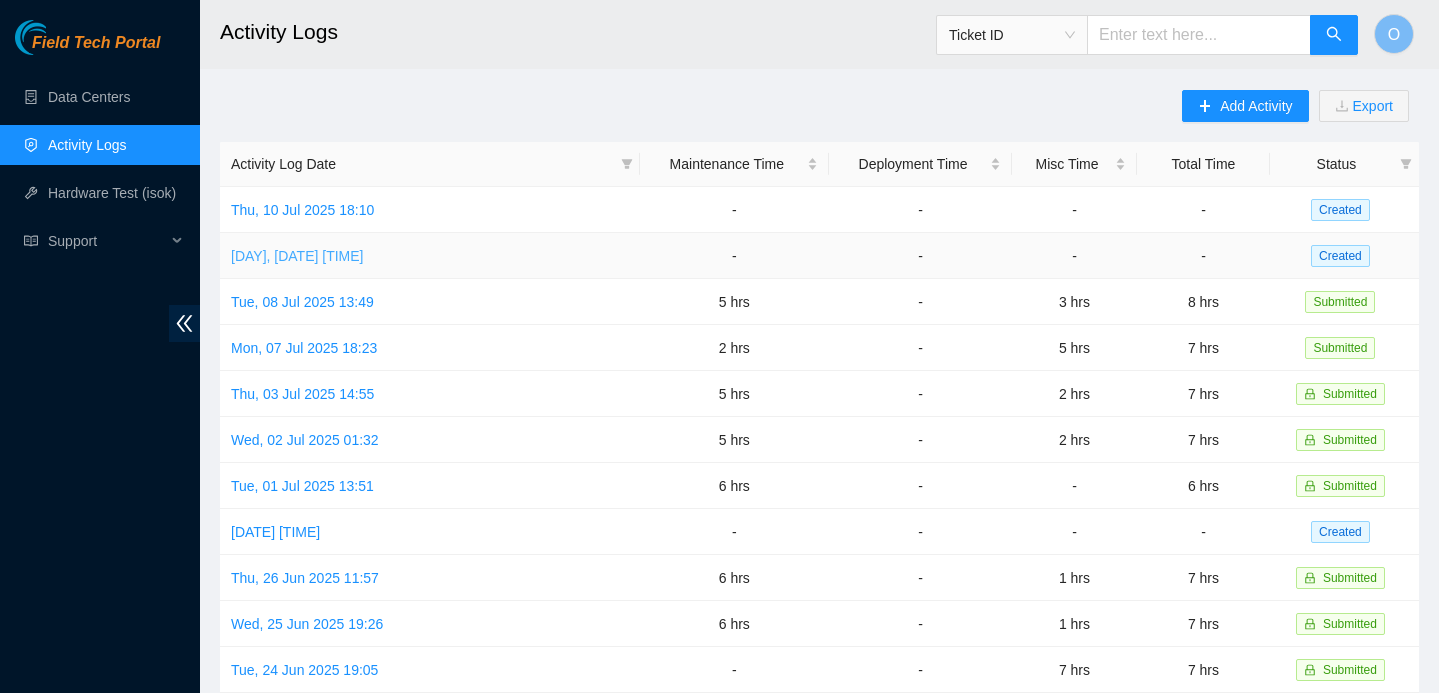 click on "[DAY], [DATE] [TIME]" at bounding box center (297, 256) 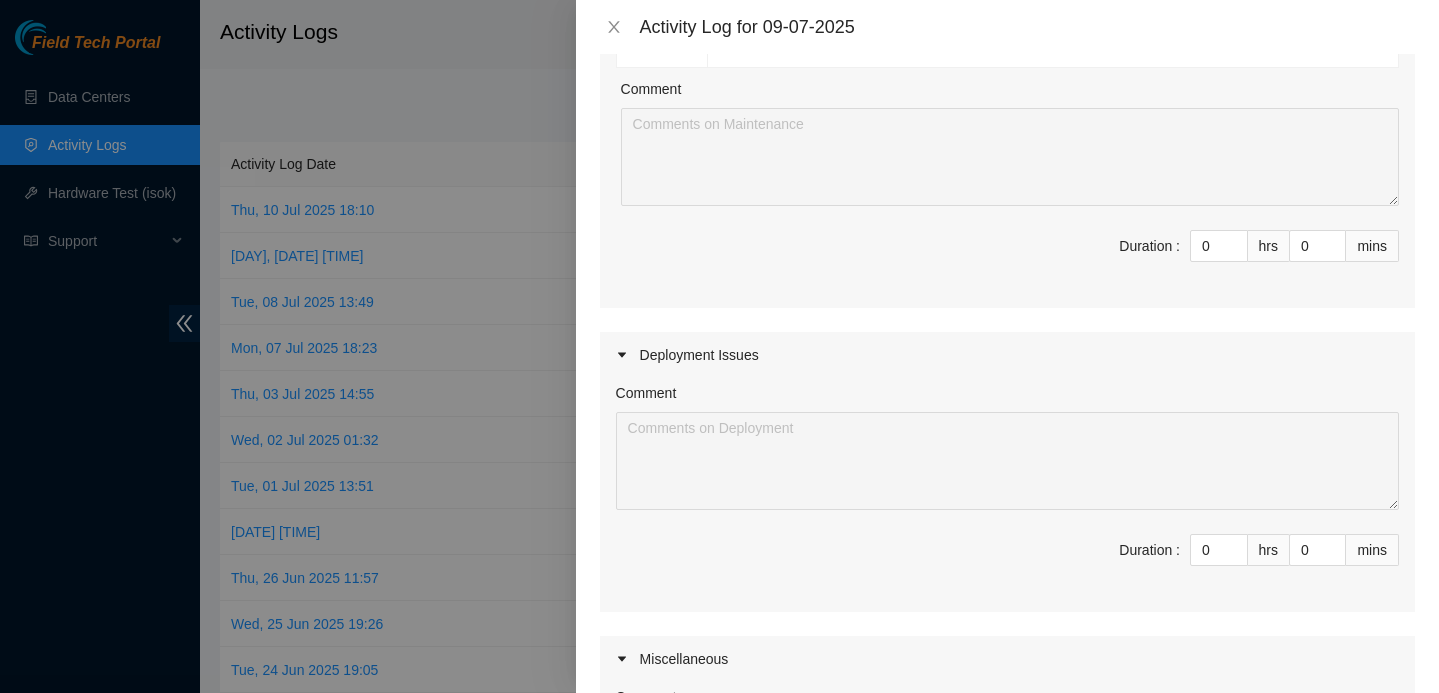 scroll, scrollTop: 769, scrollLeft: 0, axis: vertical 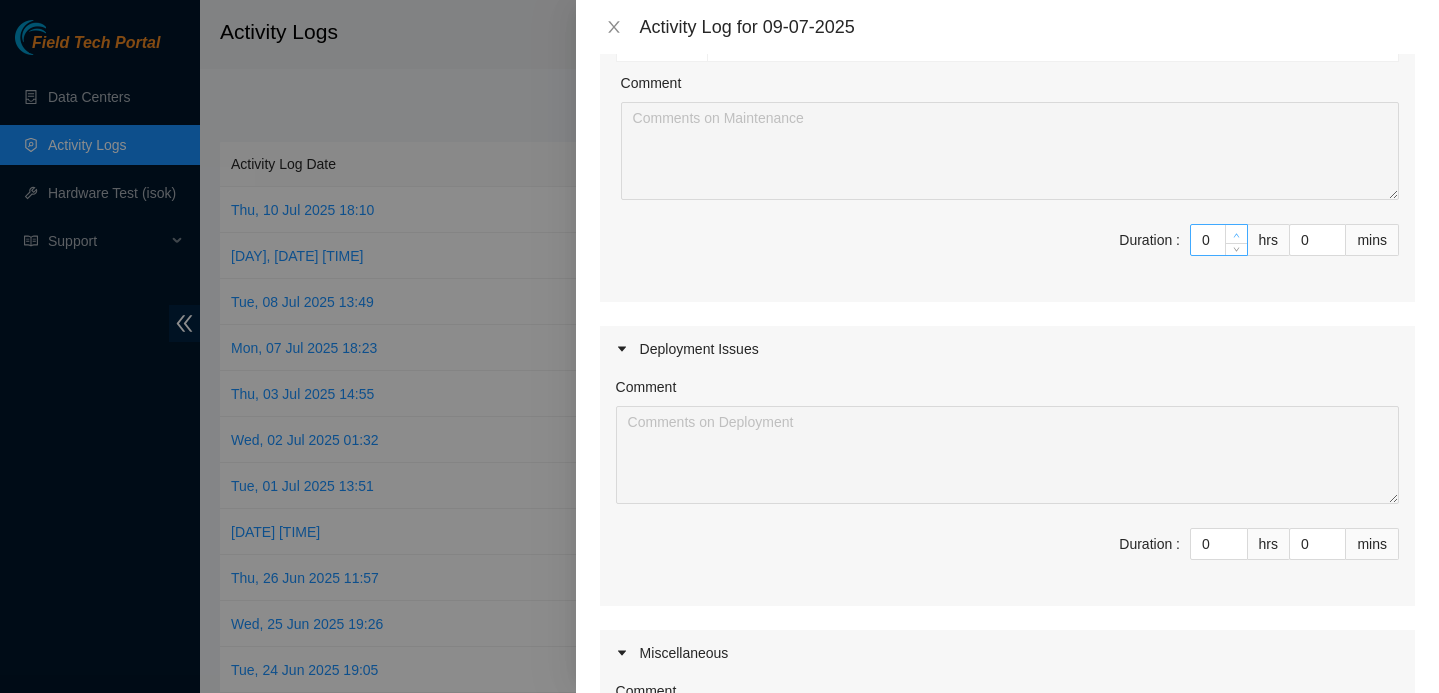 type on "1" 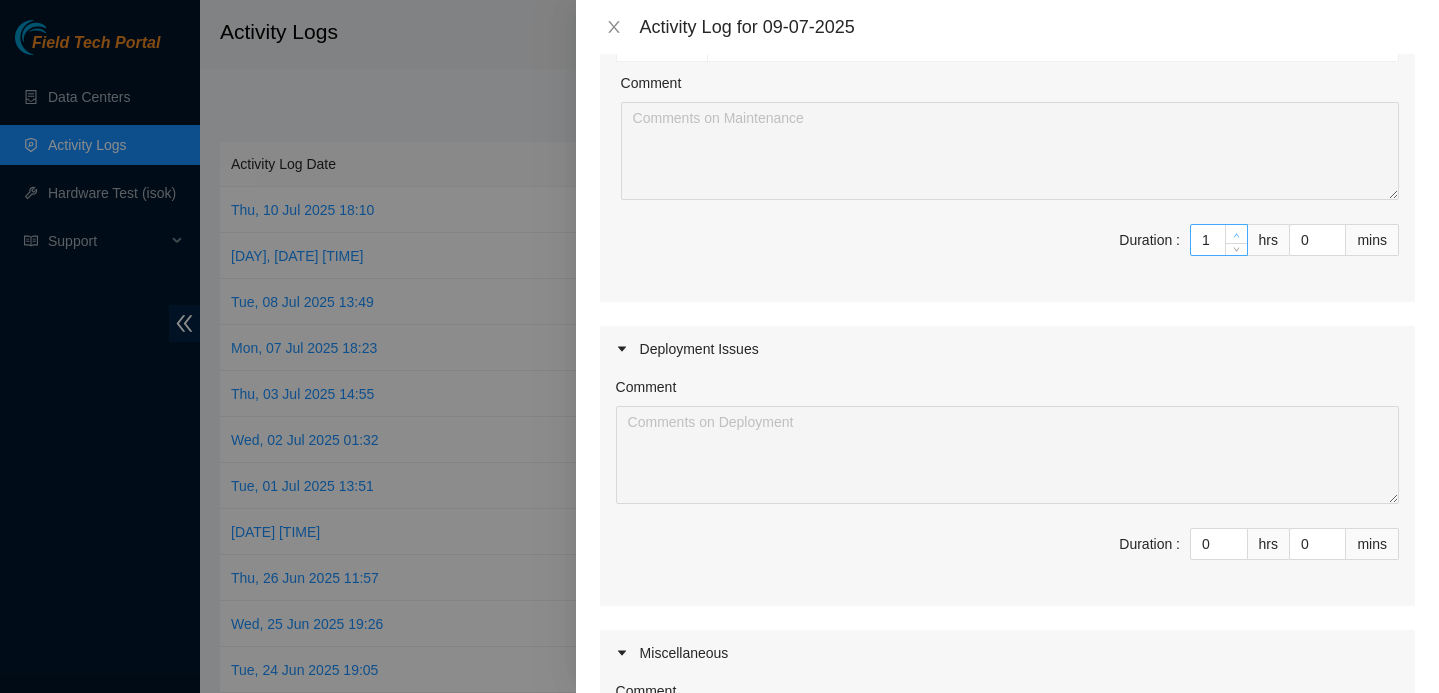 click at bounding box center (1237, 235) 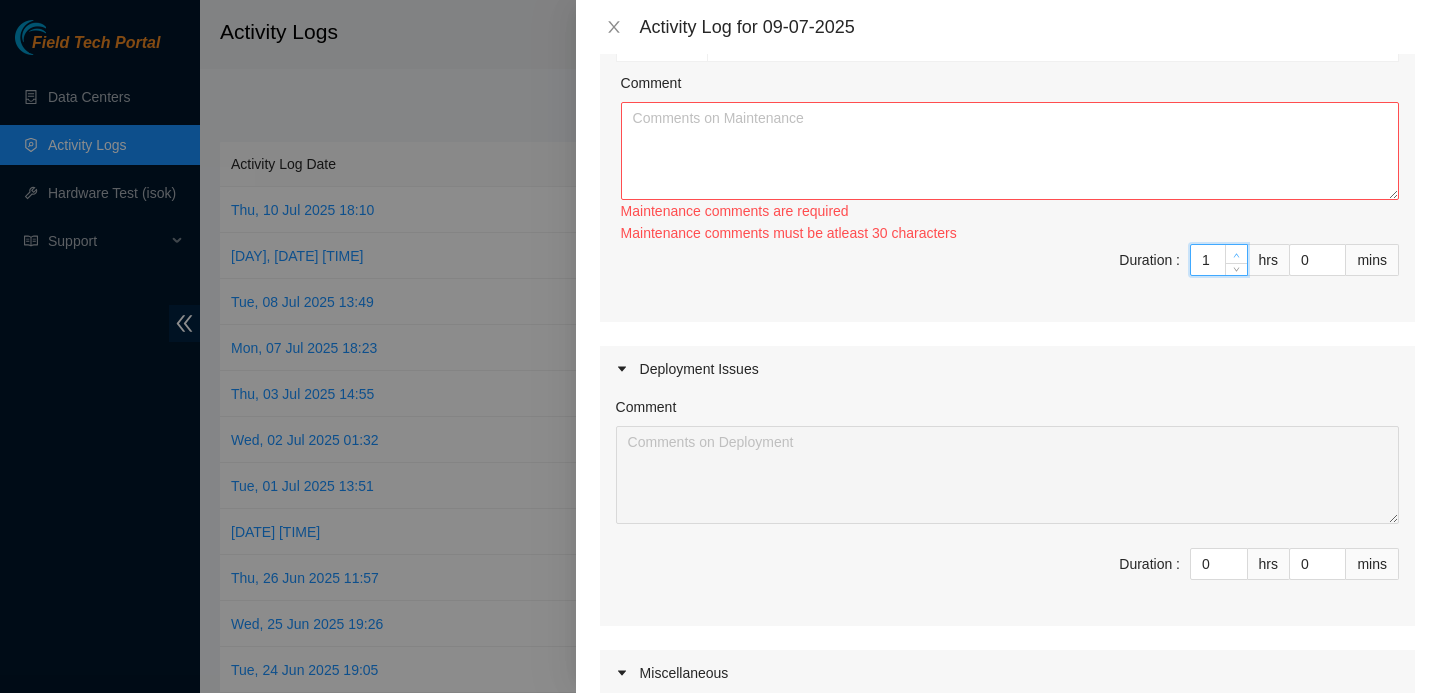 type on "2" 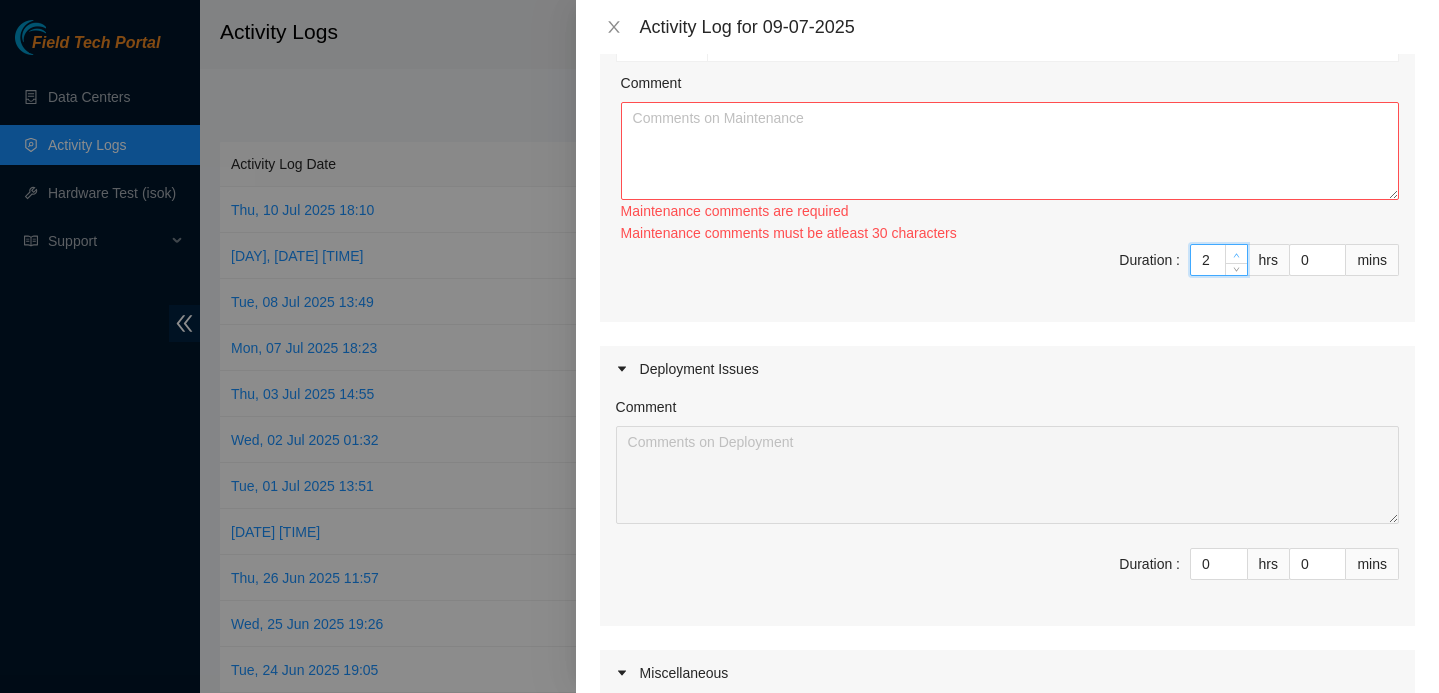 click at bounding box center (1237, 255) 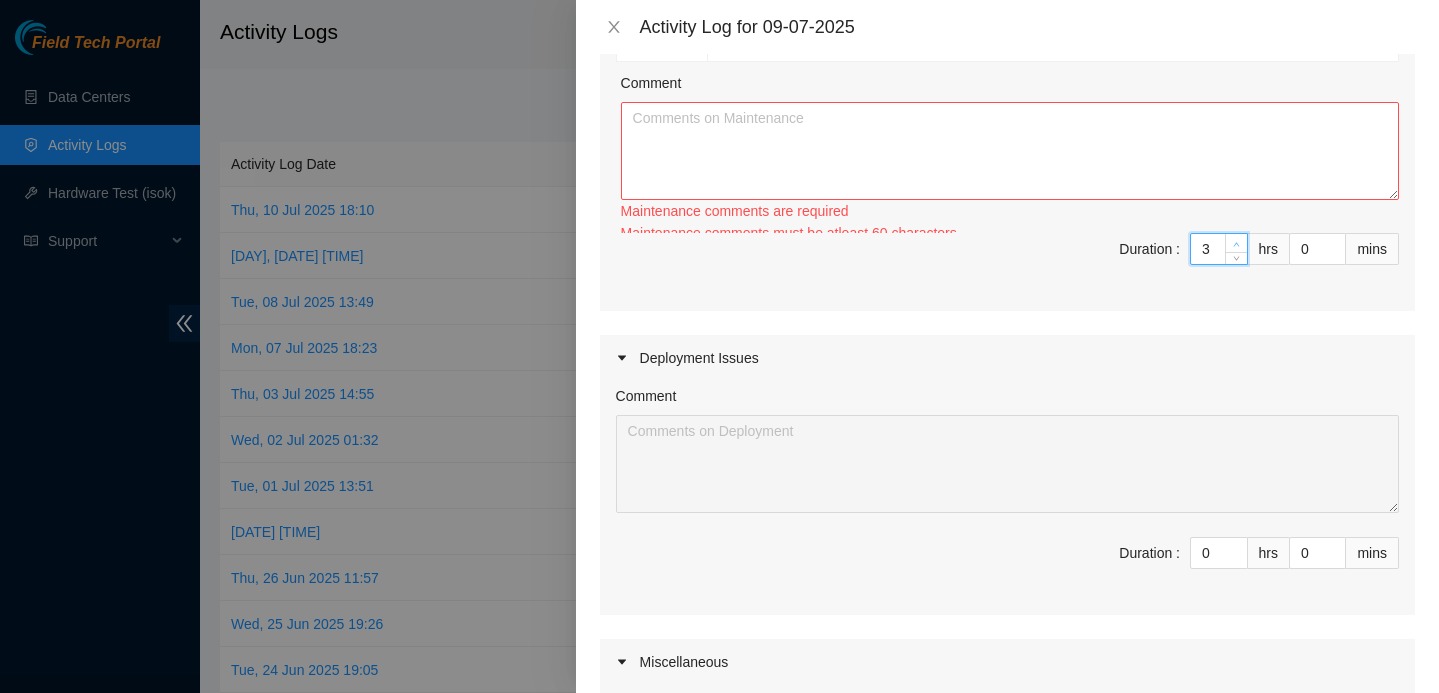 click on "Ticket Number Resolution B-V-5PFDQYR Resolution: Rebooted, Replaced Machine, Reseated components, Comment: Scheduled visit to ESSL cab, visit approved
spoke to nocc, safe to work on ticket
waited allotted time, unlocked rids
connected server to monitor, no errors
powered down server
uninstalled CT-4250221-00072
installed CT-4230509-00041
powered on server
reconfigured server info: IP Address: [IP_ADDRESS]
Netmask: [NETMASK]
Gateway: [GATEWAY]
Serial Number: CT-4230509-00041
Rack Number: SV1.1.DH3.40.B.C019
Machine Number: 31
rebooted server
isok check: [IP_ADDRESS] :   passed: ok
Spoke to nocc, closed rids
, Return Tracking Number: 093642900249112 B-V-5R3K0D0 Resolution: Rebooted, Comment: Spoke to NOCC, safe to work on ticket
connected server to monitor, server stuck in middle of boot
rebooted server
isok check: [IP_ADDRESS] :   passed: ok, Return Tracking Number: None B-V-5PFPFAP Comment Maintenance comments are required Maintenance comments must be atleast 30 characters Duration :" at bounding box center (1007, -93) 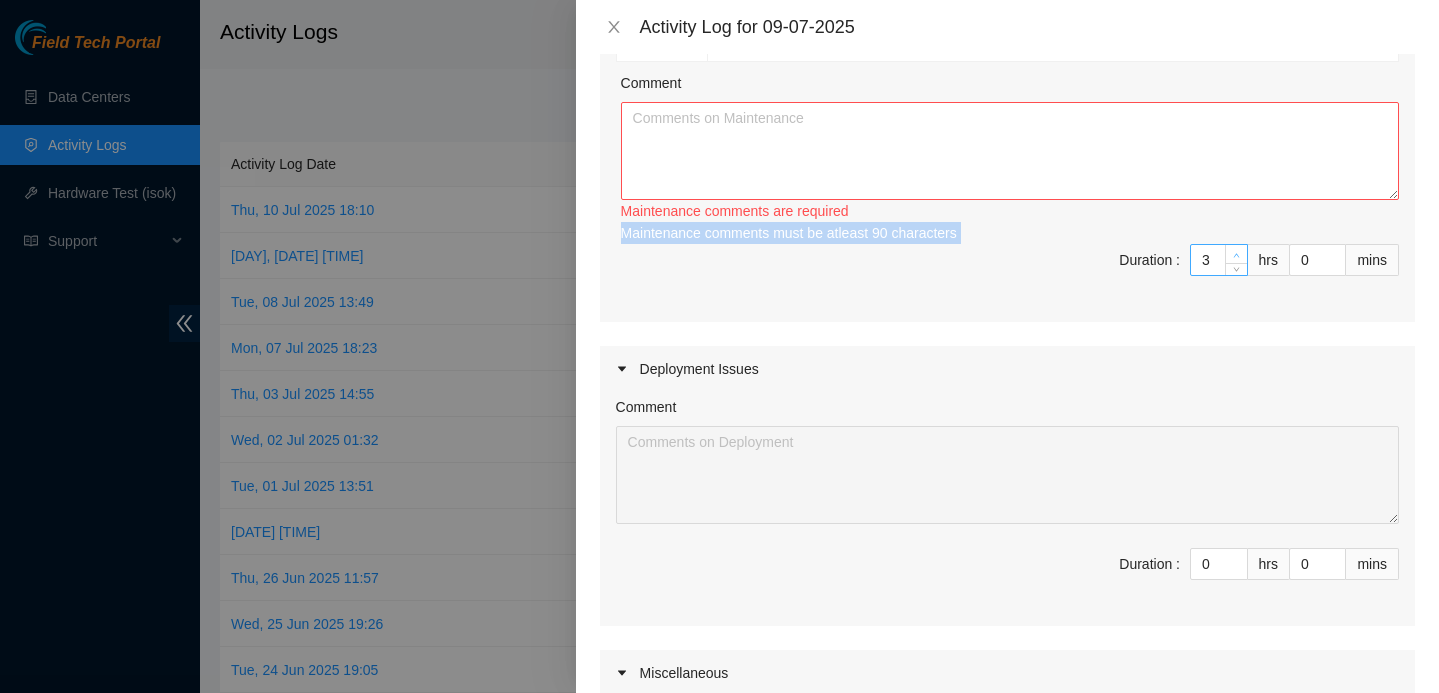 click on "Maintenance comments must be atleast 90 characters" at bounding box center (1010, 233) 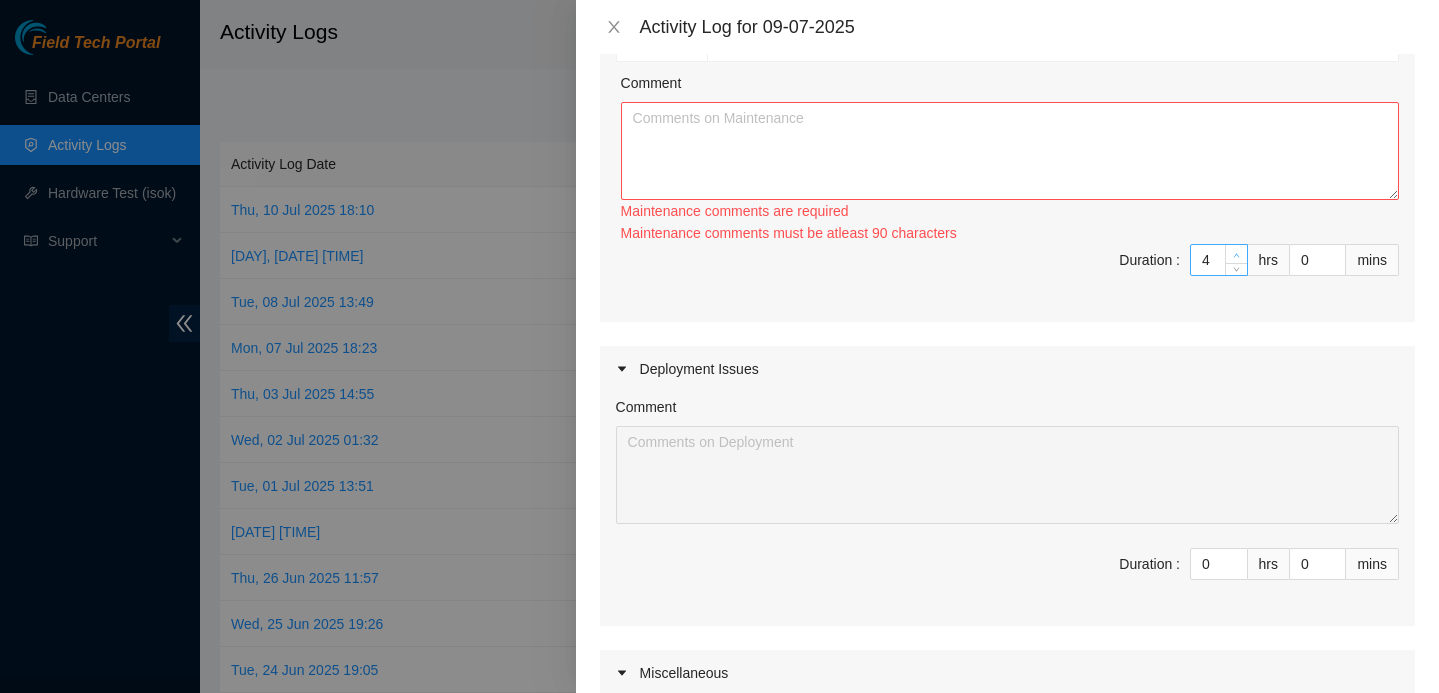 click at bounding box center [1237, 255] 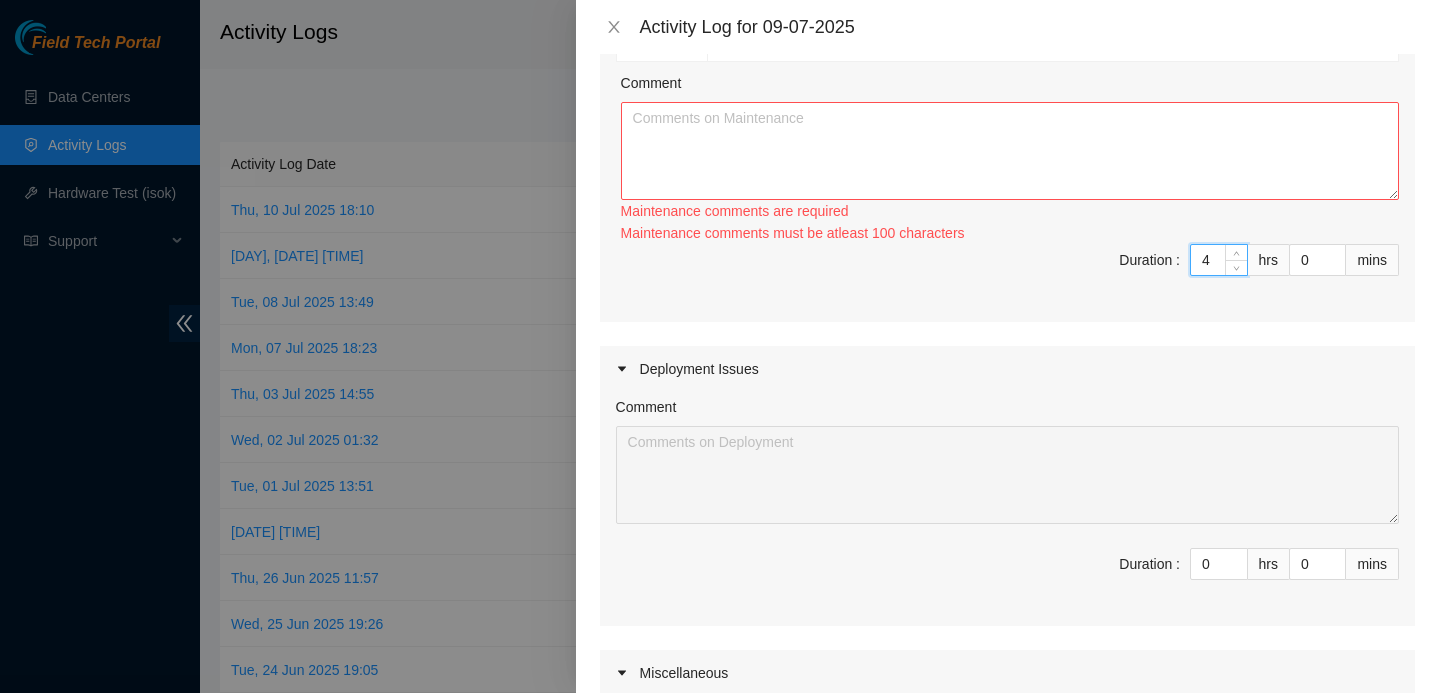 scroll, scrollTop: 1247, scrollLeft: 0, axis: vertical 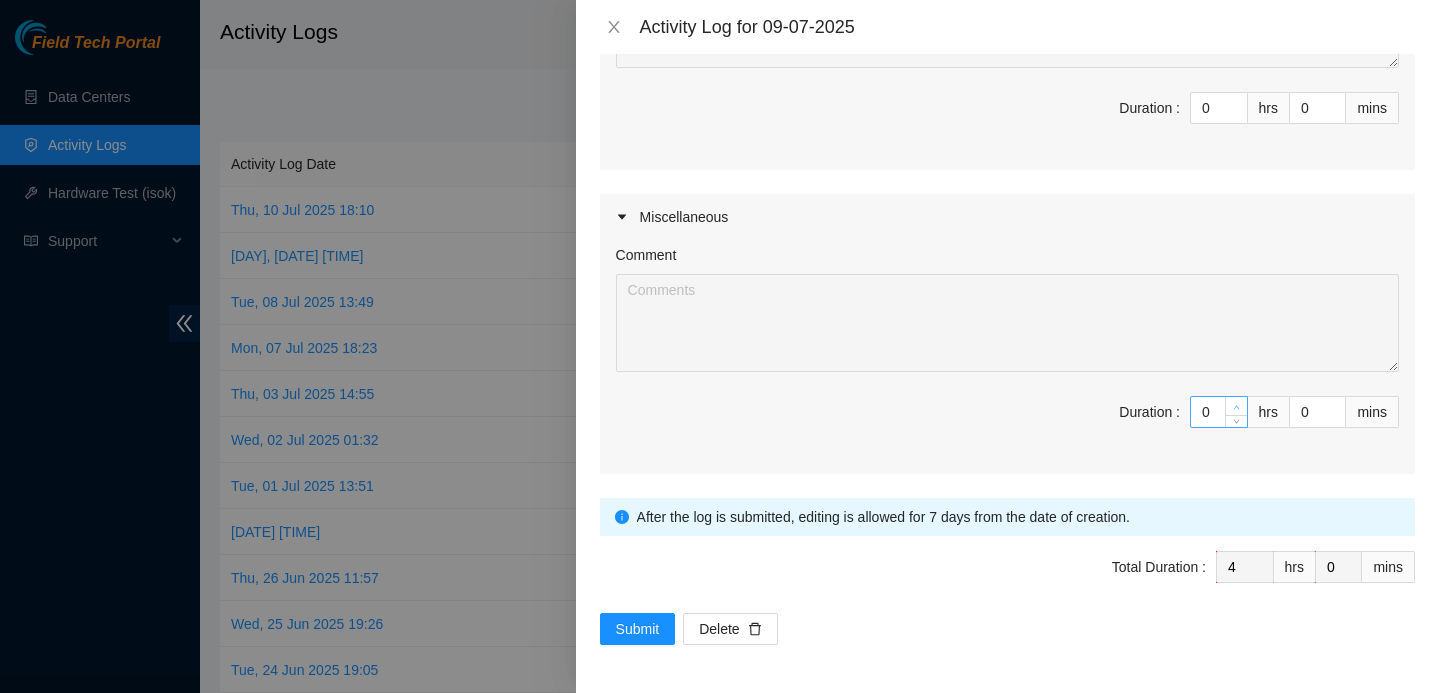 type on "1" 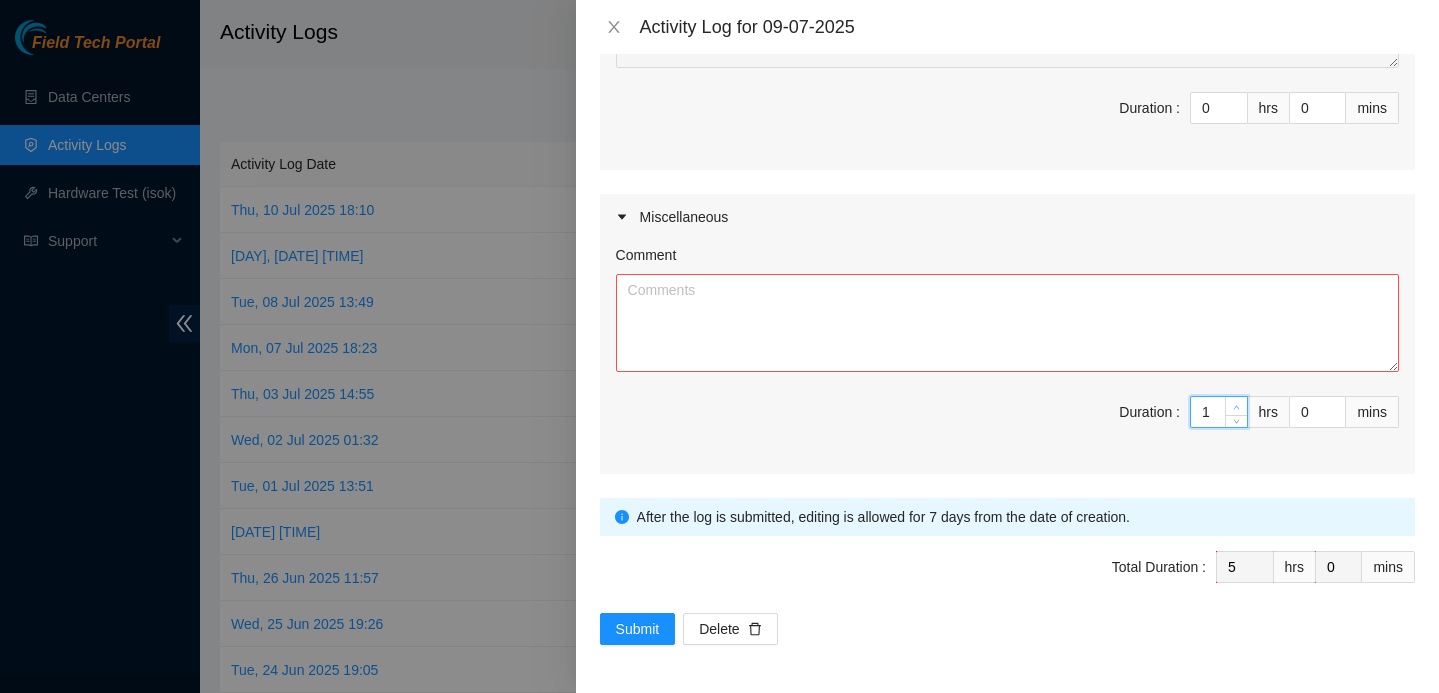 click 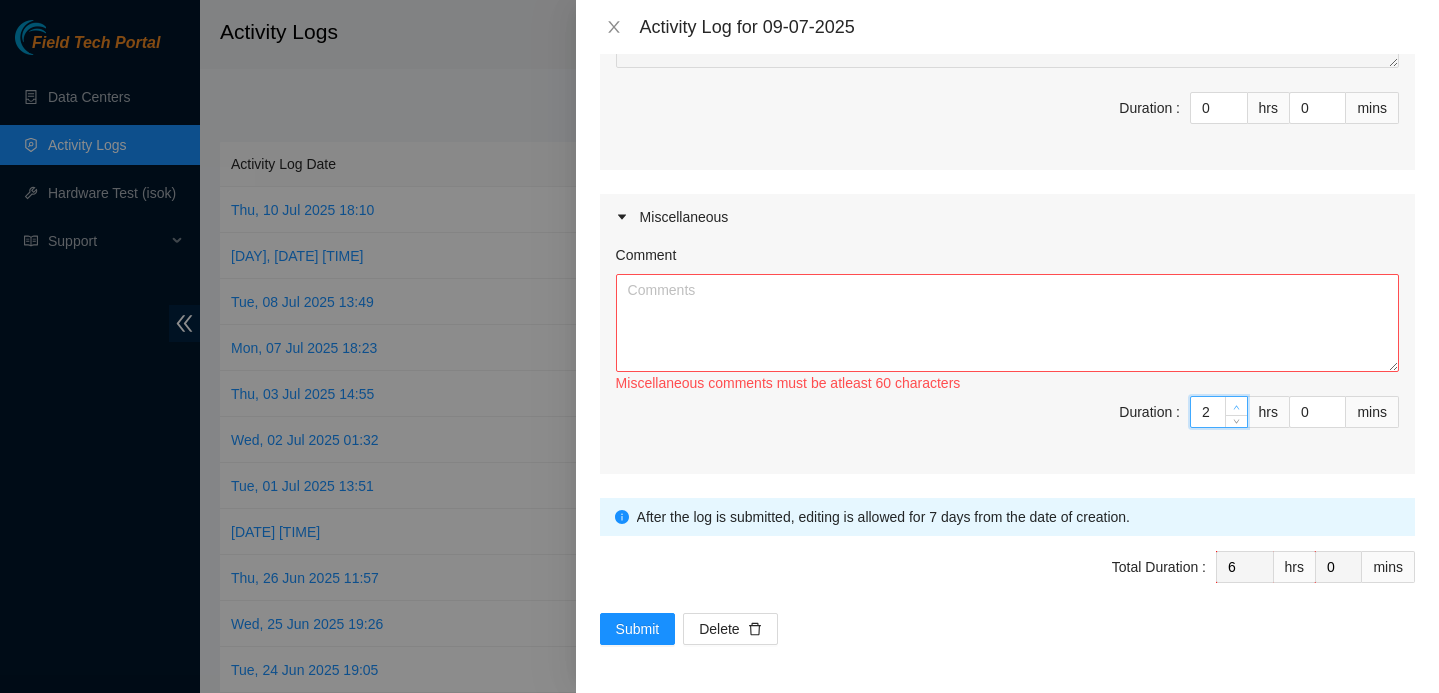 click 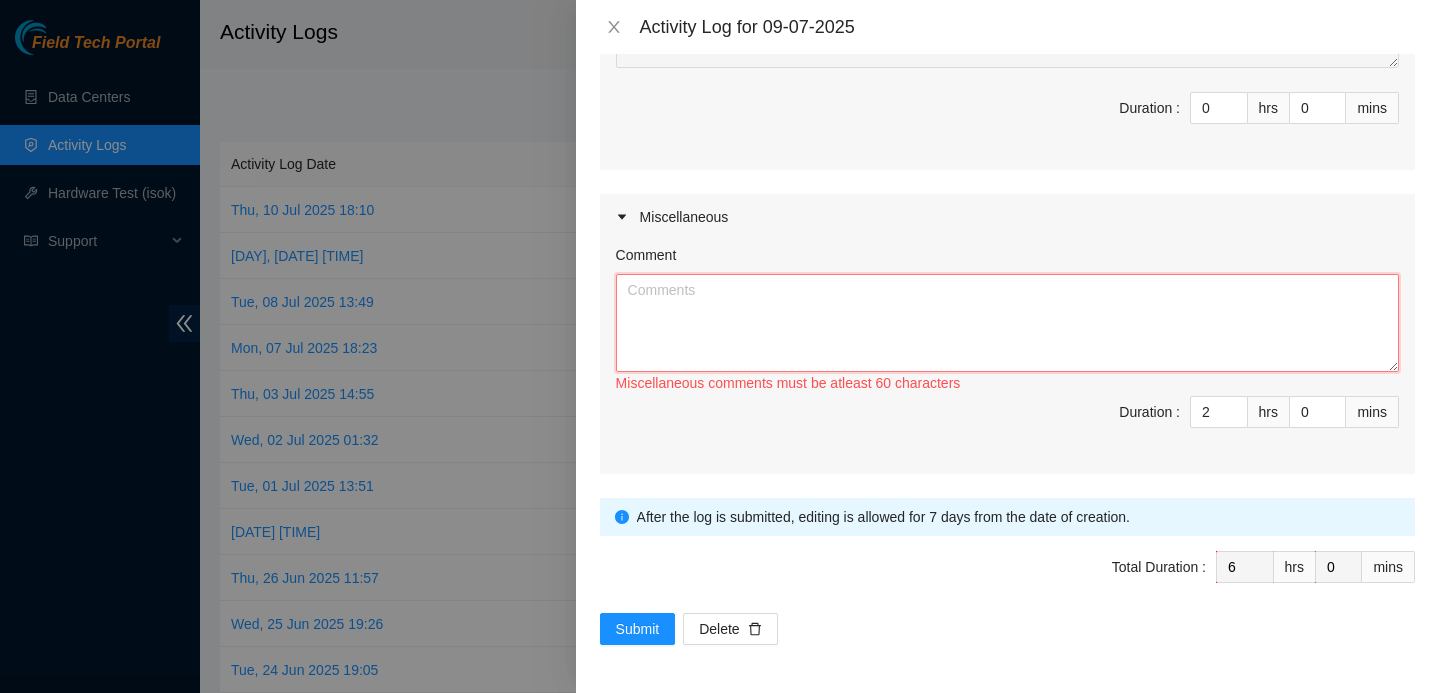 click on "Comment" at bounding box center (1007, 323) 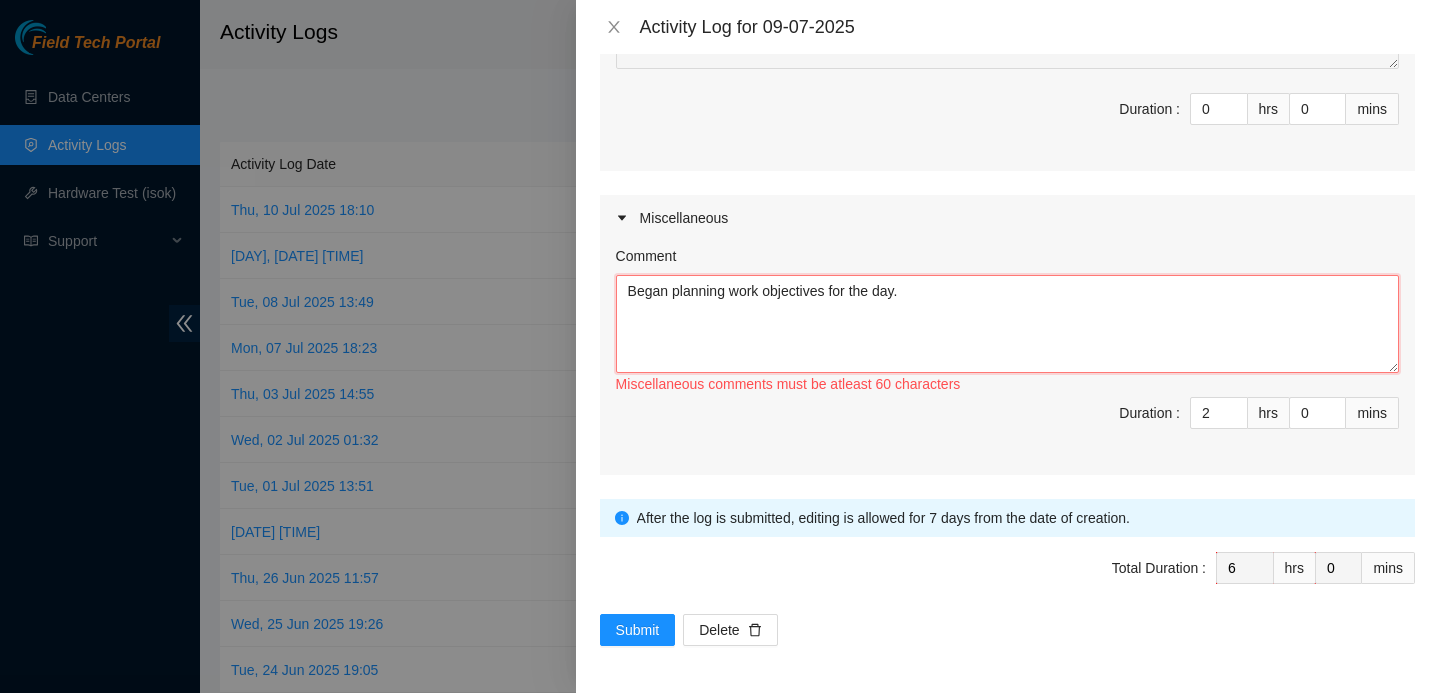 scroll, scrollTop: 1247, scrollLeft: 0, axis: vertical 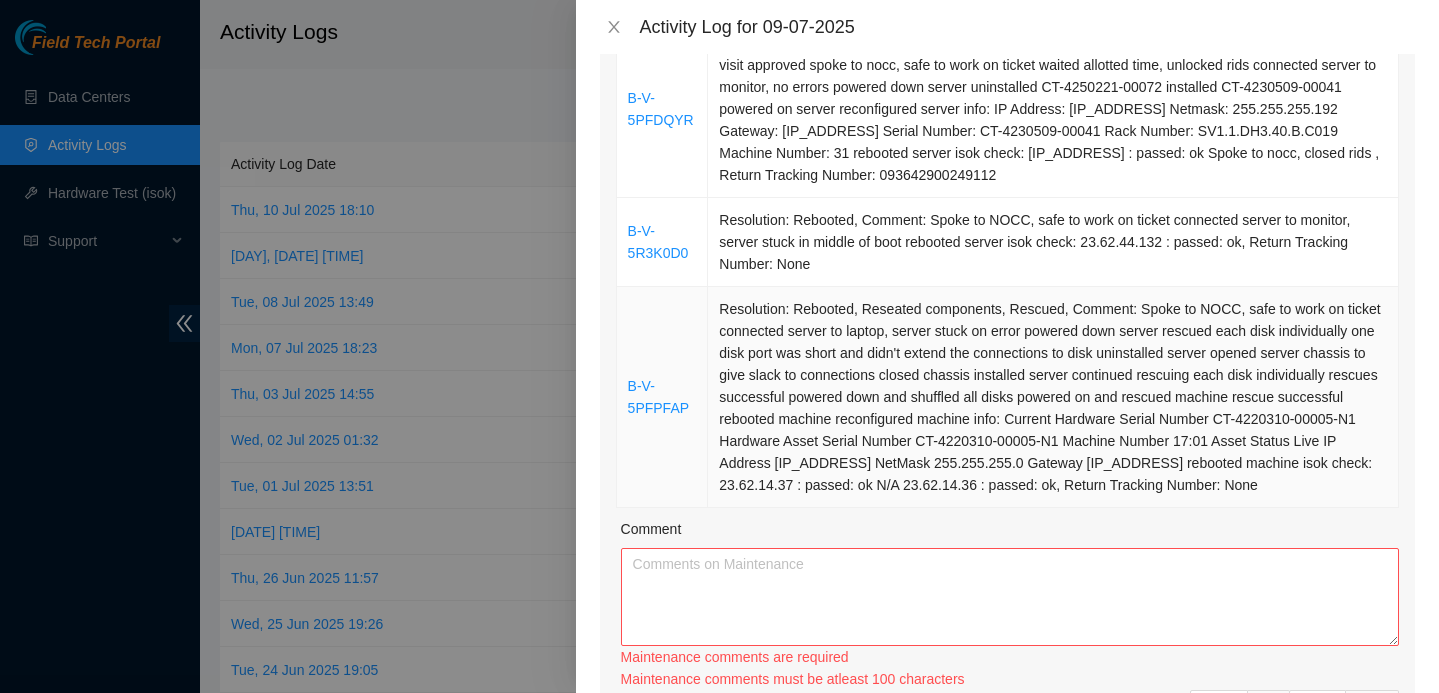 type on "Began planning work objectives for the day. verified techs working on ticket queue. Gained access to secure cabs and waited alotted time." 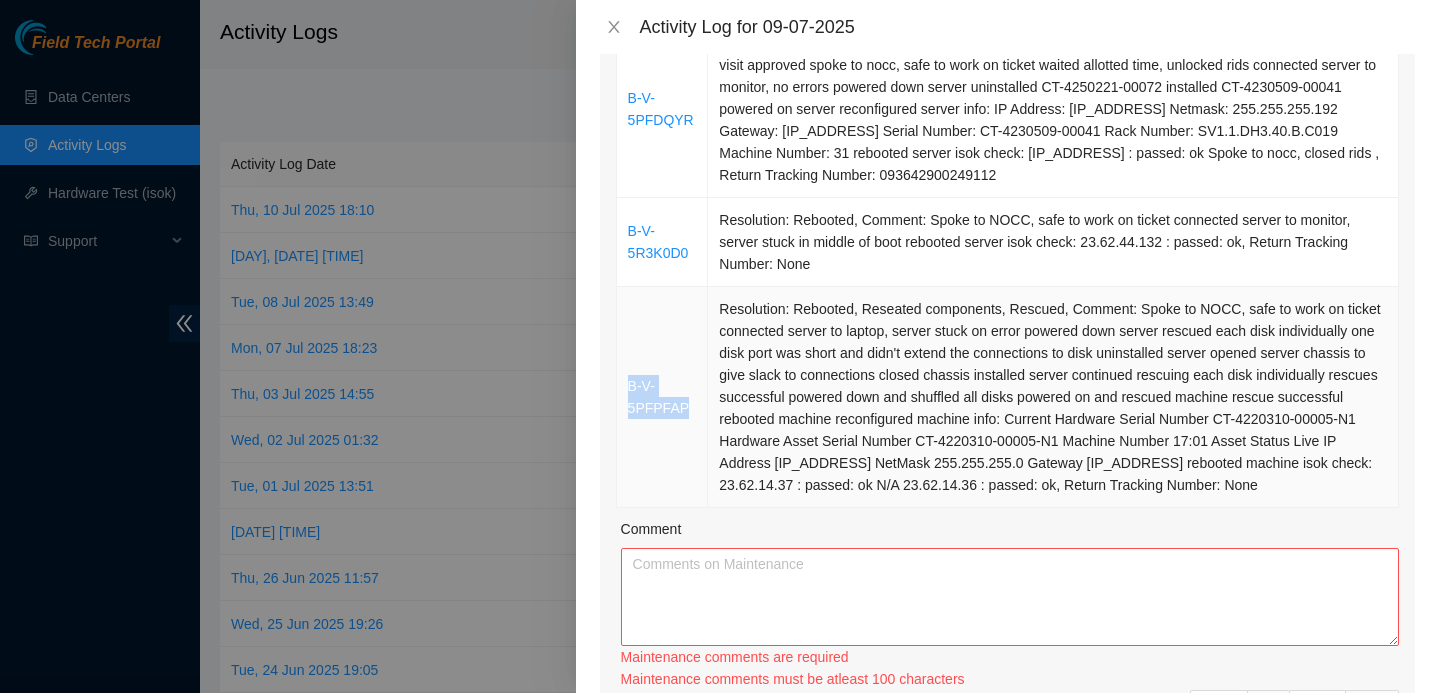 drag, startPoint x: 693, startPoint y: 423, endPoint x: 626, endPoint y: 389, distance: 75.13322 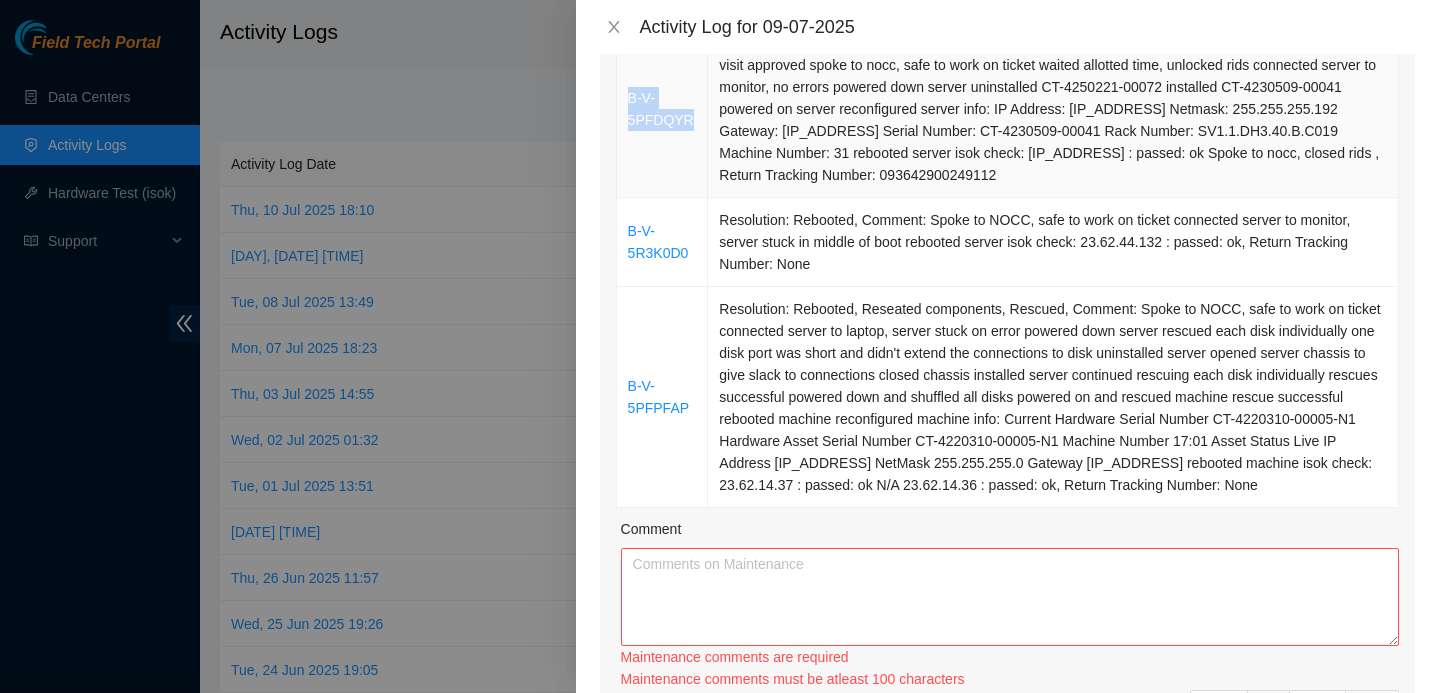 drag, startPoint x: 697, startPoint y: 128, endPoint x: 627, endPoint y: 96, distance: 76.96753 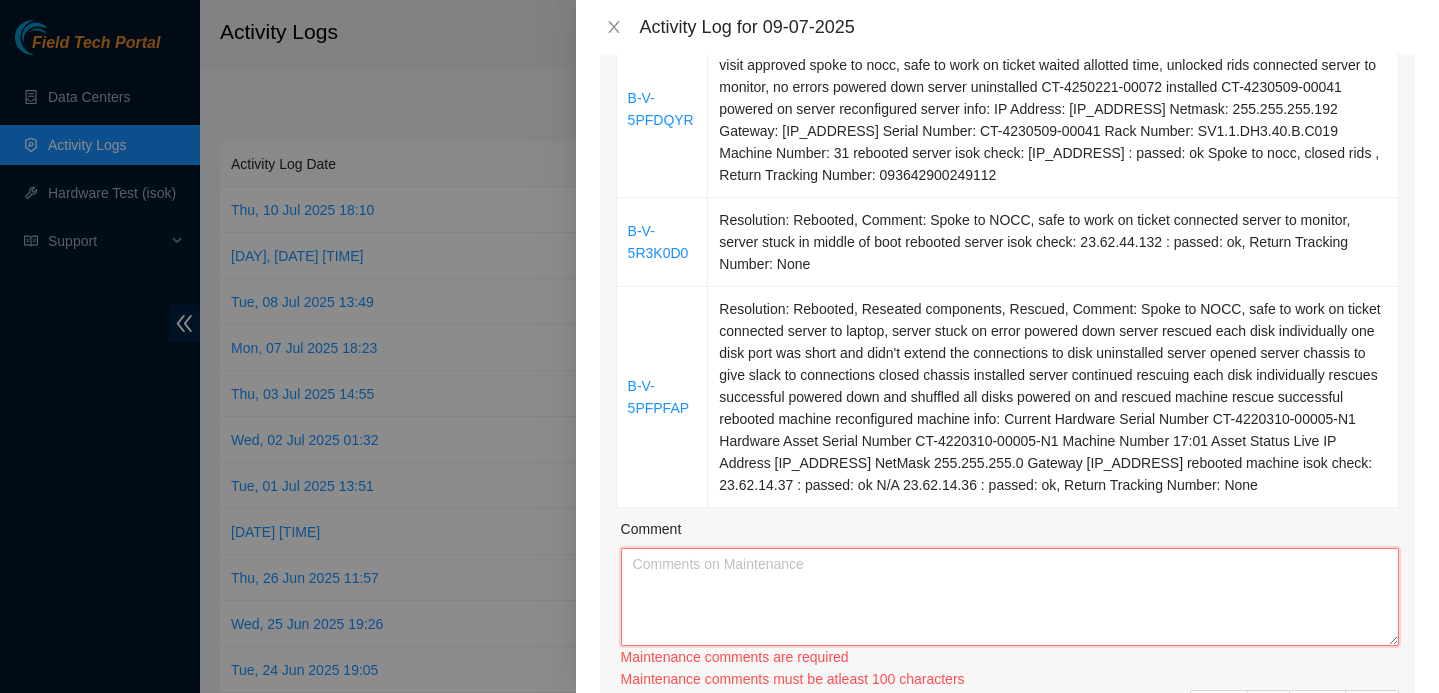 click on "Comment" at bounding box center (1010, 597) 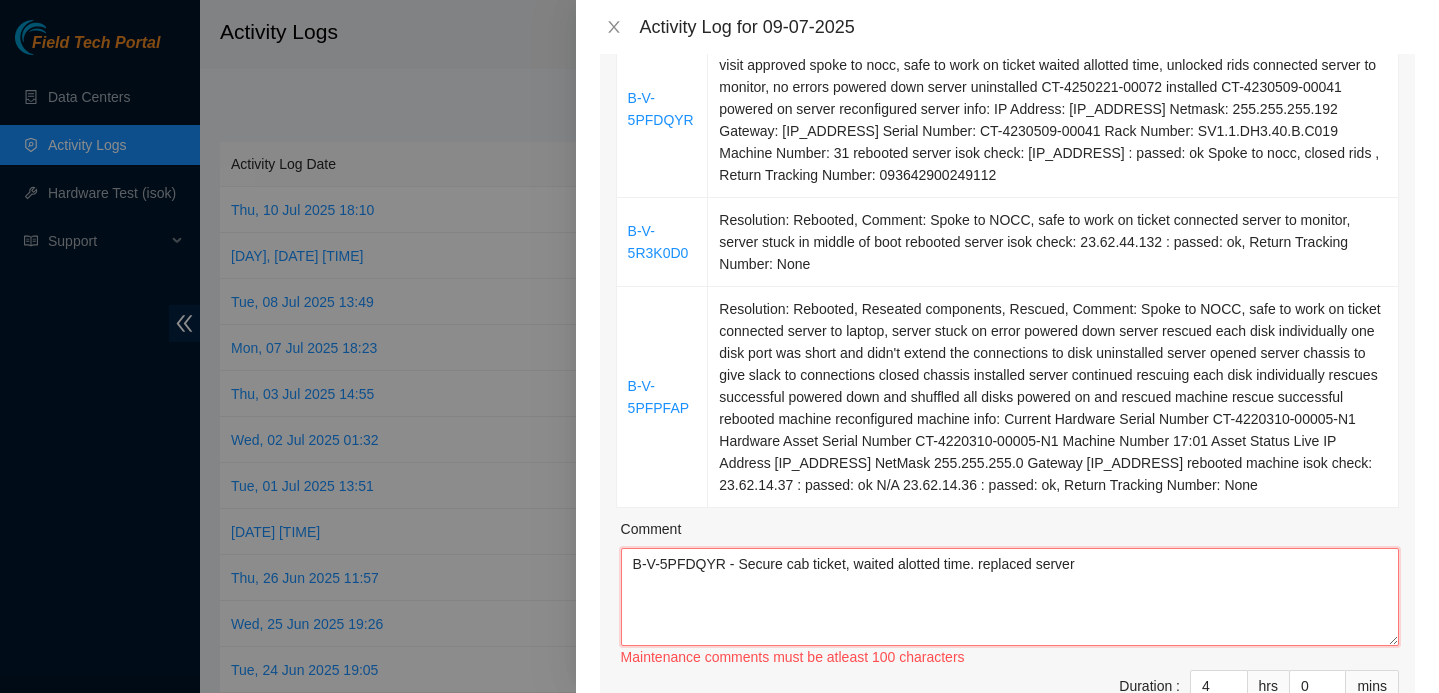 click on "B-V-5PFDQYR - Secure cab ticket, waited alotted time. replaced server" at bounding box center [1010, 597] 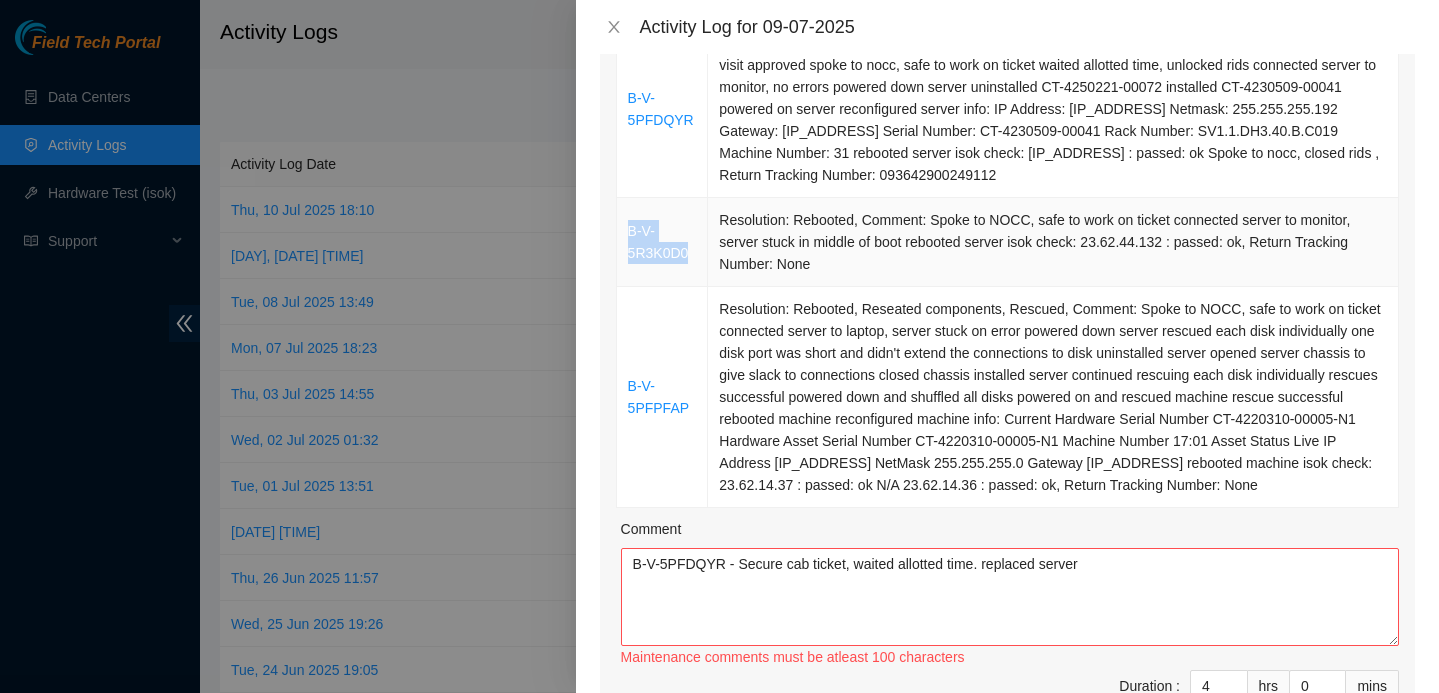 drag, startPoint x: 703, startPoint y: 253, endPoint x: 629, endPoint y: 230, distance: 77.491936 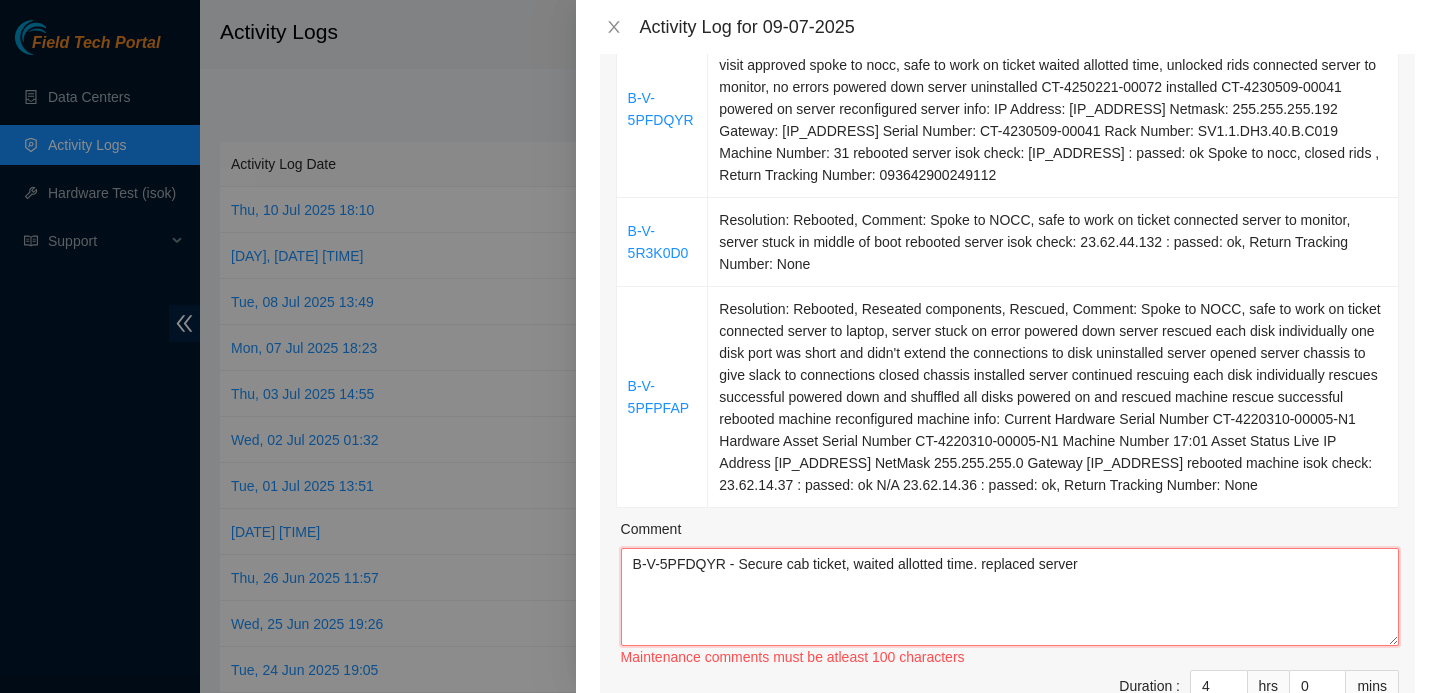 click on "B-V-5PFDQYR - Secure cab ticket, waited allotted time. replaced server" at bounding box center (1010, 597) 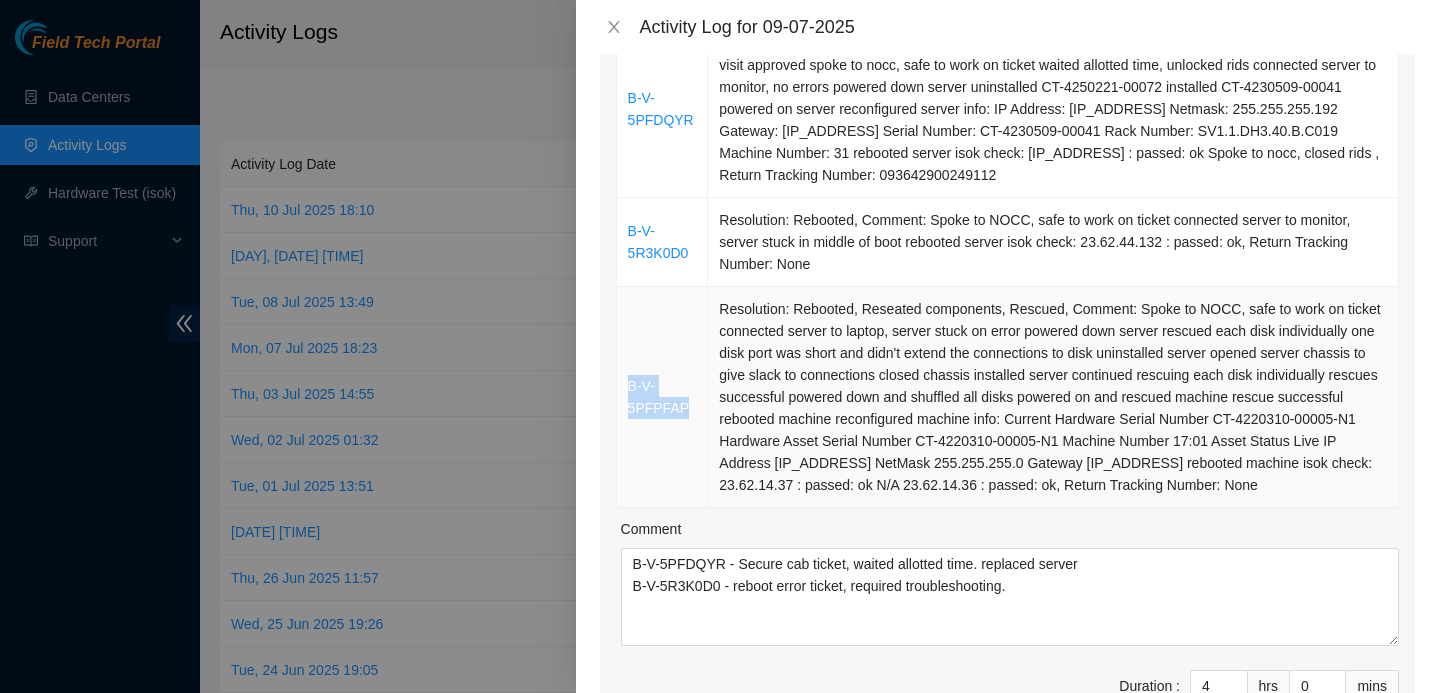 drag, startPoint x: 693, startPoint y: 422, endPoint x: 621, endPoint y: 399, distance: 75.58439 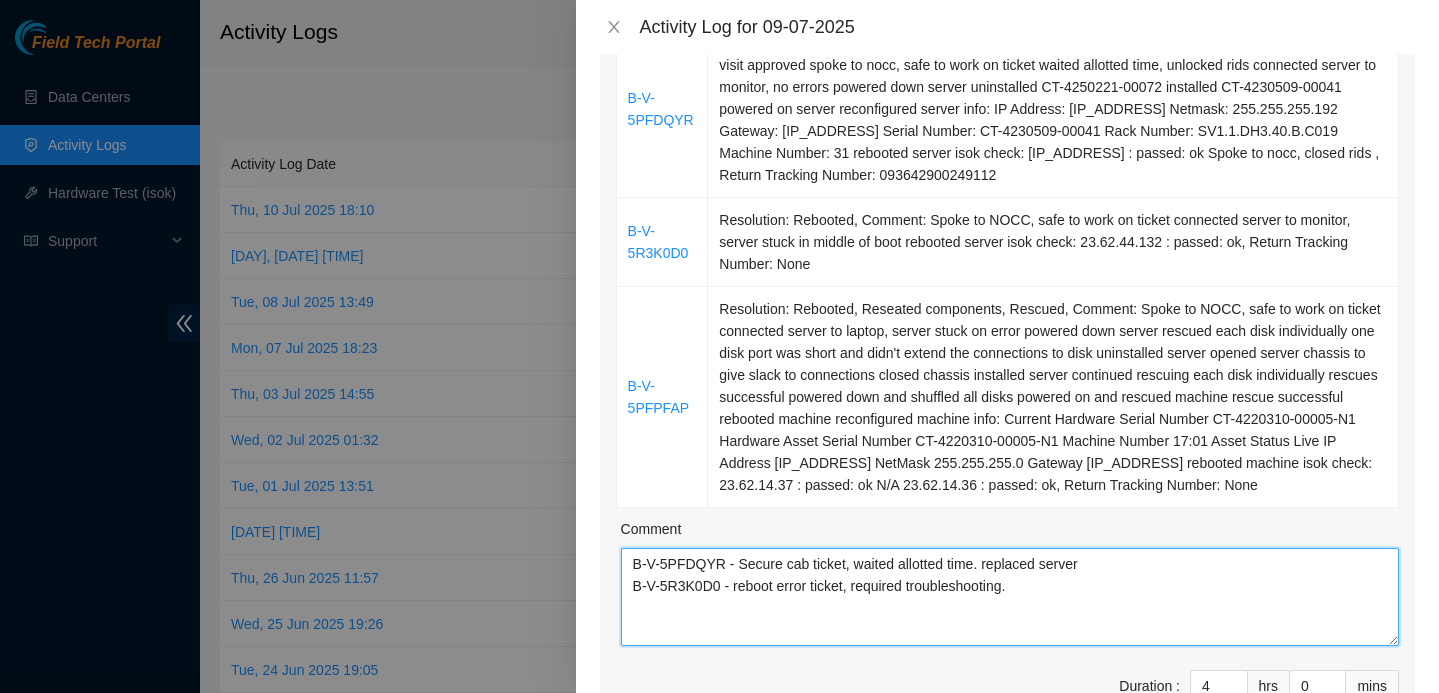 click on "B-V-5PFDQYR - Secure cab ticket, waited allotted time. replaced server
B-V-5R3K0D0 - reboot error ticket, required troubleshooting." at bounding box center [1010, 597] 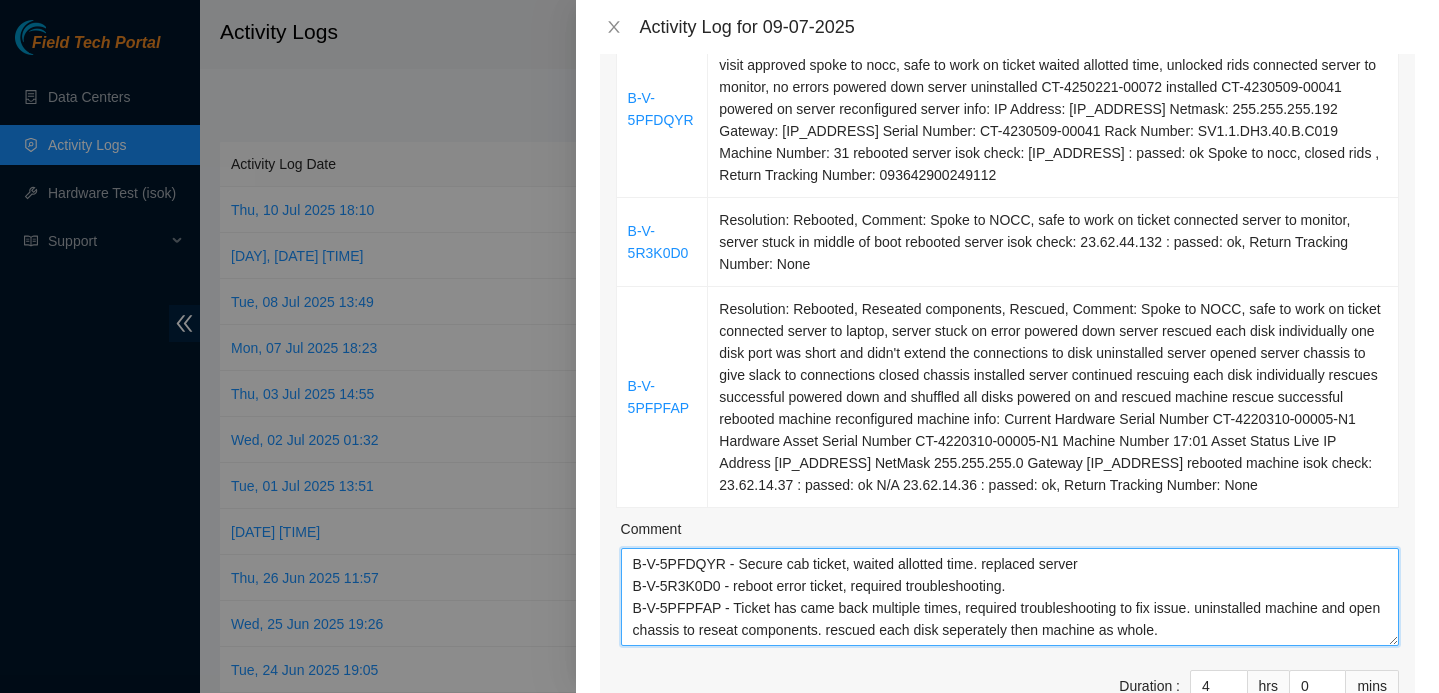 click on "B-V-5PFDQYR - Secure cab ticket, waited allotted time. replaced server
B-V-5R3K0D0 - reboot error ticket, required troubleshooting.
B-V-5PFPFAP - Ticket has came back multiple times, required troubleshooting to fix issue. uninstalled machine and open chassis to reseat components. rescued each disk seperately then machine as whole." at bounding box center (1010, 597) 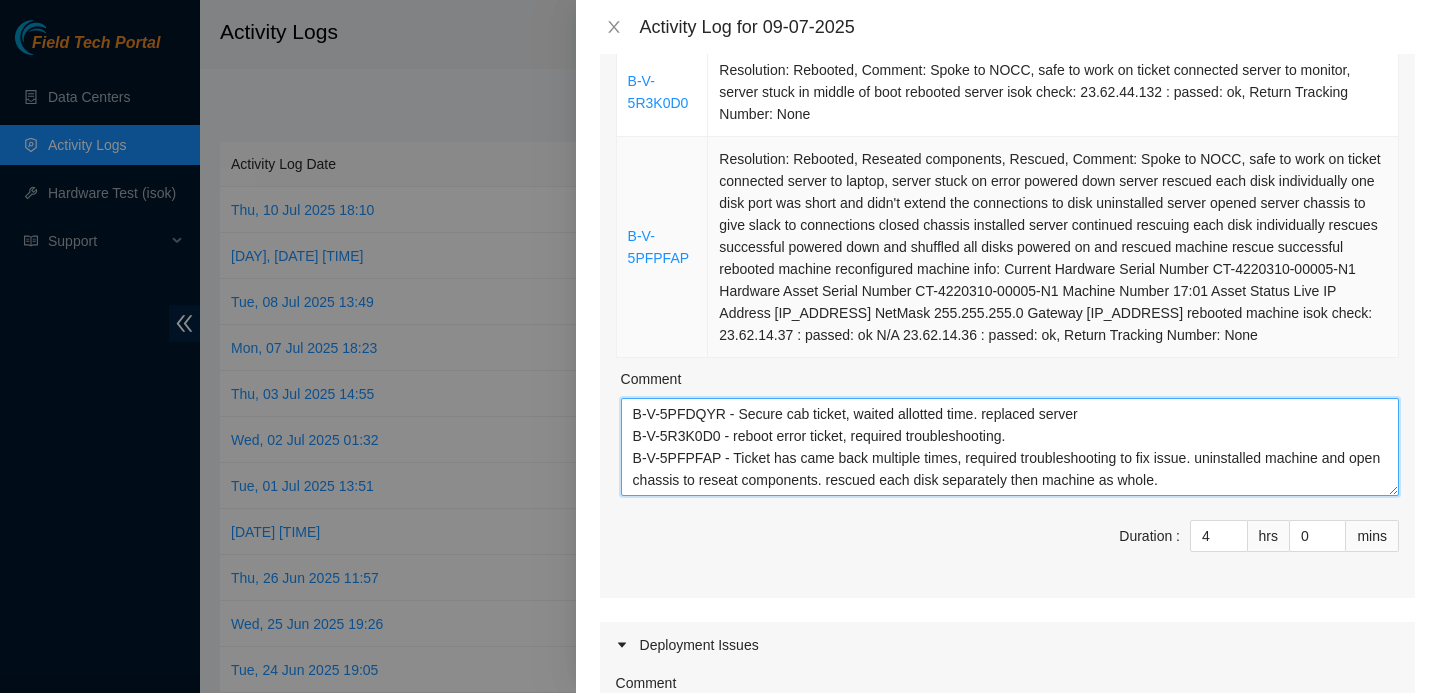 scroll, scrollTop: 490, scrollLeft: 0, axis: vertical 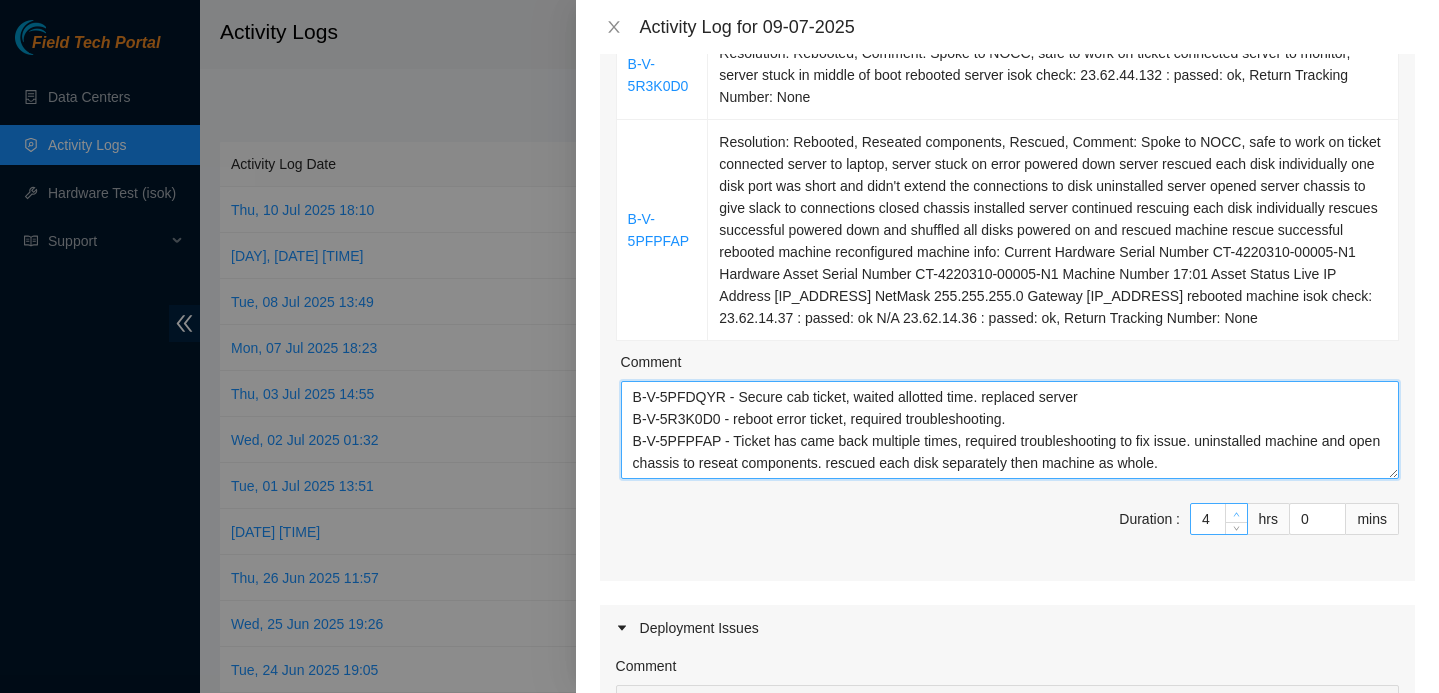 type on "B-V-5PFDQYR - Secure cab ticket, waited allotted time. replaced server
B-V-5R3K0D0 - reboot error ticket, required troubleshooting.
B-V-5PFPFAP - Ticket has came back multiple times, required troubleshooting to fix issue. uninstalled machine and open chassis to reseat components. rescued each disk separately then machine as whole." 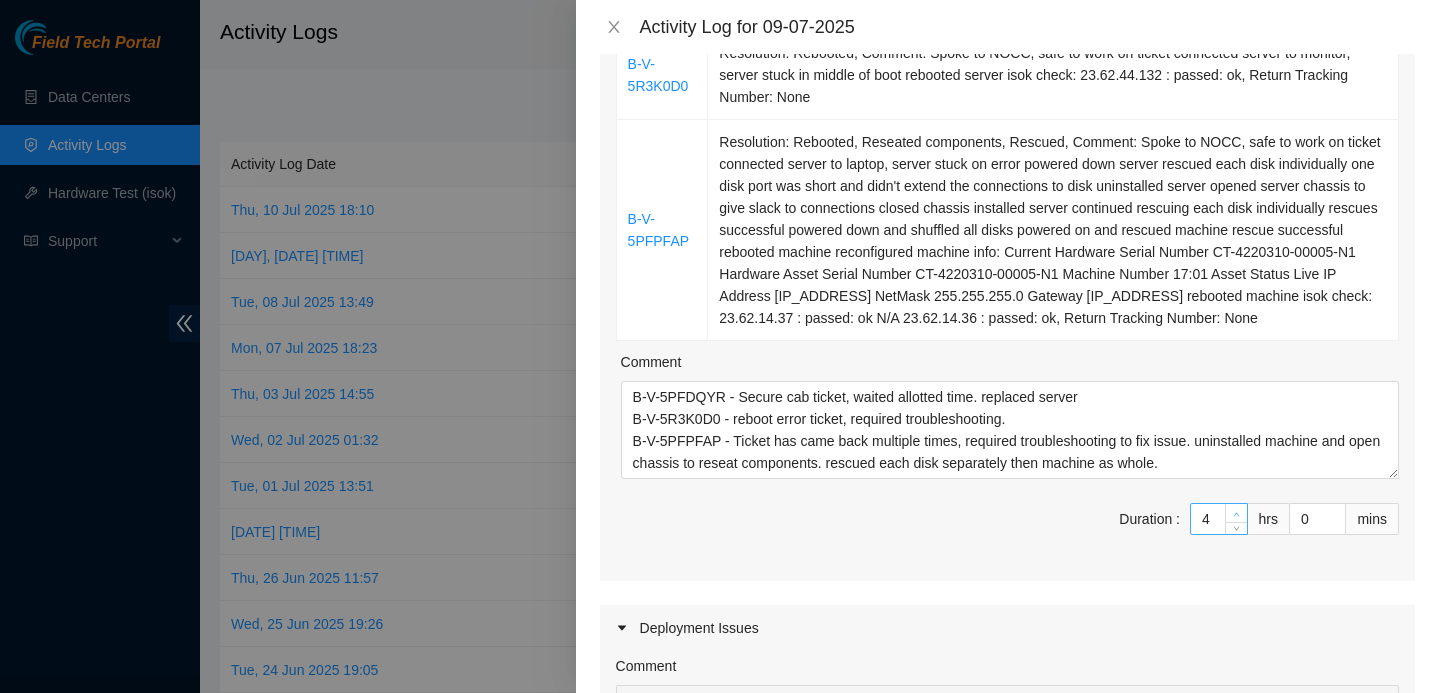 type on "5" 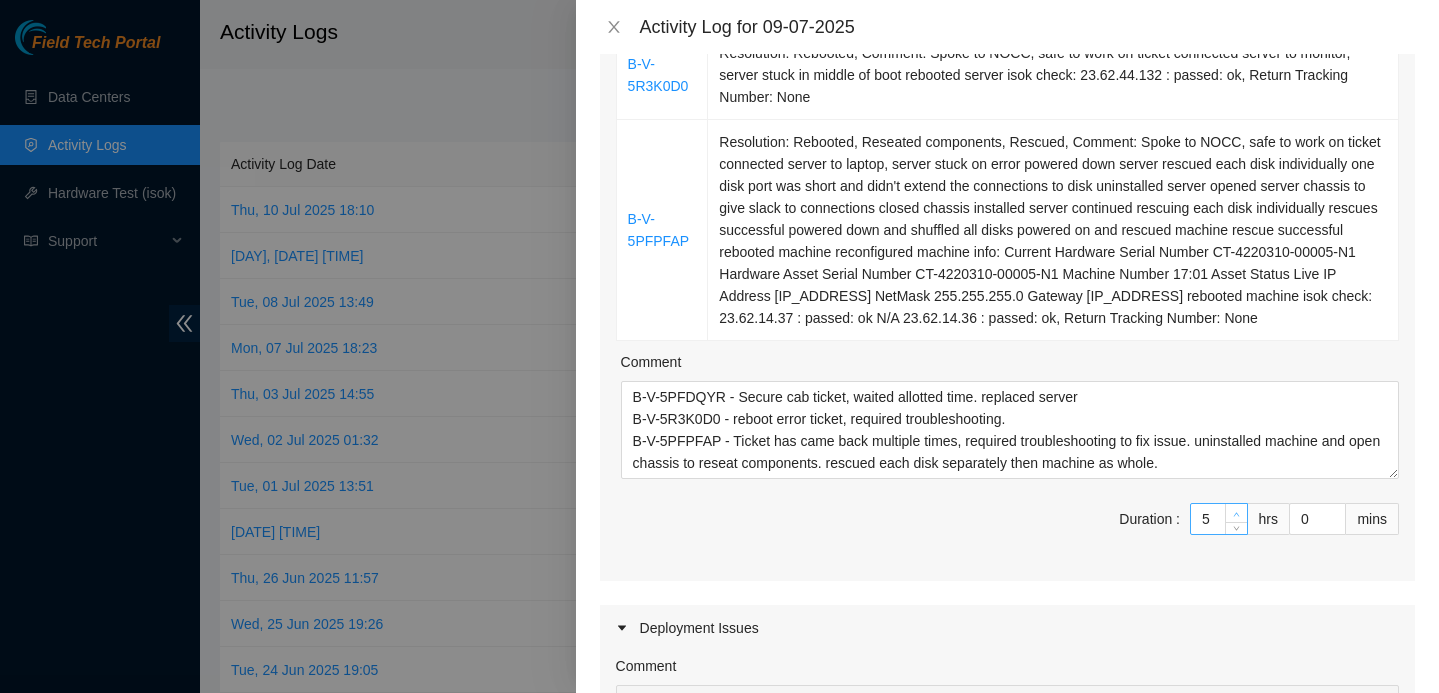 click 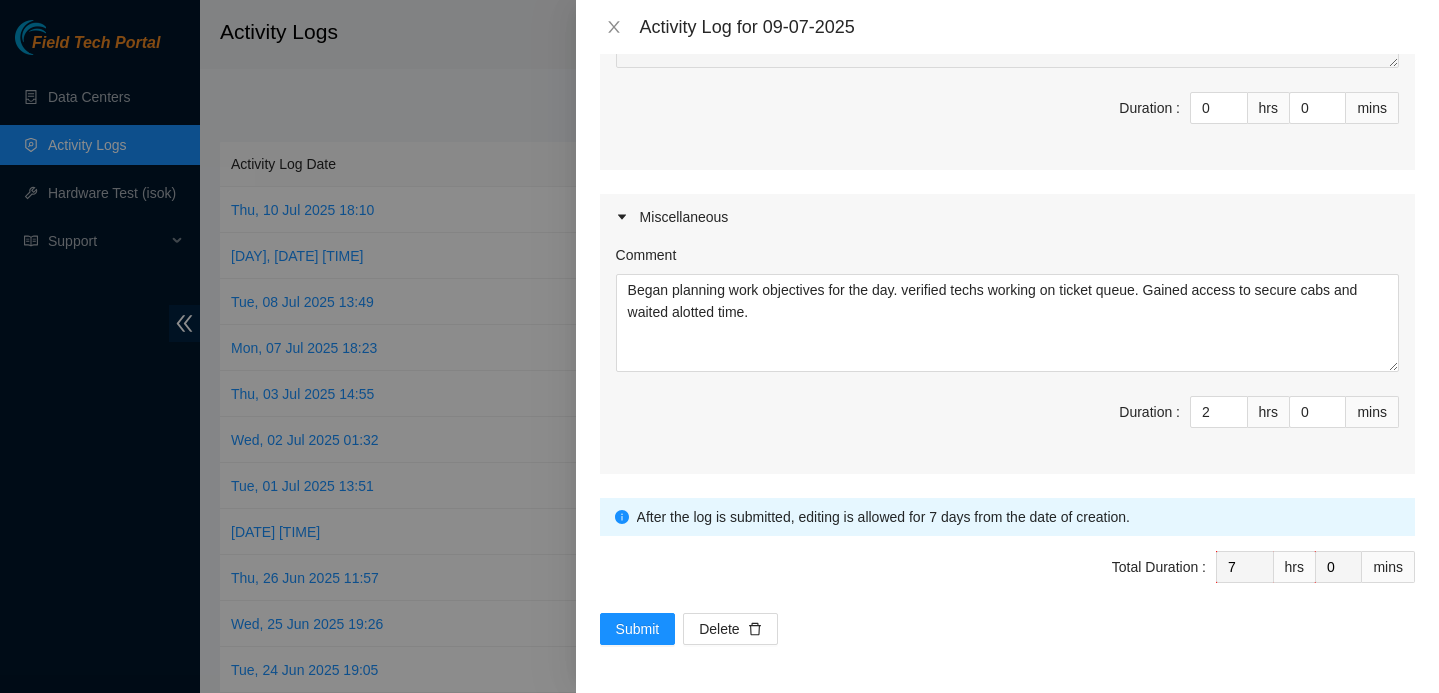 scroll, scrollTop: 1227, scrollLeft: 0, axis: vertical 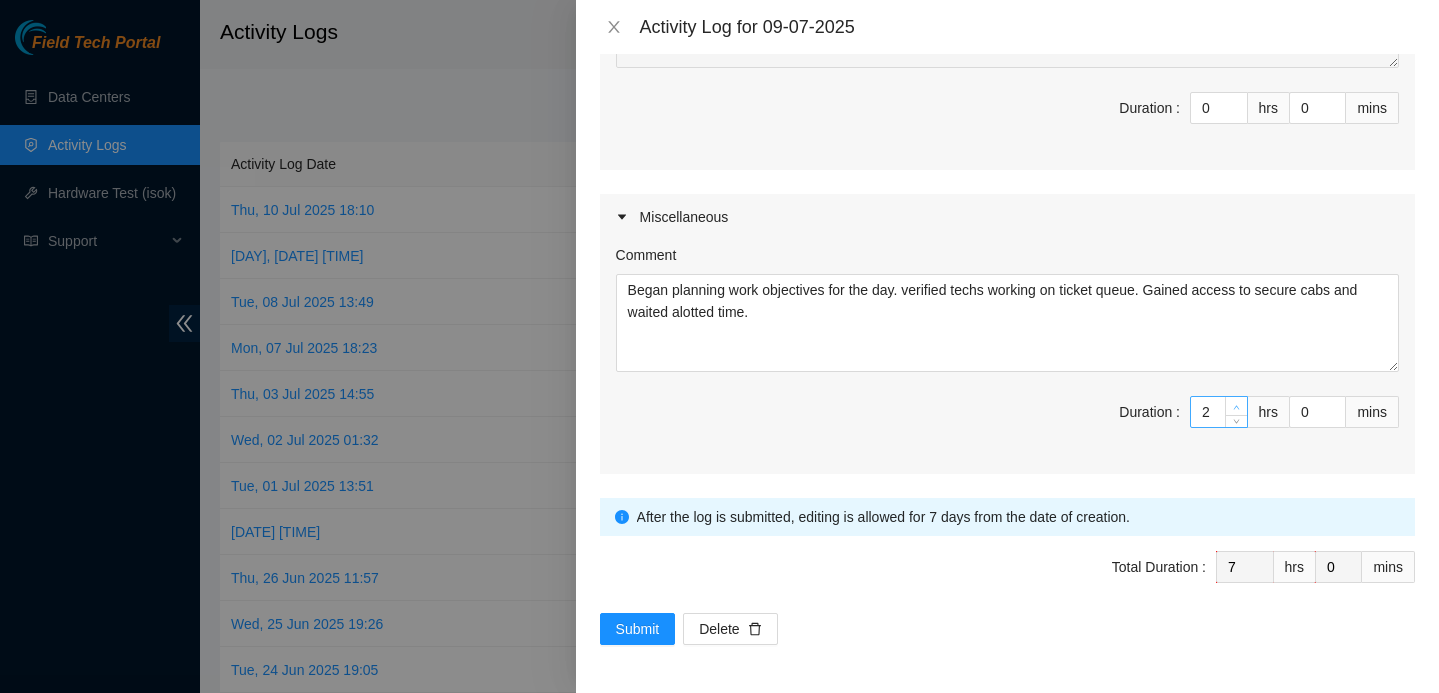 type on "3" 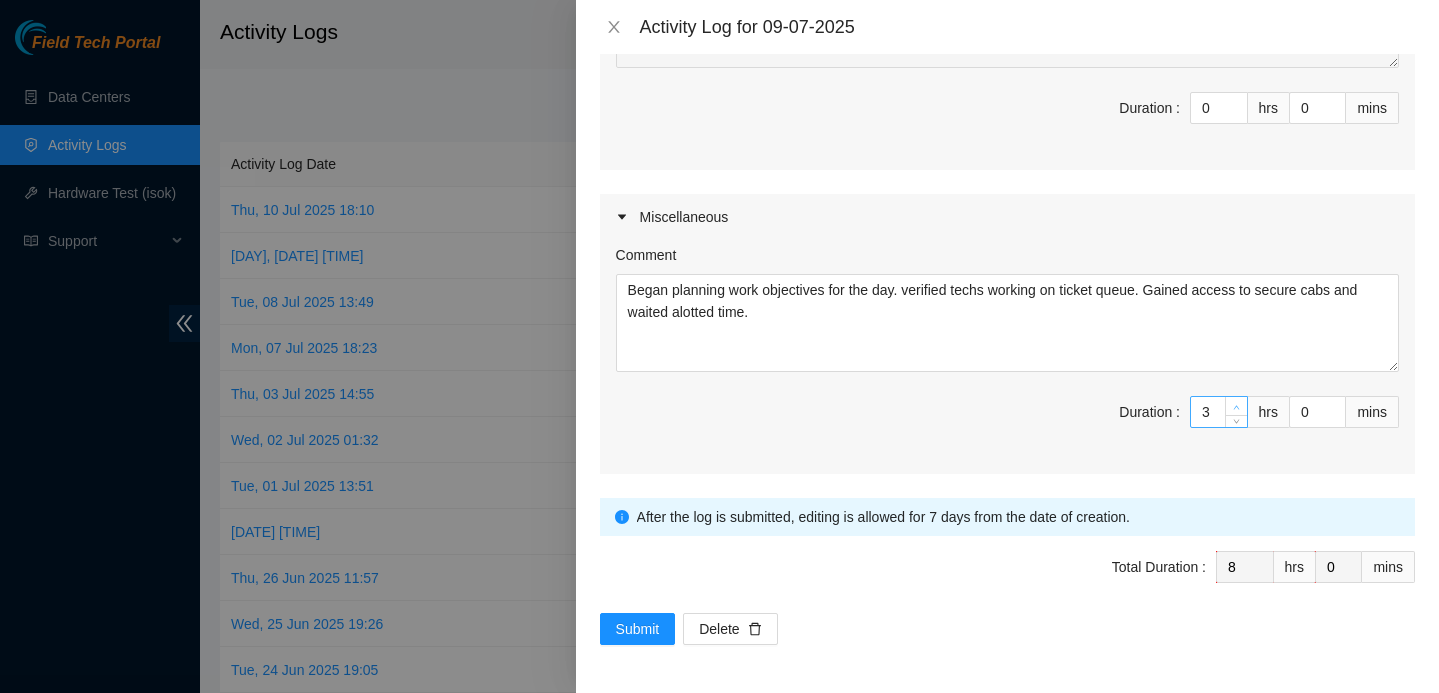 click 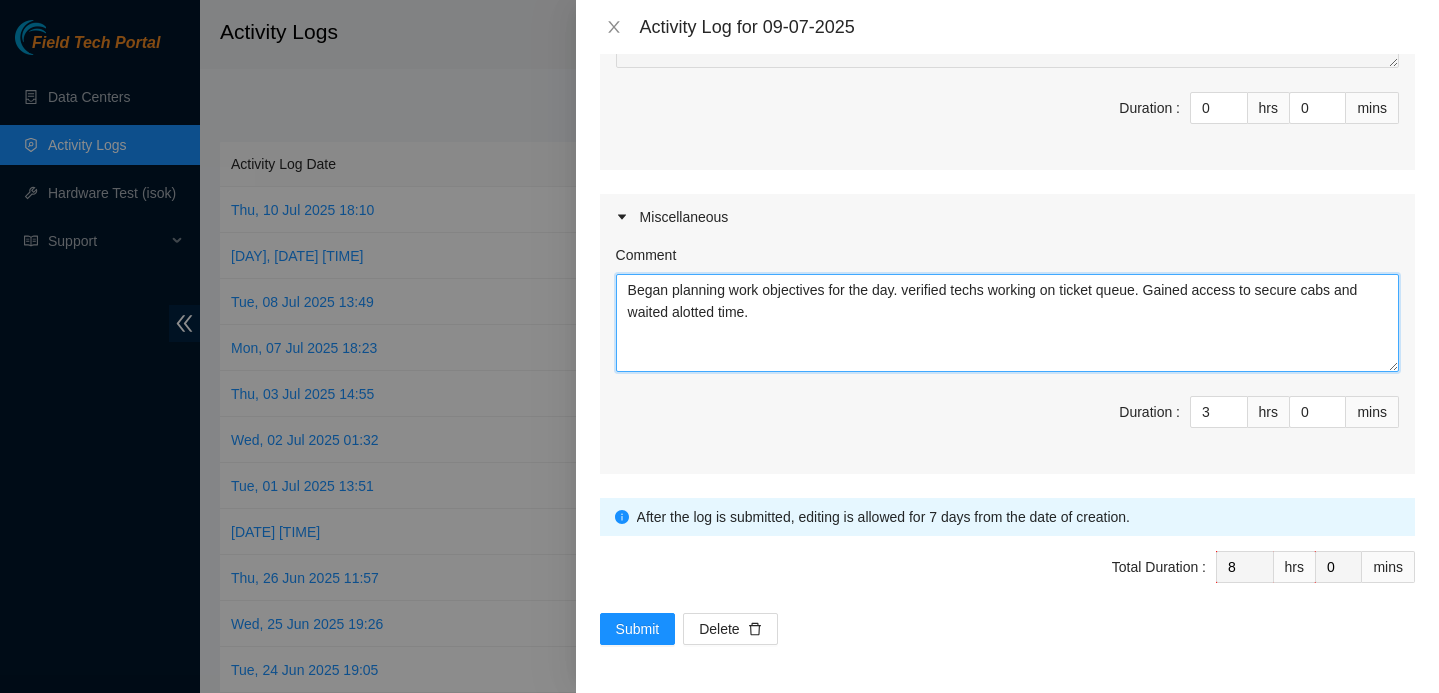 click on "Began planning work objectives for the day. verified techs working on ticket queue. Gained access to secure cabs and waited alotted time." at bounding box center (1007, 323) 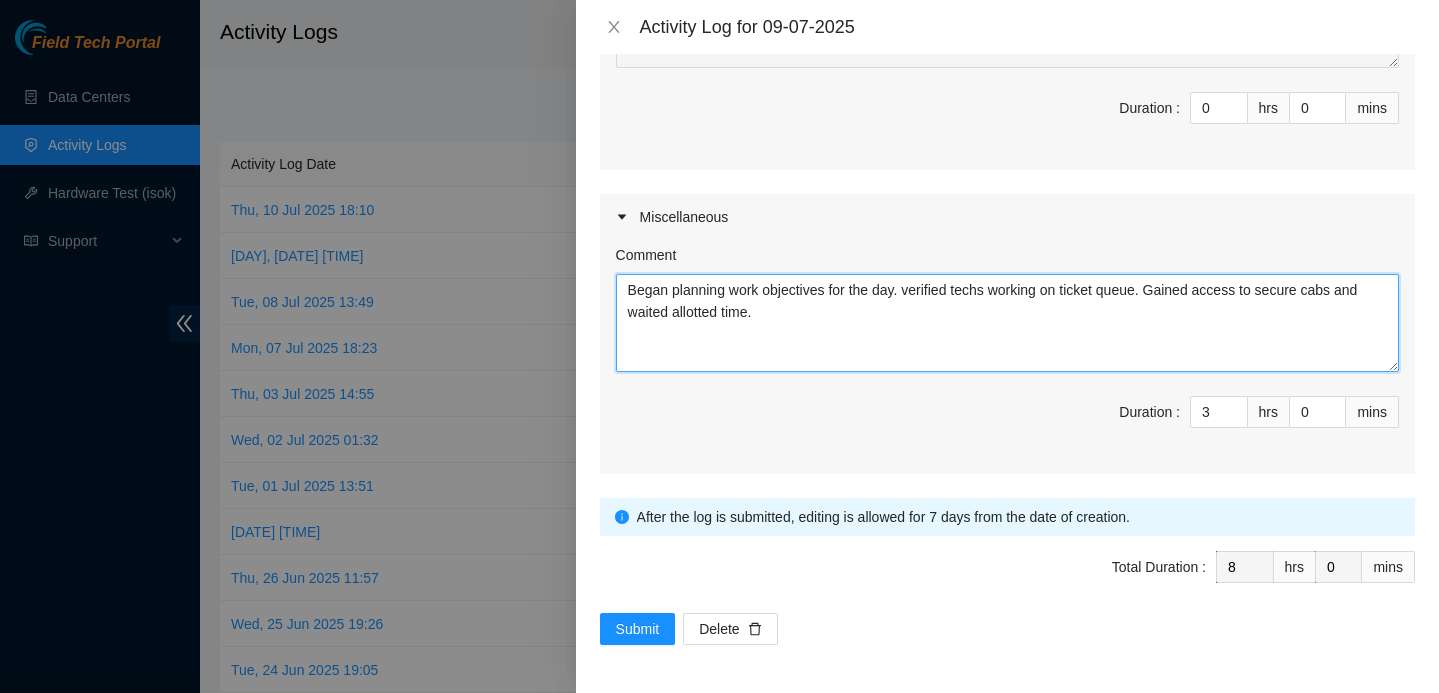 click on "Began planning work objectives for the day. verified techs working on ticket queue. Gained access to secure cabs and waited allotted time." at bounding box center (1007, 323) 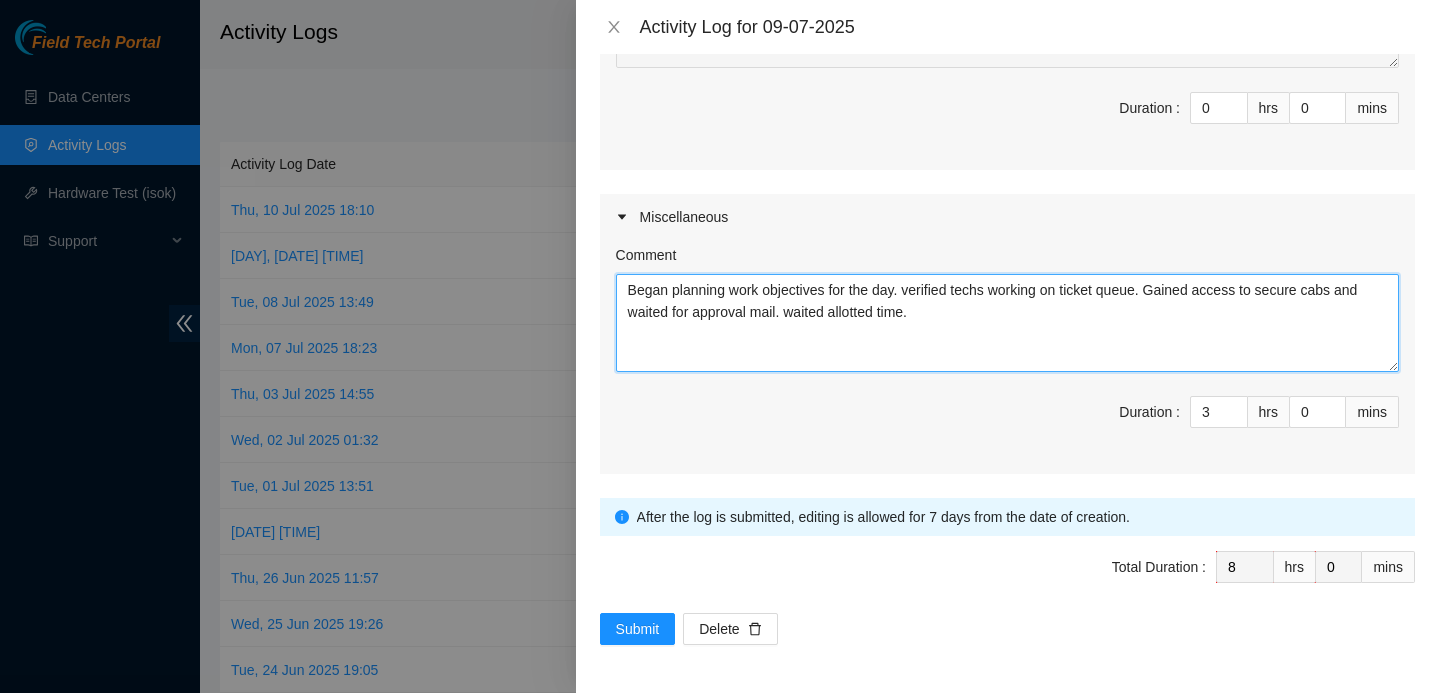 click on "Began planning work objectives for the day. verified techs working on ticket queue. Gained access to secure cabs and waited for approval mail. waited allotted time." at bounding box center (1007, 323) 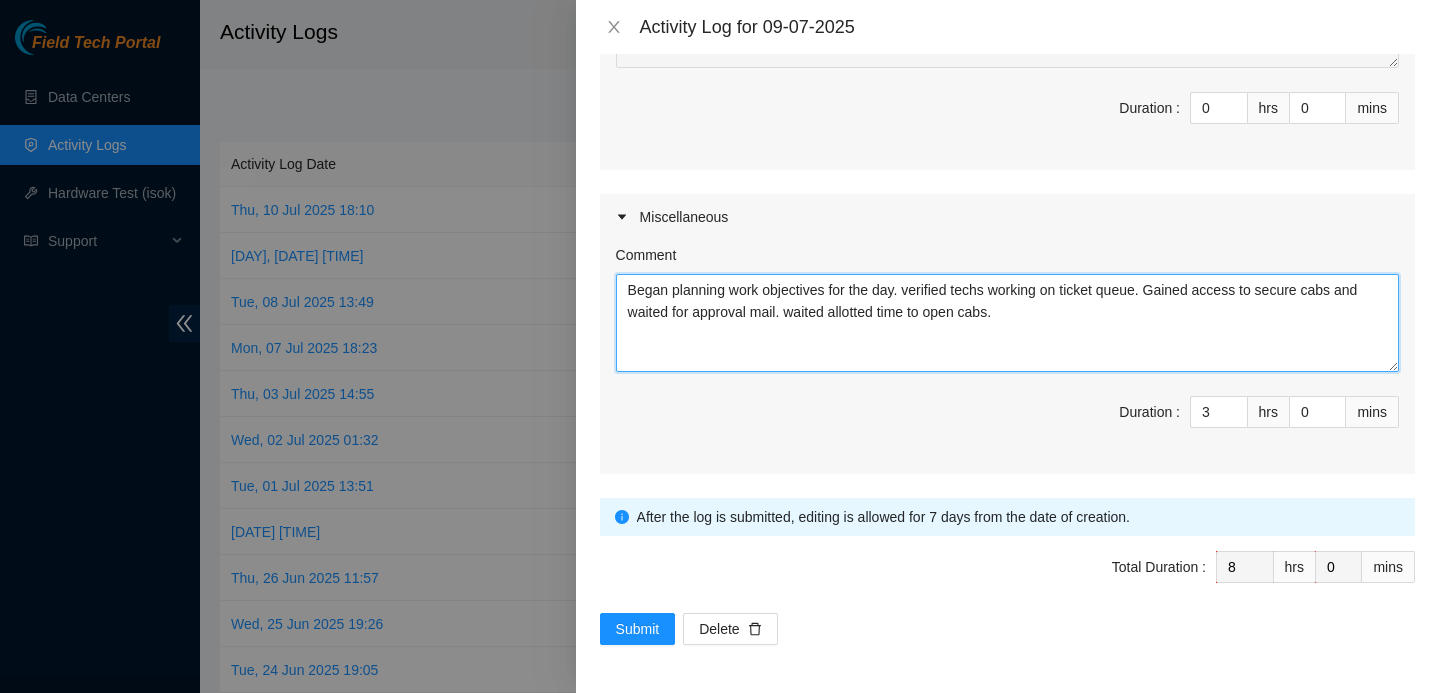 click on "Began planning work objectives for the day. verified techs working on ticket queue. Gained access to secure cabs and waited for approval mail. waited allotted time to open cabs." at bounding box center [1007, 323] 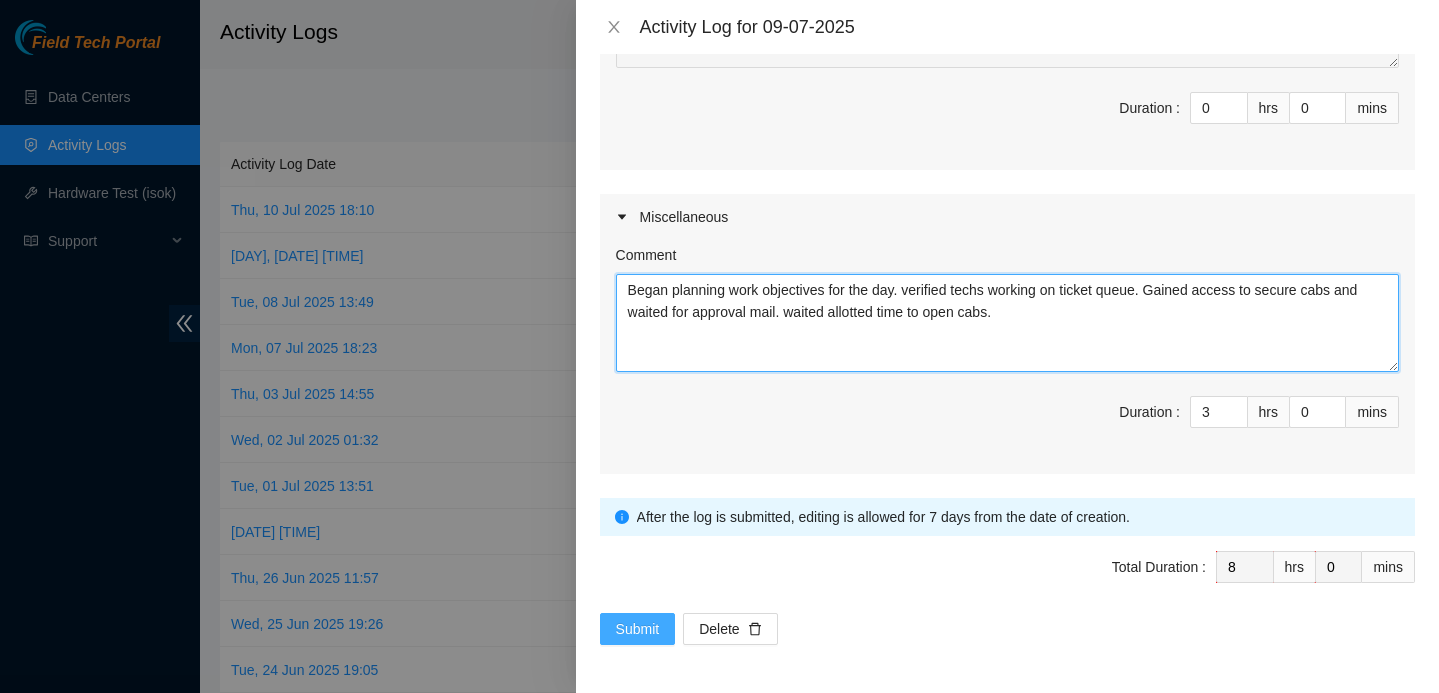 type on "Began planning work objectives for the day. verified techs working on ticket queue. Gained access to secure cabs and waited for approval mail. waited allotted time to open cabs." 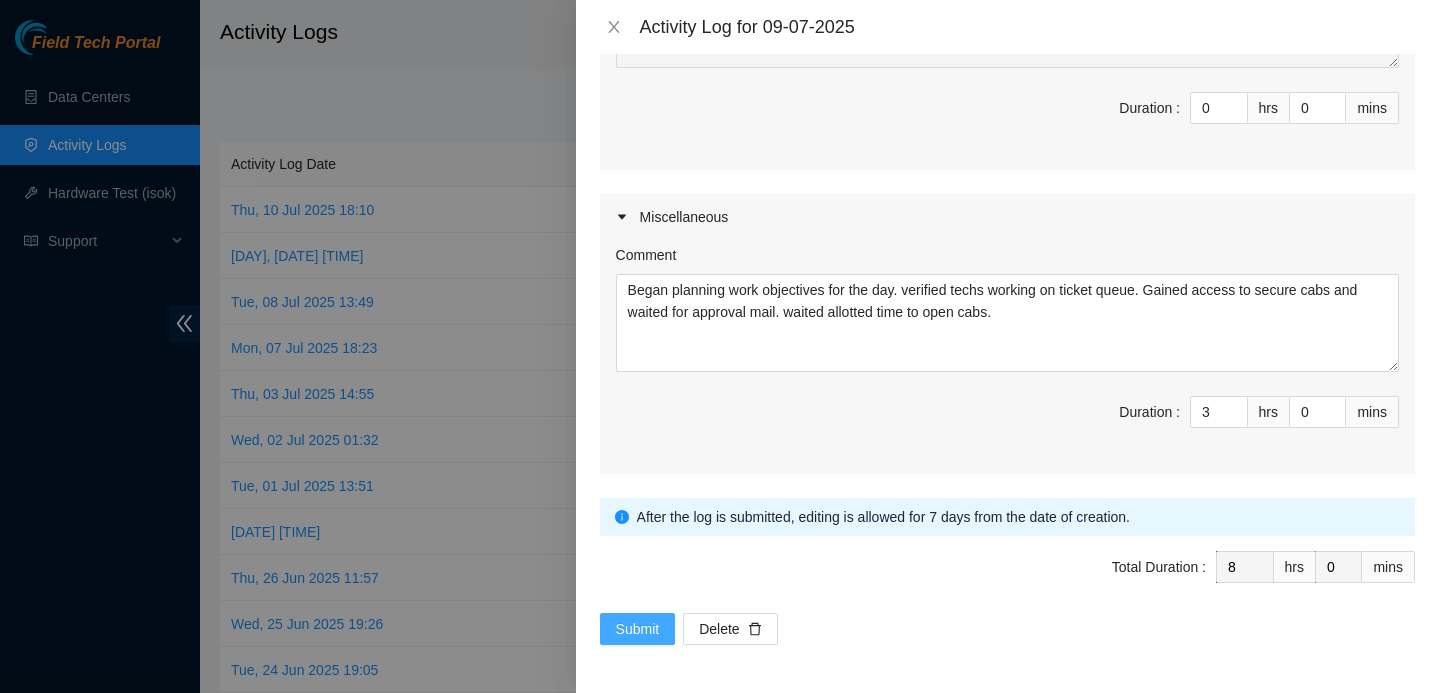 click on "Submit" at bounding box center [638, 629] 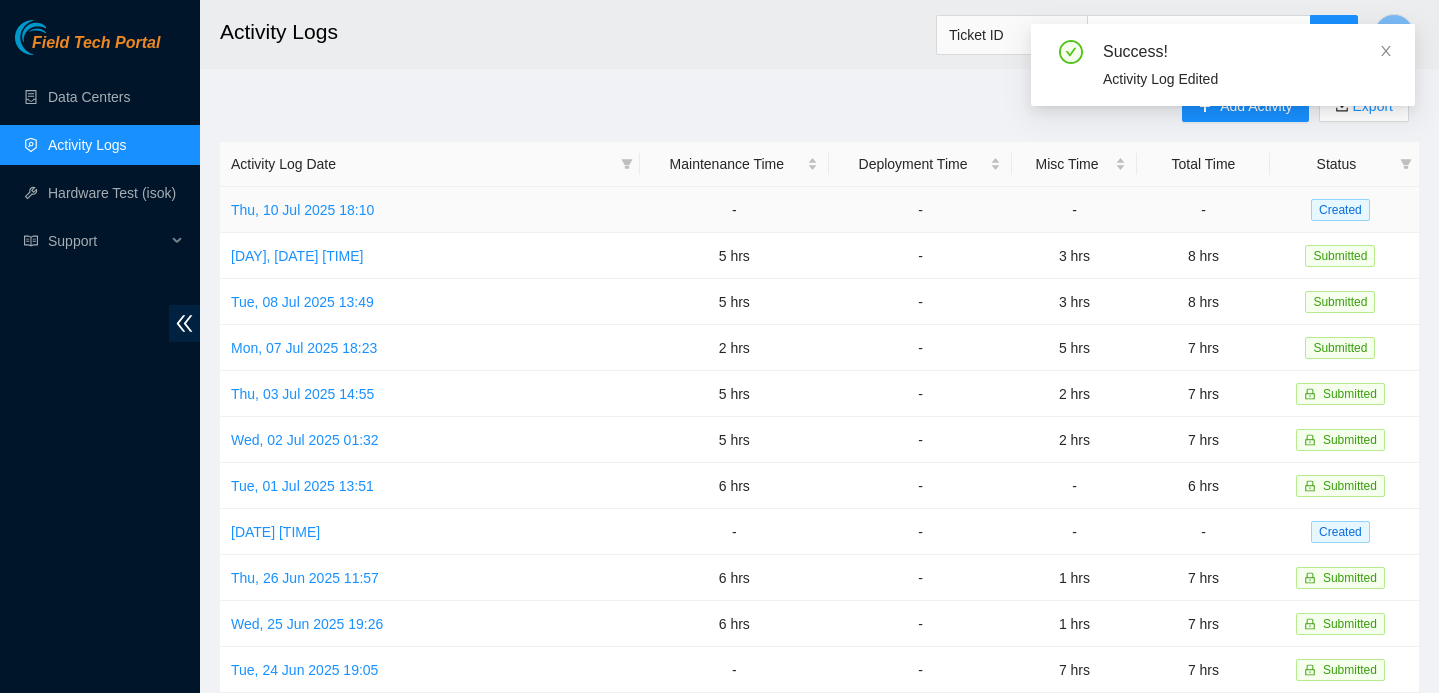 click on "Thu, 10 Jul 2025 18:10" at bounding box center (430, 210) 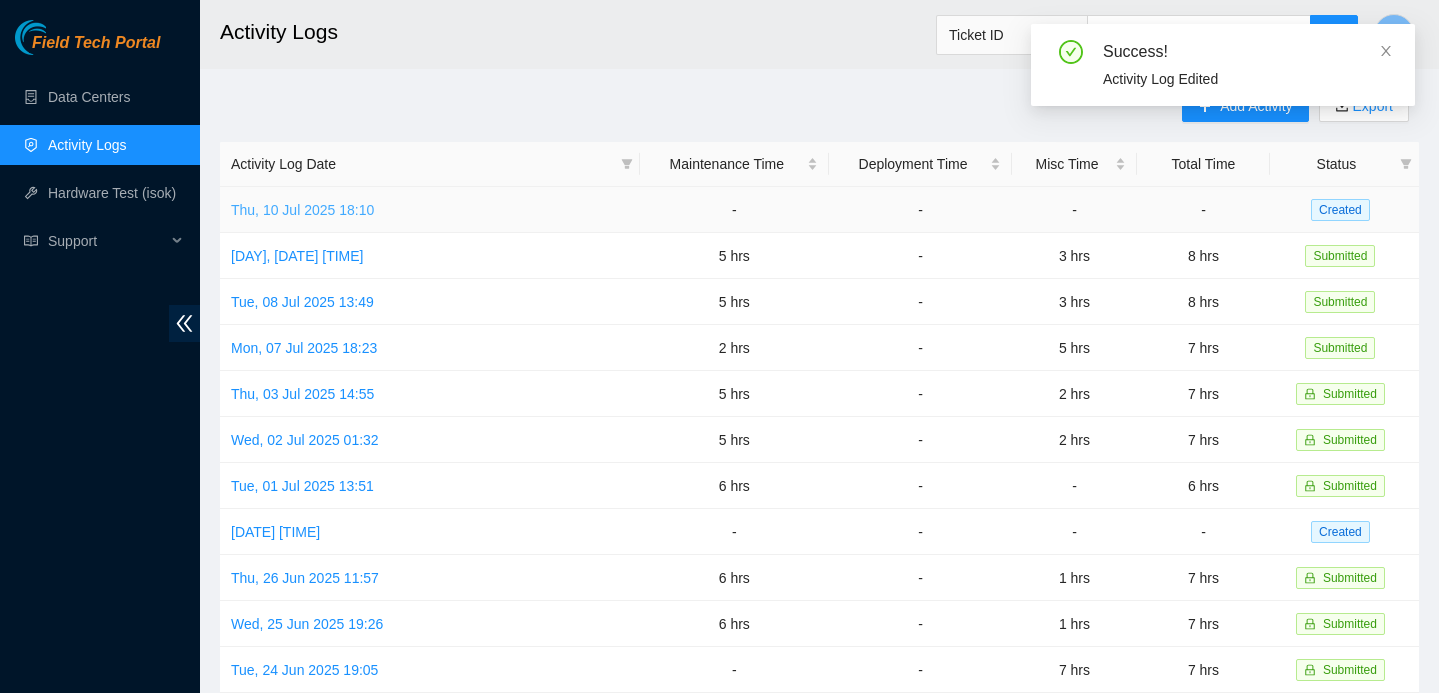 click on "Thu, 10 Jul 2025 18:10" at bounding box center [302, 210] 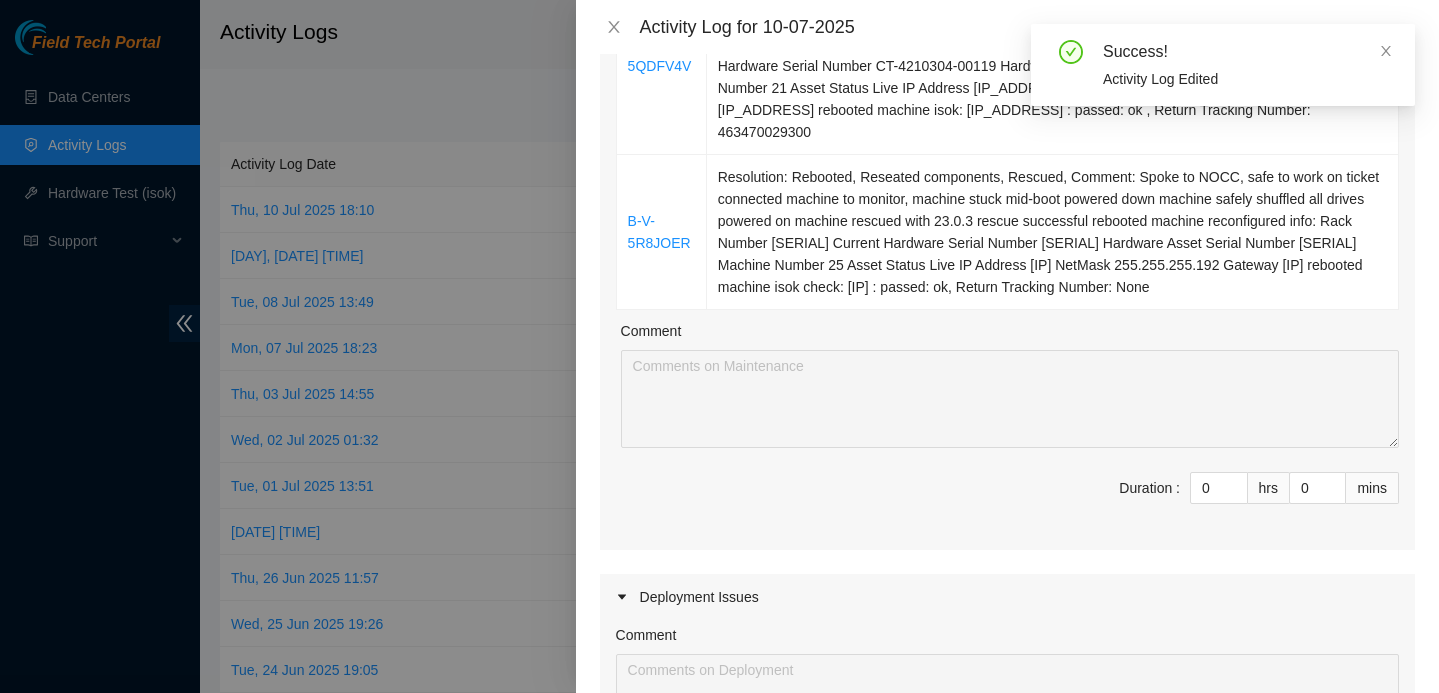 scroll, scrollTop: 321, scrollLeft: 0, axis: vertical 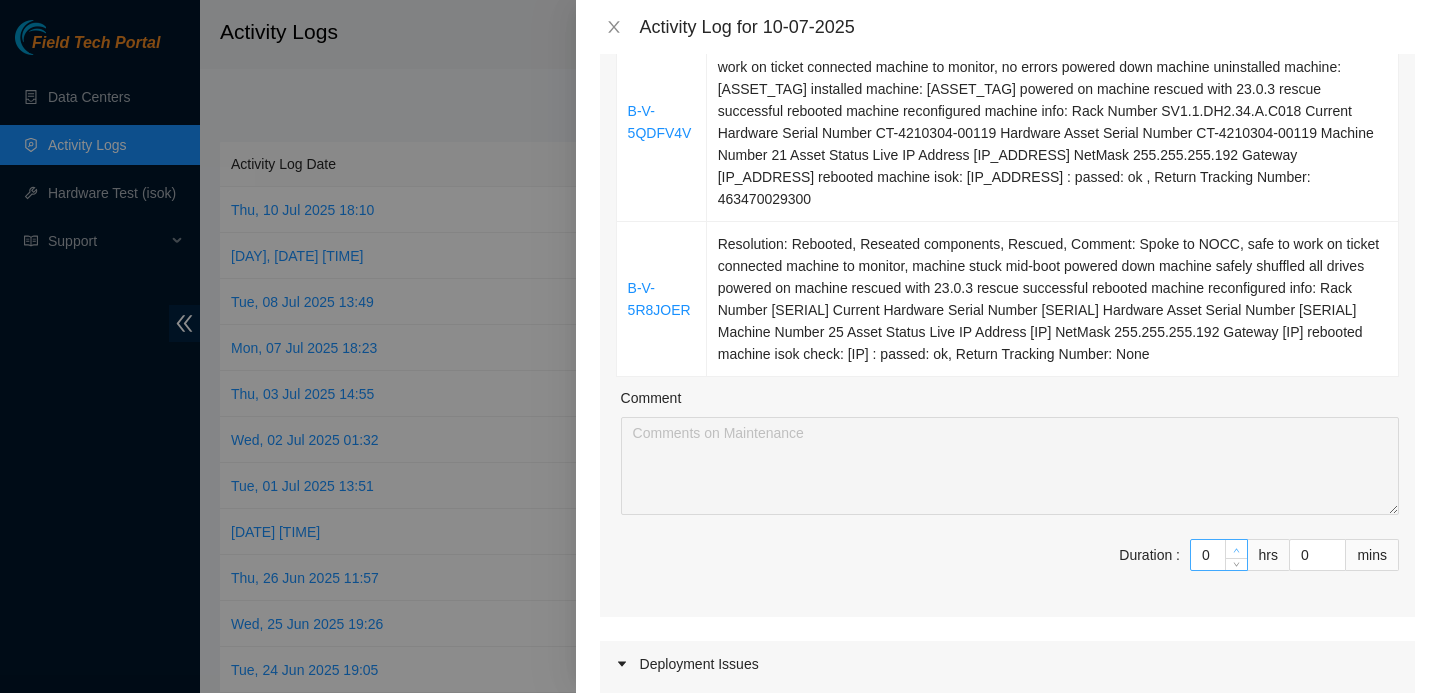type on "1" 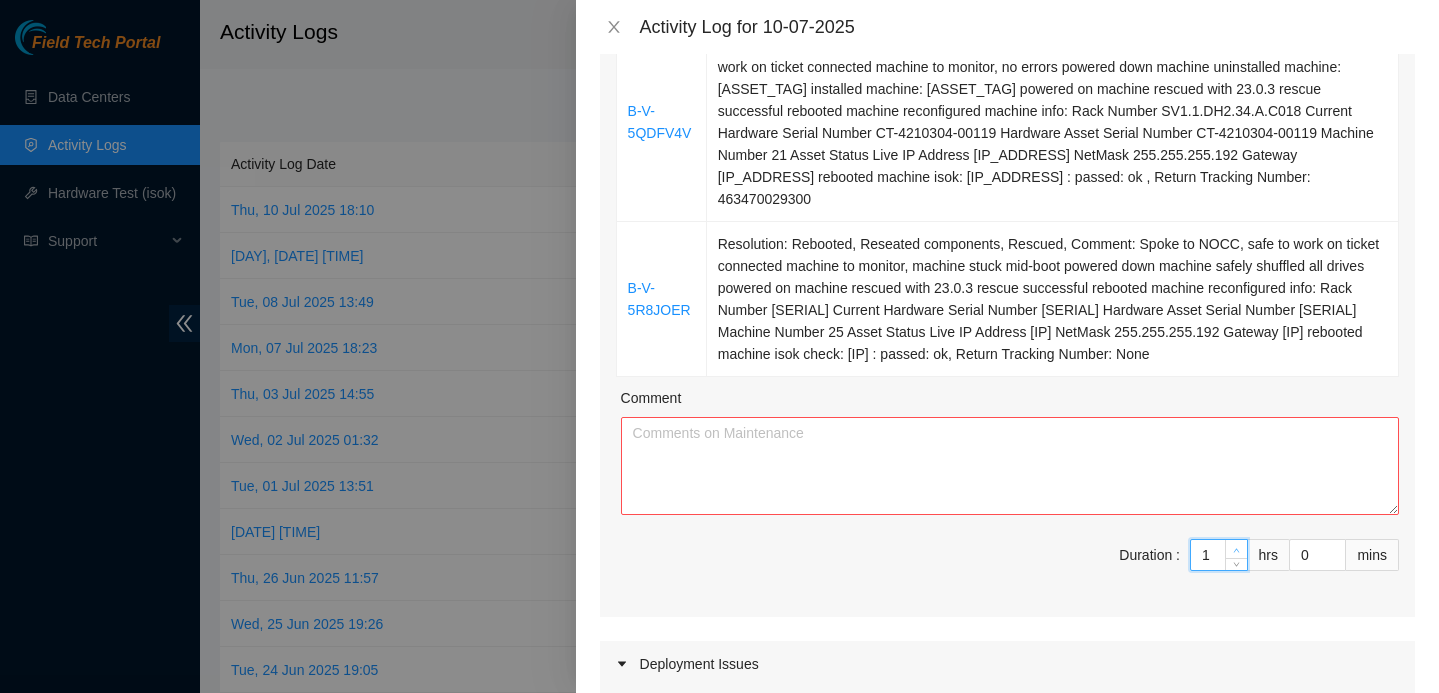 click 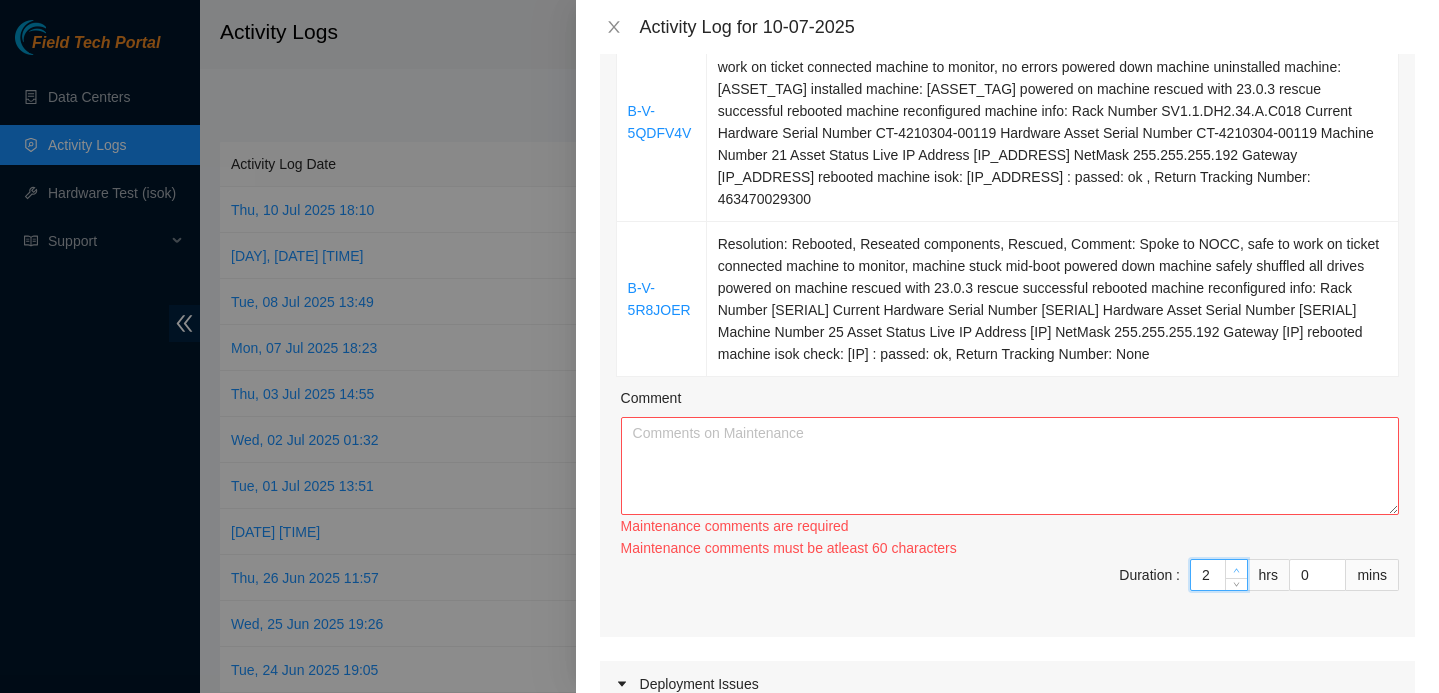 click on "2" at bounding box center [1219, 575] 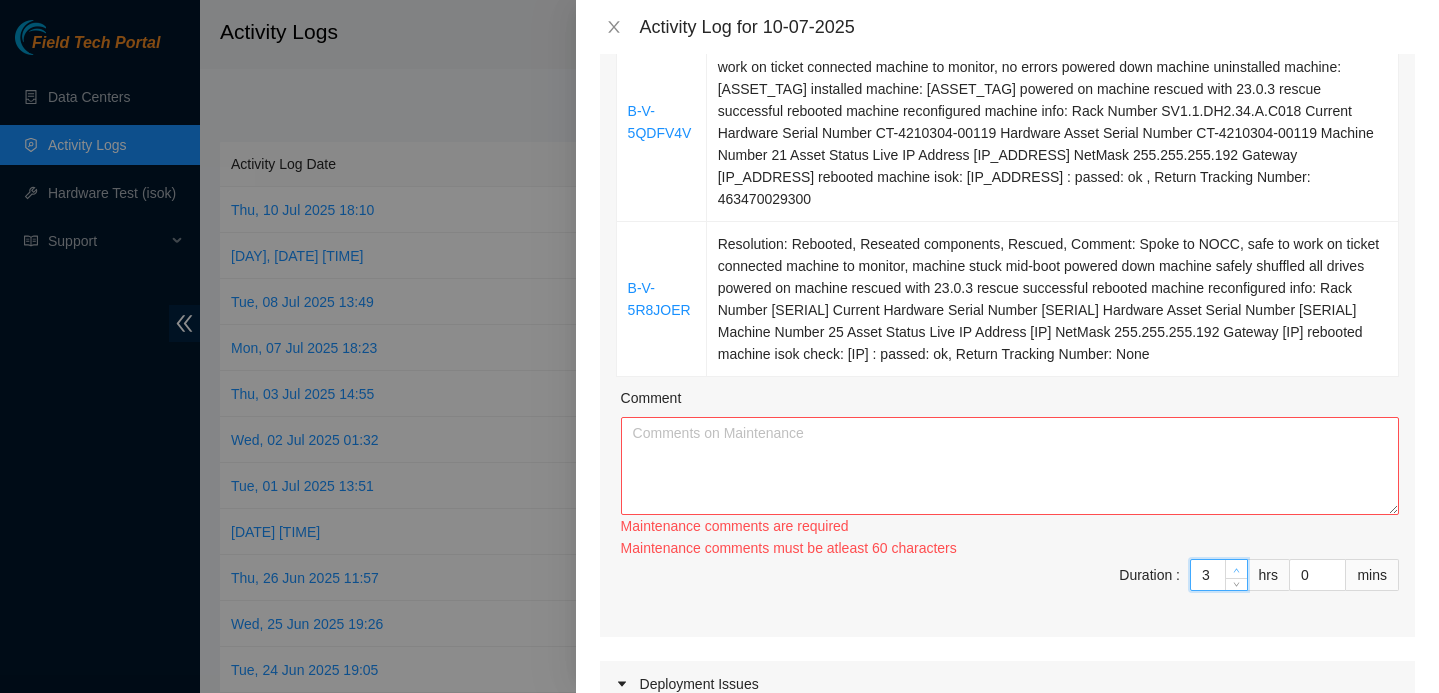 click 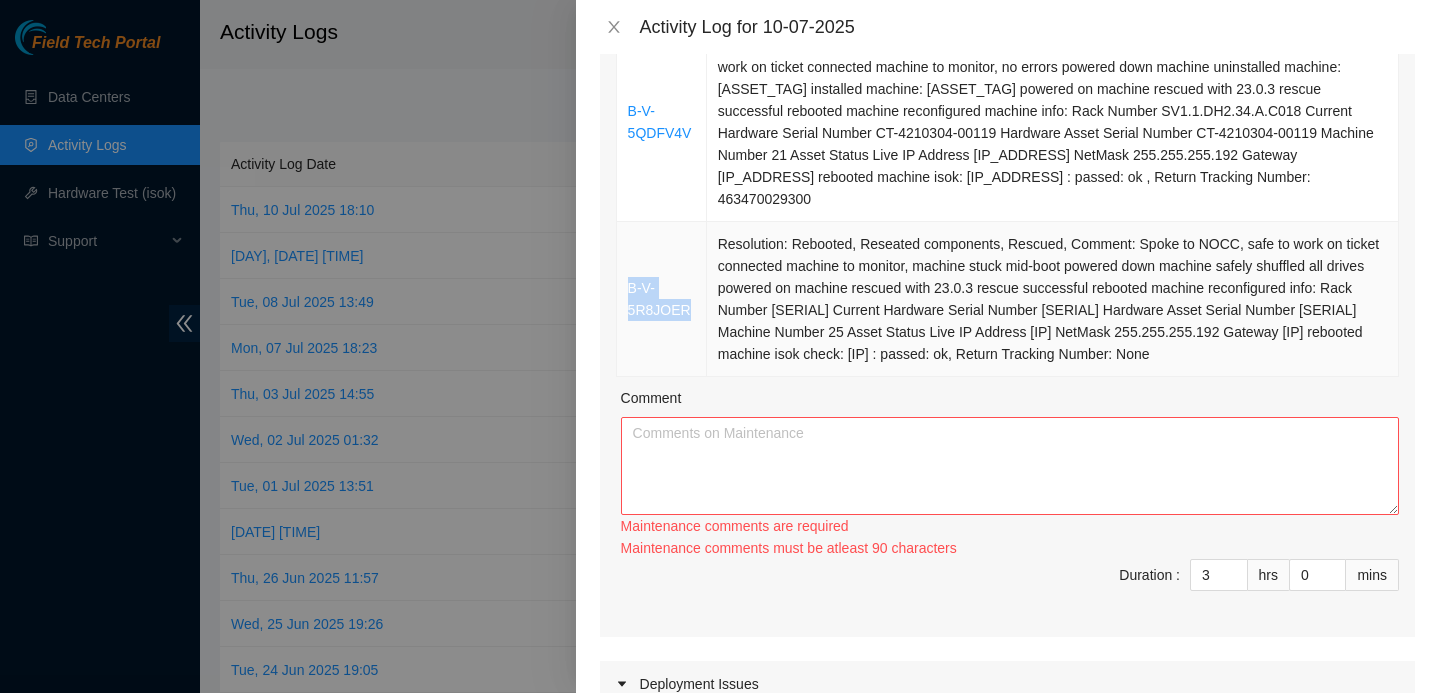 drag, startPoint x: 700, startPoint y: 327, endPoint x: 630, endPoint y: 297, distance: 76.15773 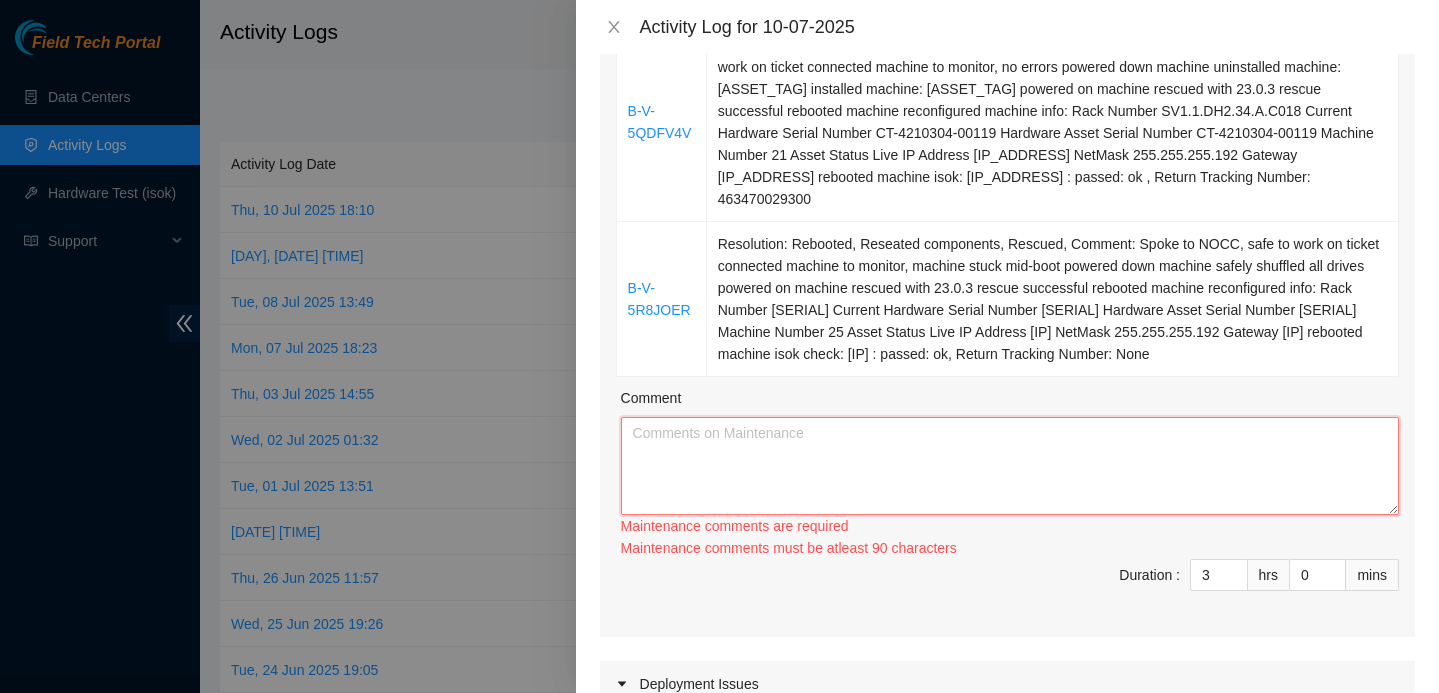 click on "Comment" at bounding box center [1010, 466] 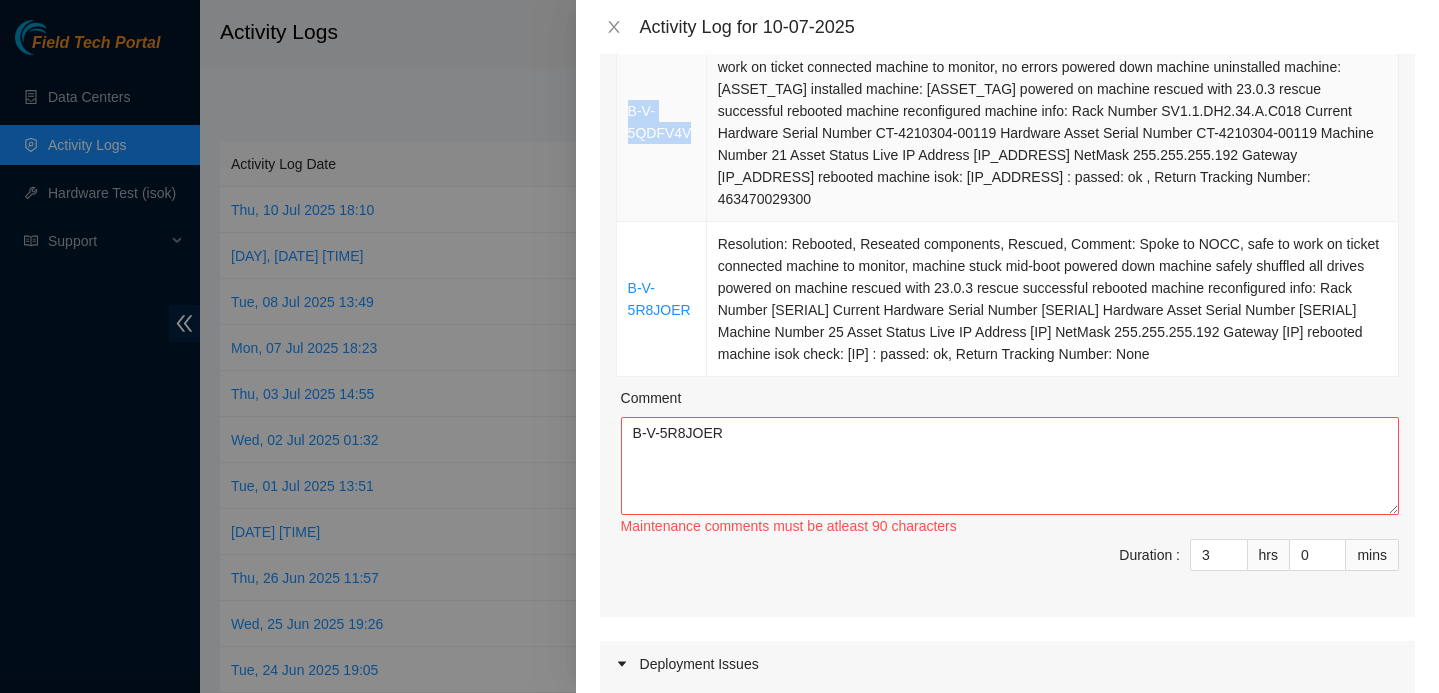 drag, startPoint x: 692, startPoint y: 131, endPoint x: 625, endPoint y: 102, distance: 73.00685 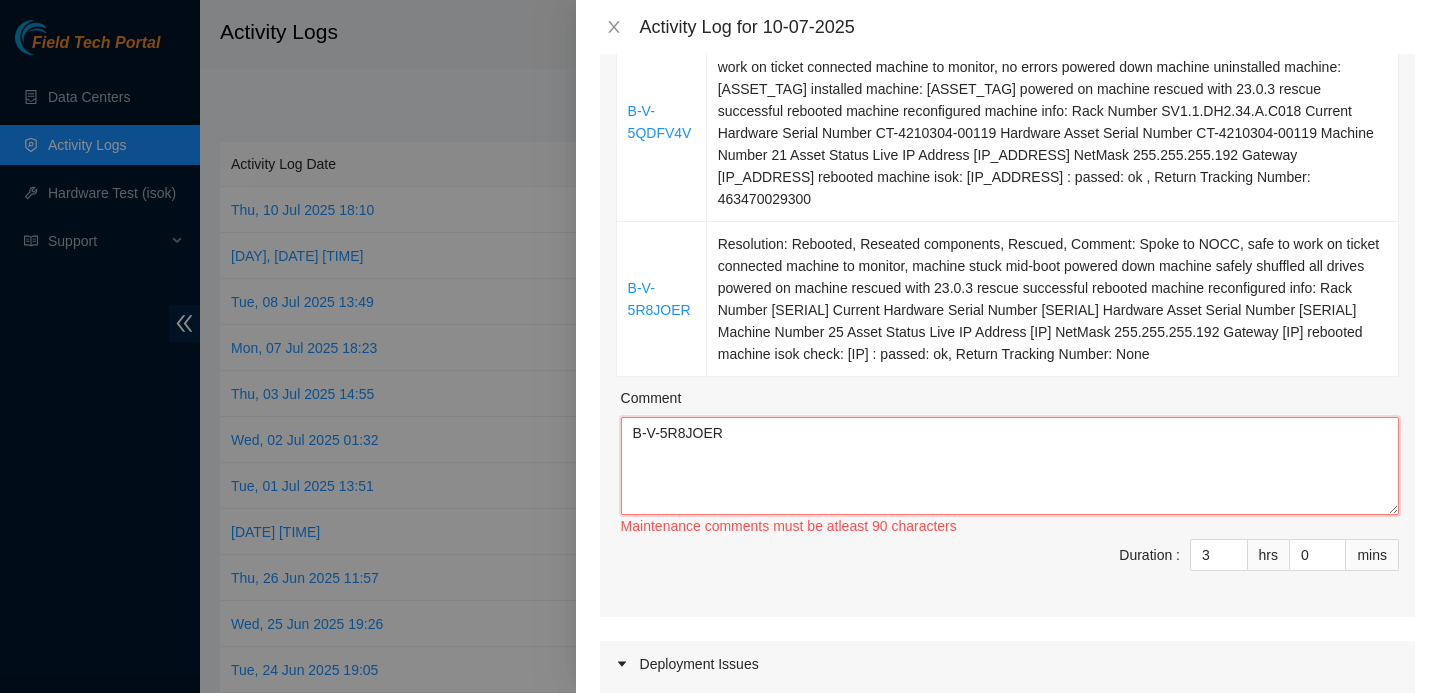 click on "B-V-5R8JOER" at bounding box center [1010, 466] 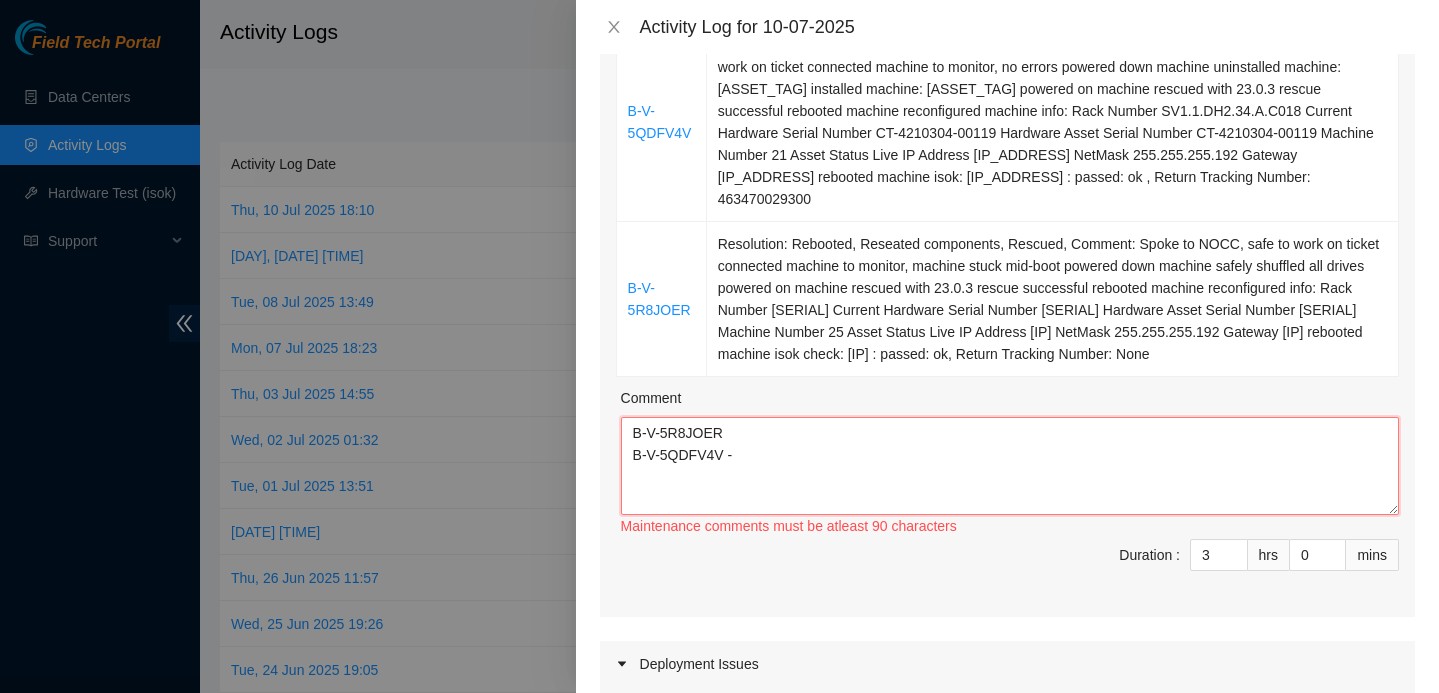 click on "B-V-5R8JOER
B-V-5QDFV4V -" at bounding box center (1010, 466) 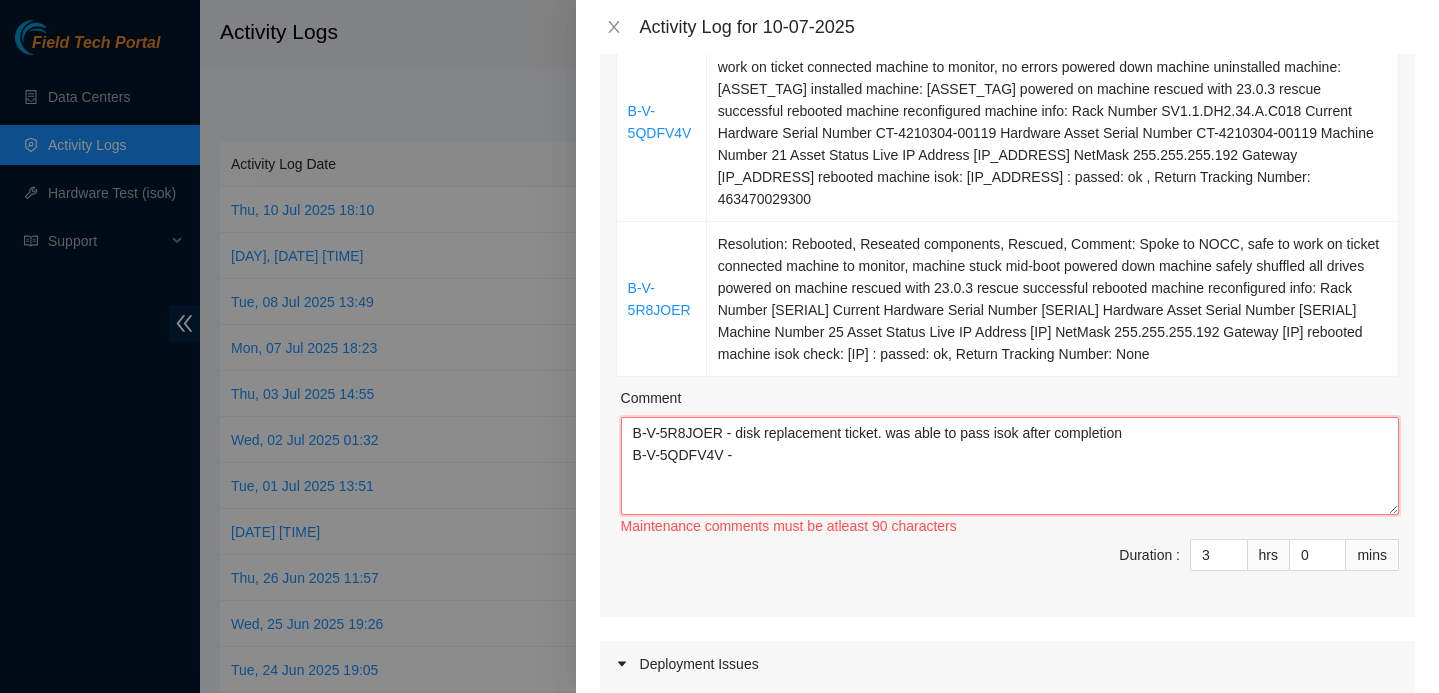 click on "B-V-5R8JOER - disk replacement ticket. was able to pass isok after completion
B-V-5QDFV4V -" at bounding box center [1010, 466] 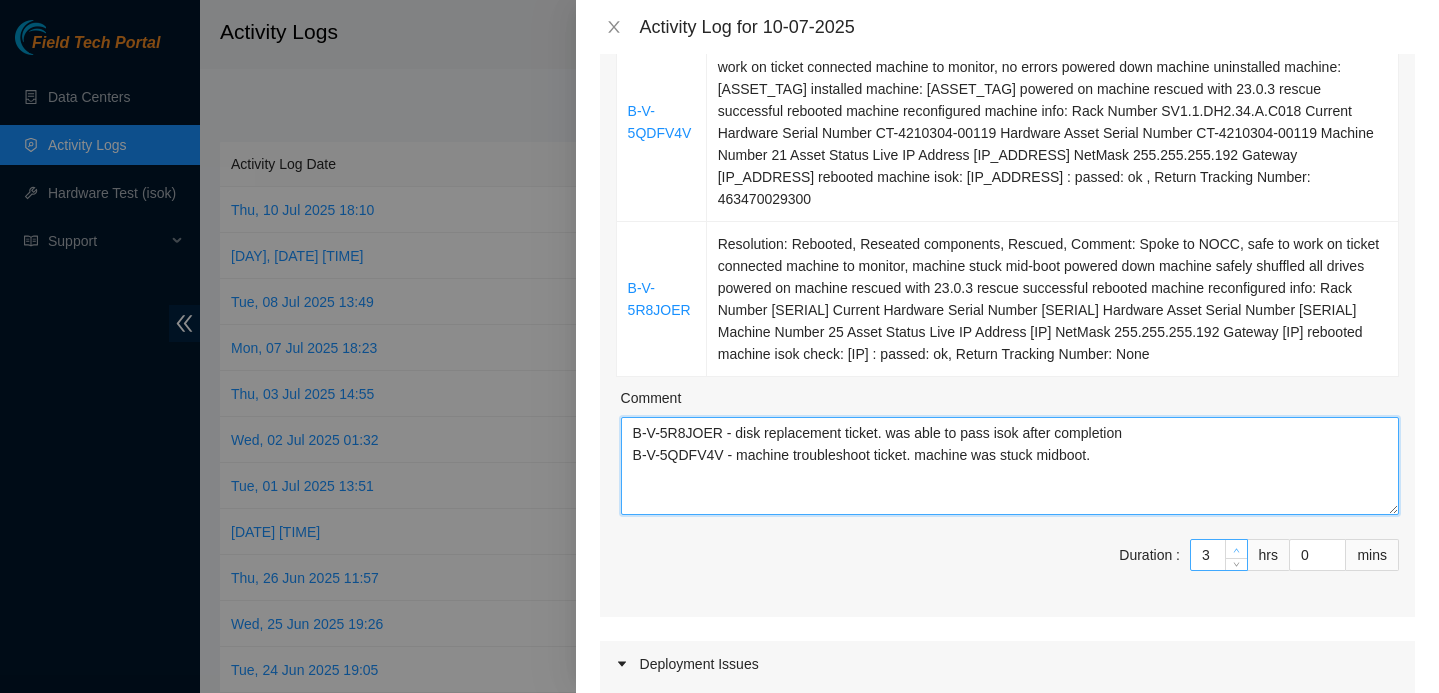 type on "B-V-5R8JOER - disk replacement ticket. was able to pass isok after completion
B-V-5QDFV4V - machine troubleshoot ticket. machine was stuck midboot." 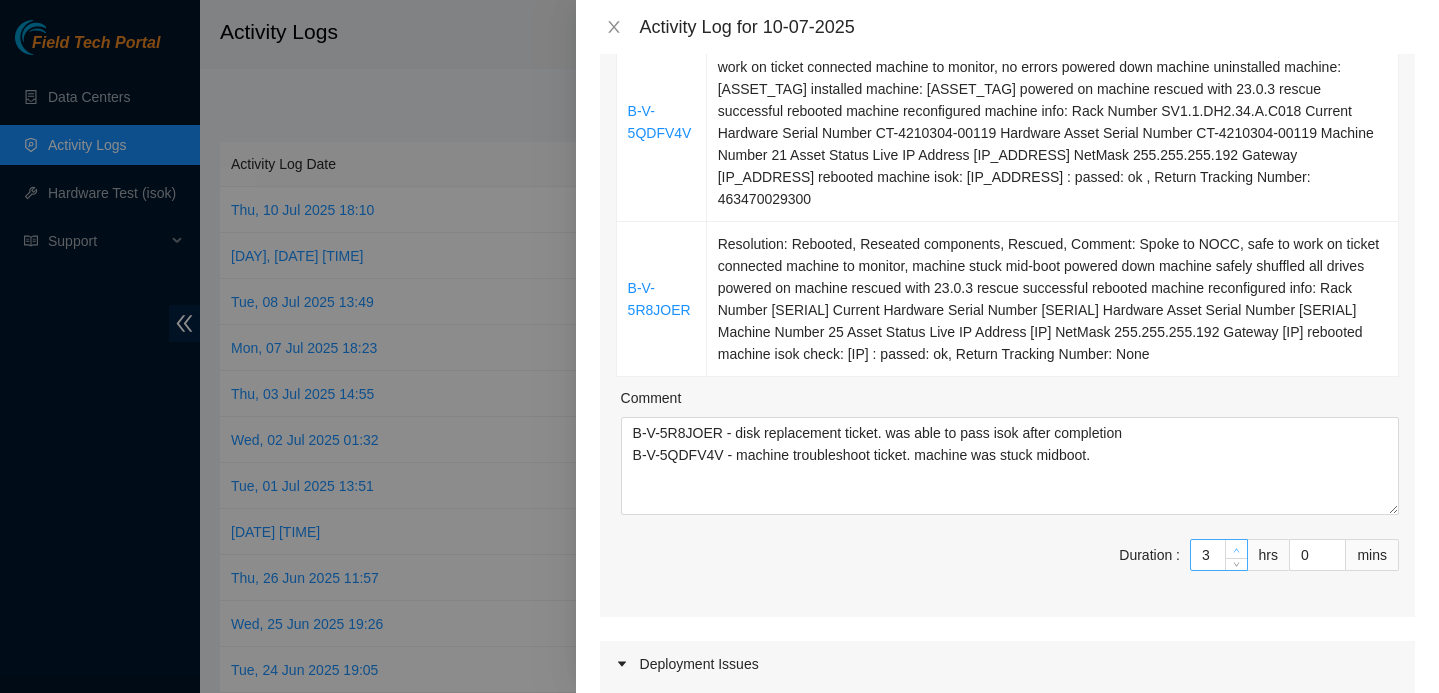 type on "4" 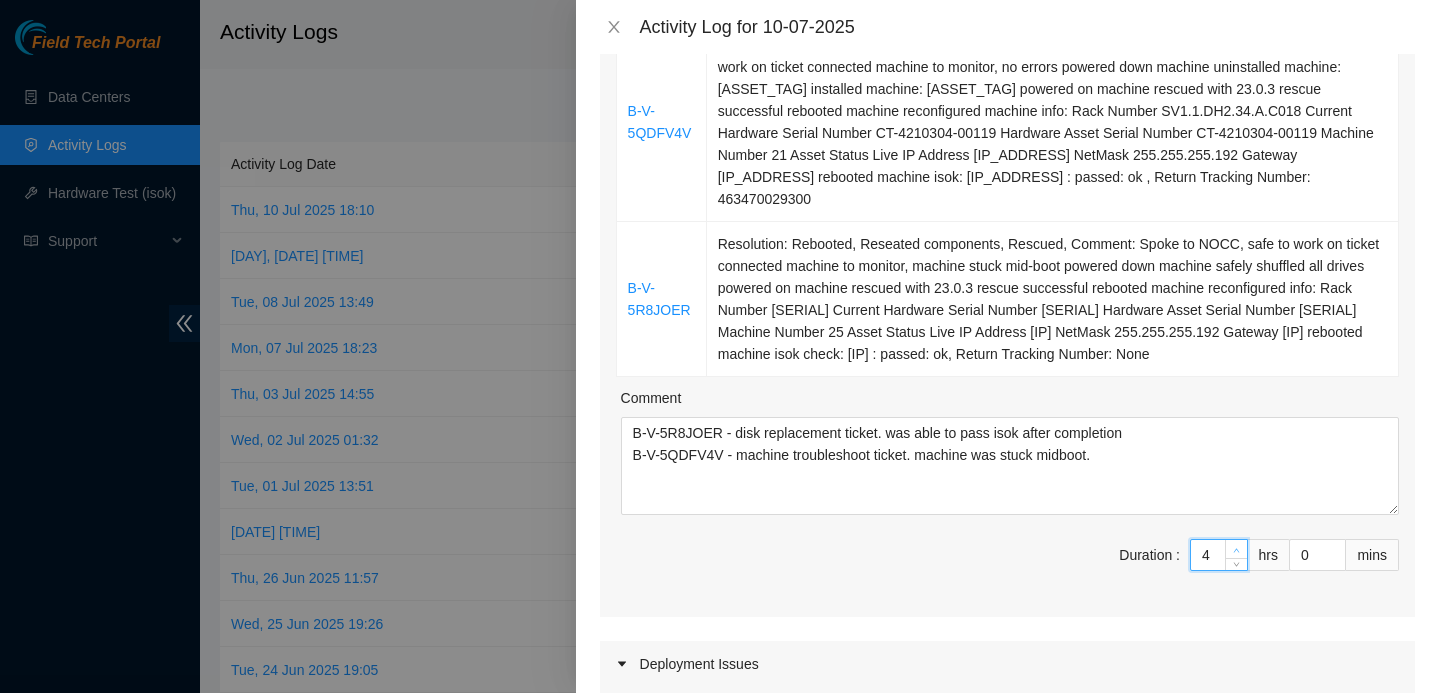 click at bounding box center [1236, 549] 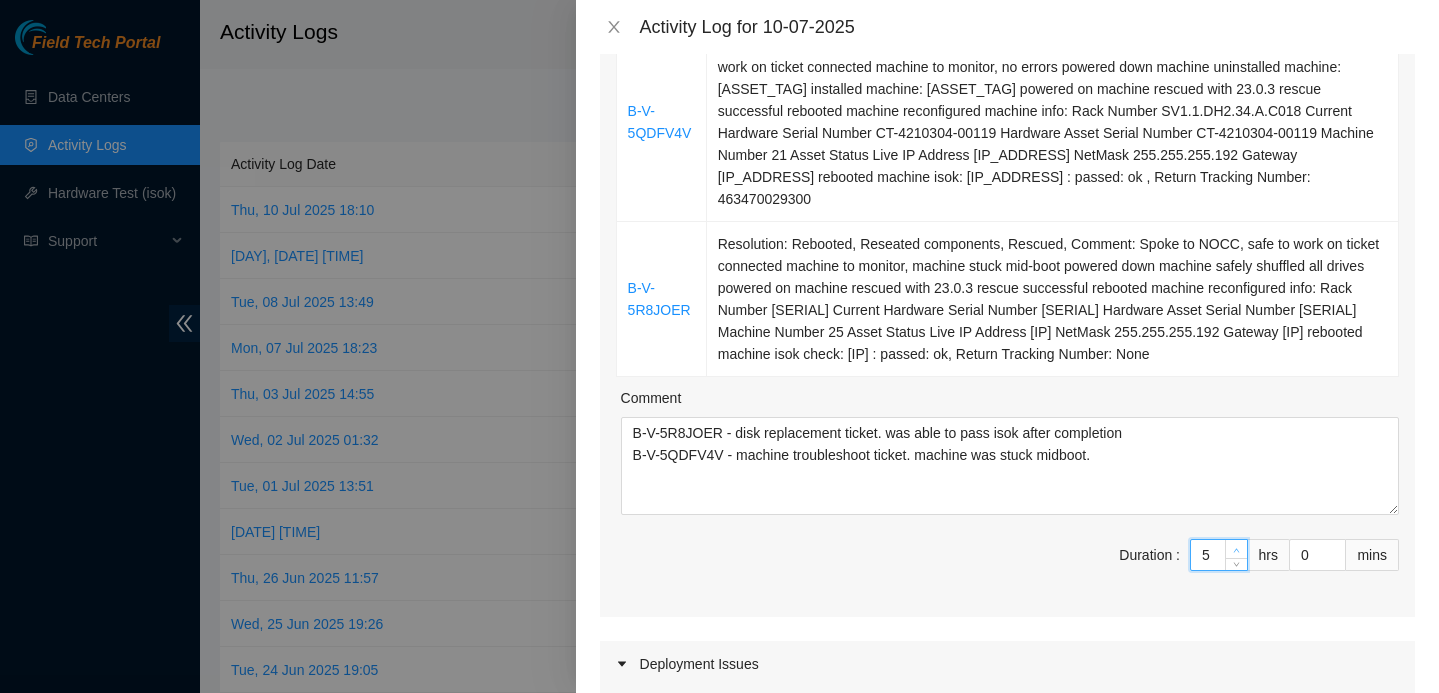 click at bounding box center [1236, 549] 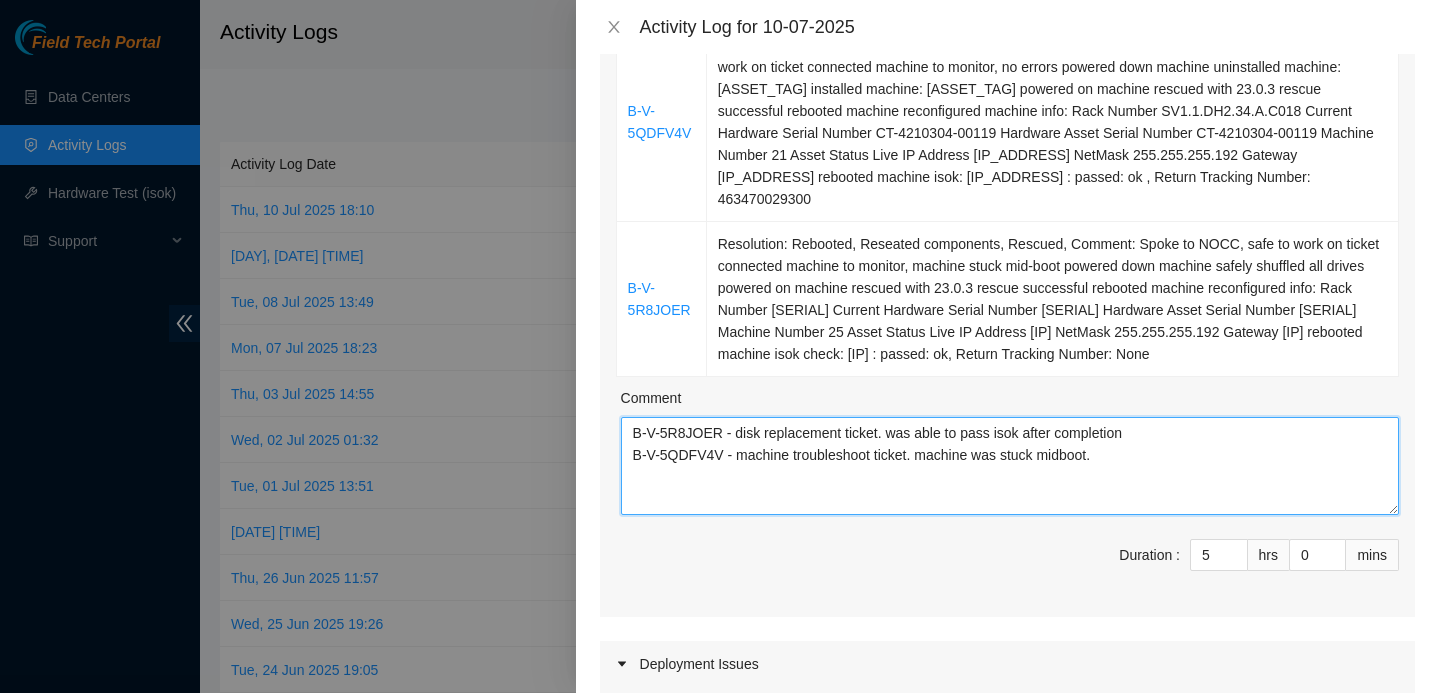 click on "B-V-5R8JOER - disk replacement ticket. was able to pass isok after completion
B-V-5QDFV4V - machine troubleshoot ticket. machine was stuck midboot." at bounding box center (1010, 466) 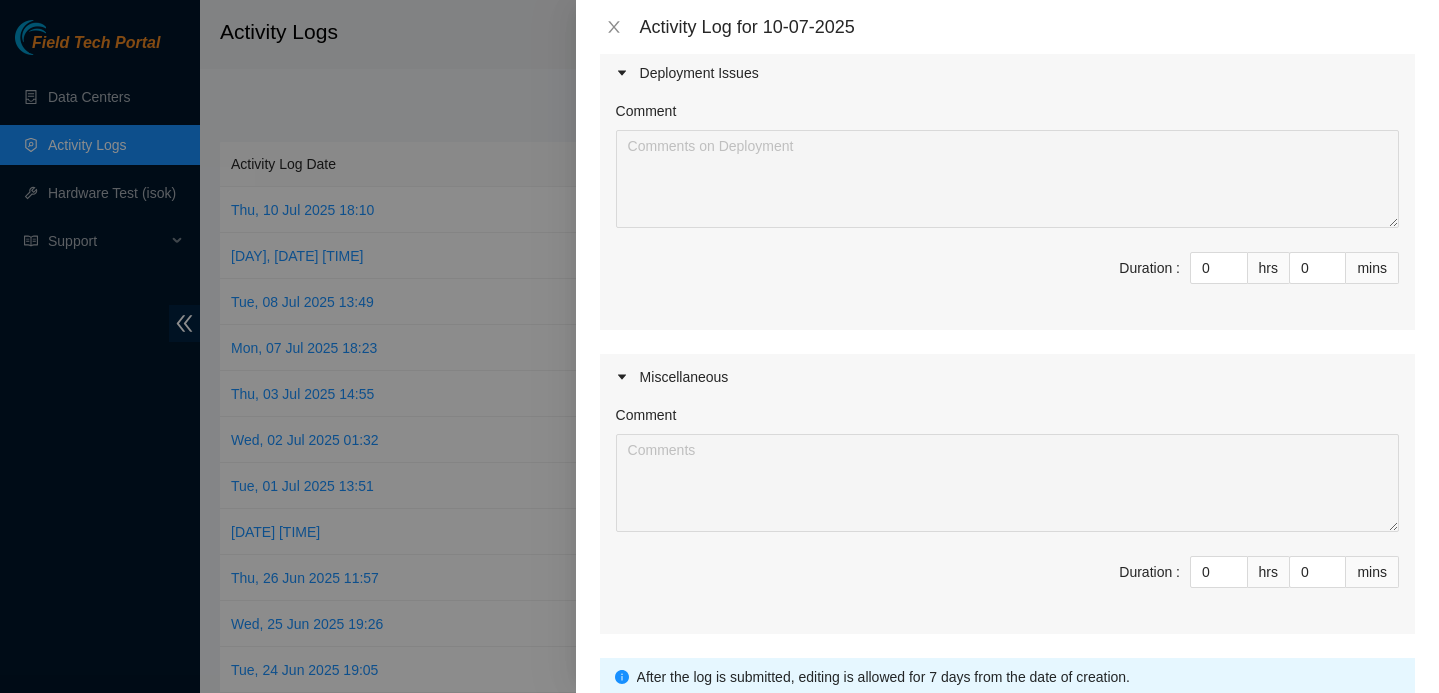 scroll, scrollTop: 920, scrollLeft: 0, axis: vertical 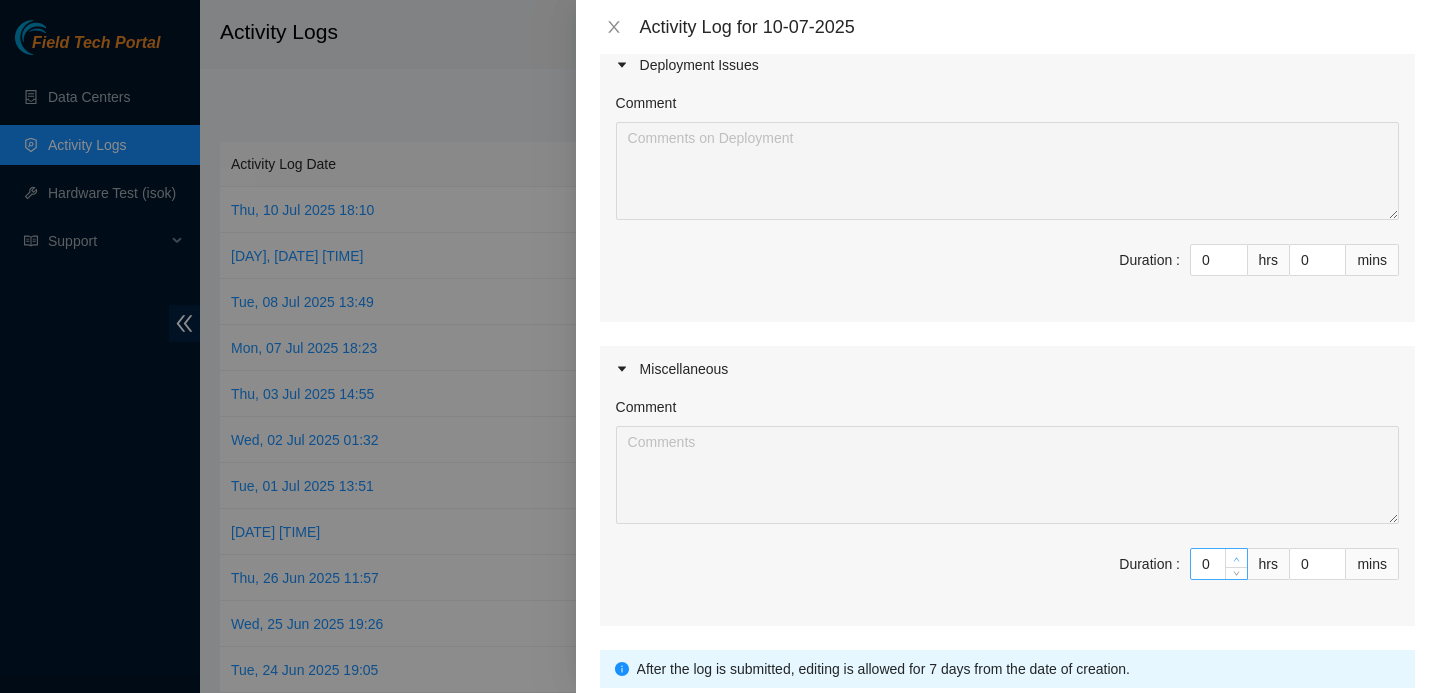 type on "B-V-5R8JOER - disk replacement ticket. was able to pass isok after completion
B-V-5QDFV4V - machine troubleshoot ticket. machine was stuck midboot.
Worked with [PERSON] on outgoing. Worked on installing 1u veritiv sleeves, cut hand while installing. Switched to clearing and organizing crash carts" 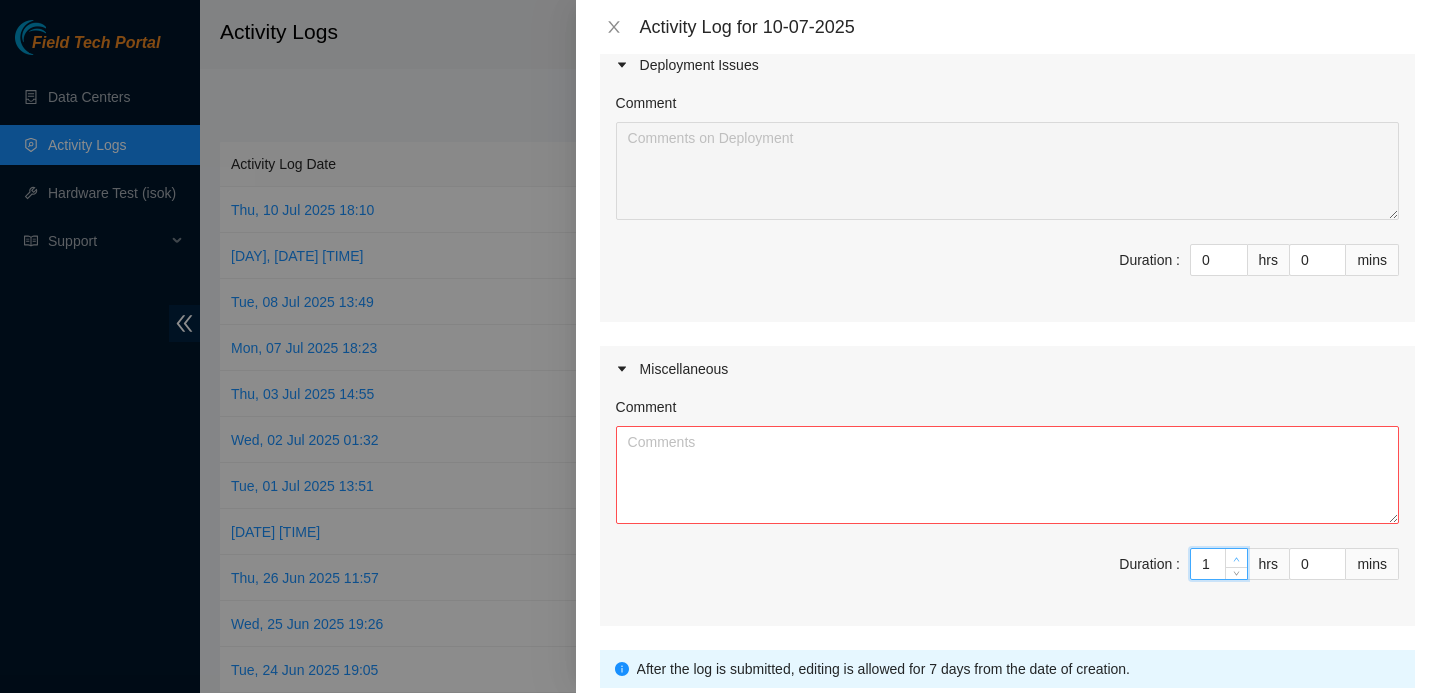 click 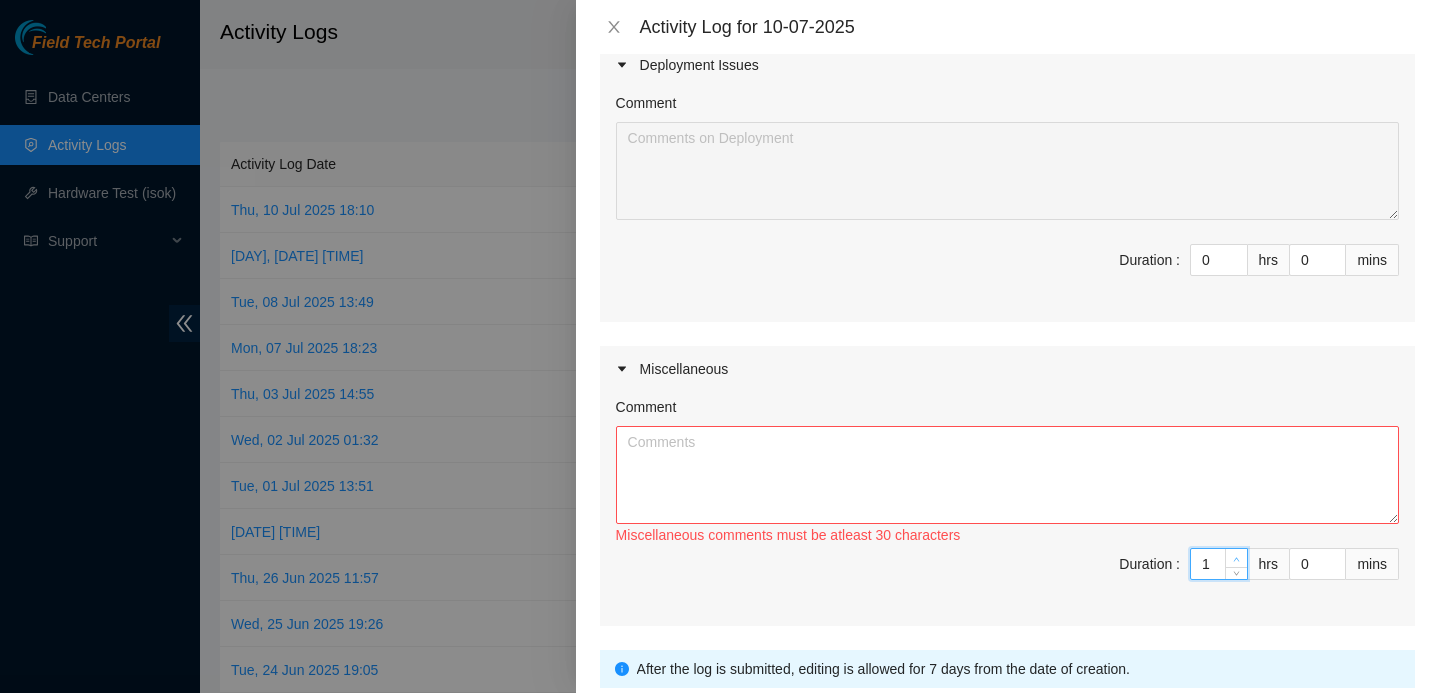 type on "2" 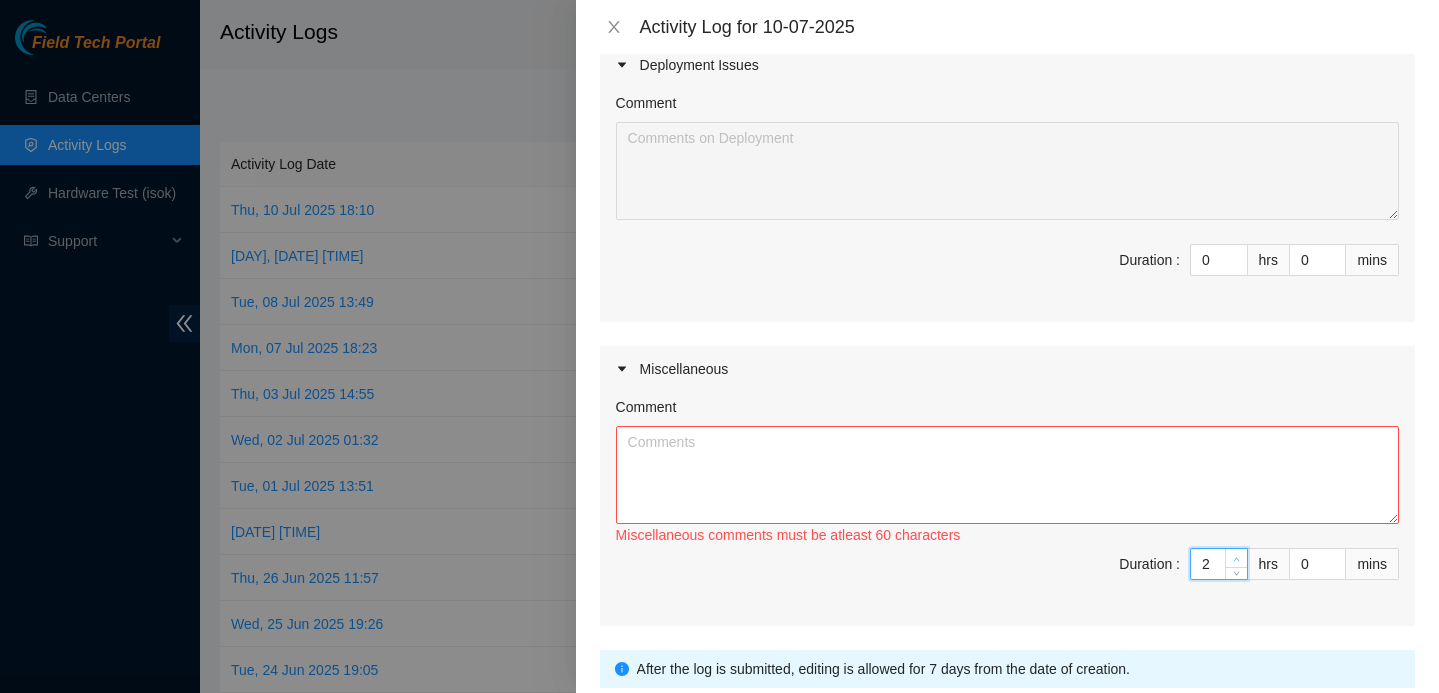 click 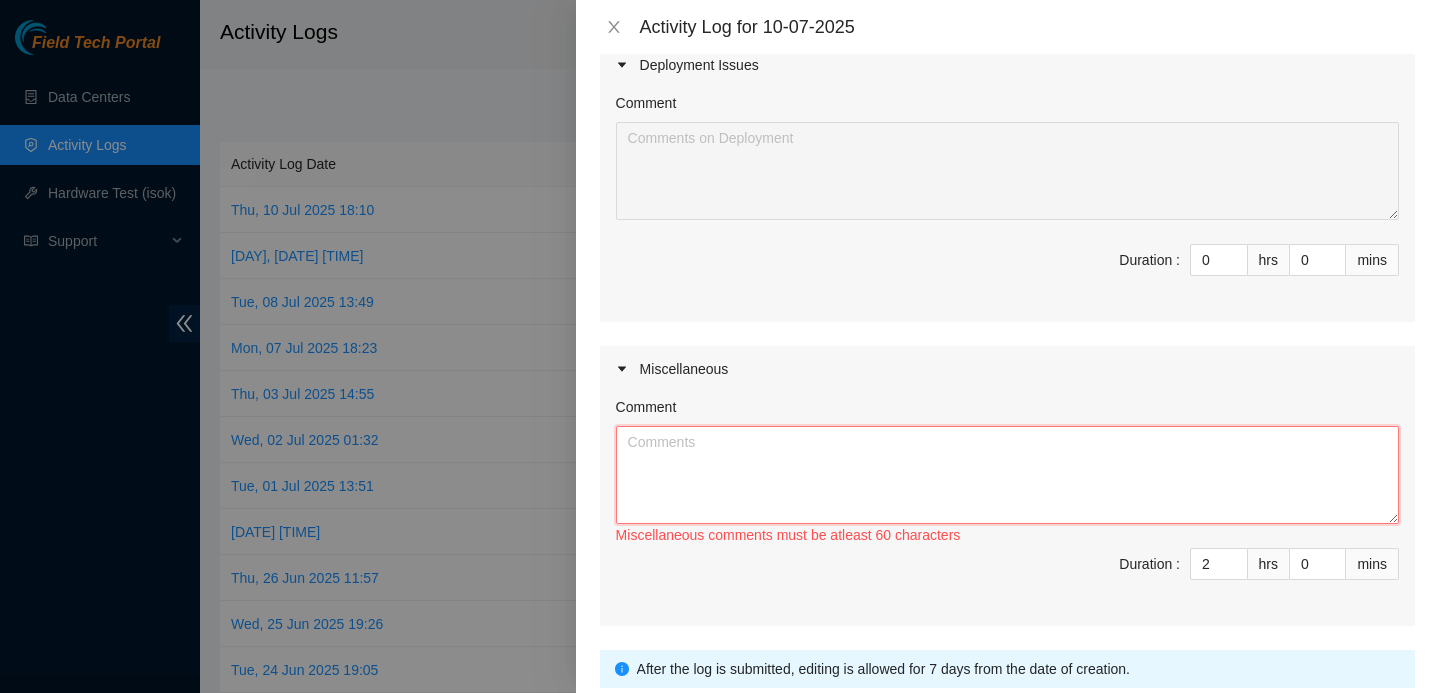 click on "Comment" at bounding box center [1007, 475] 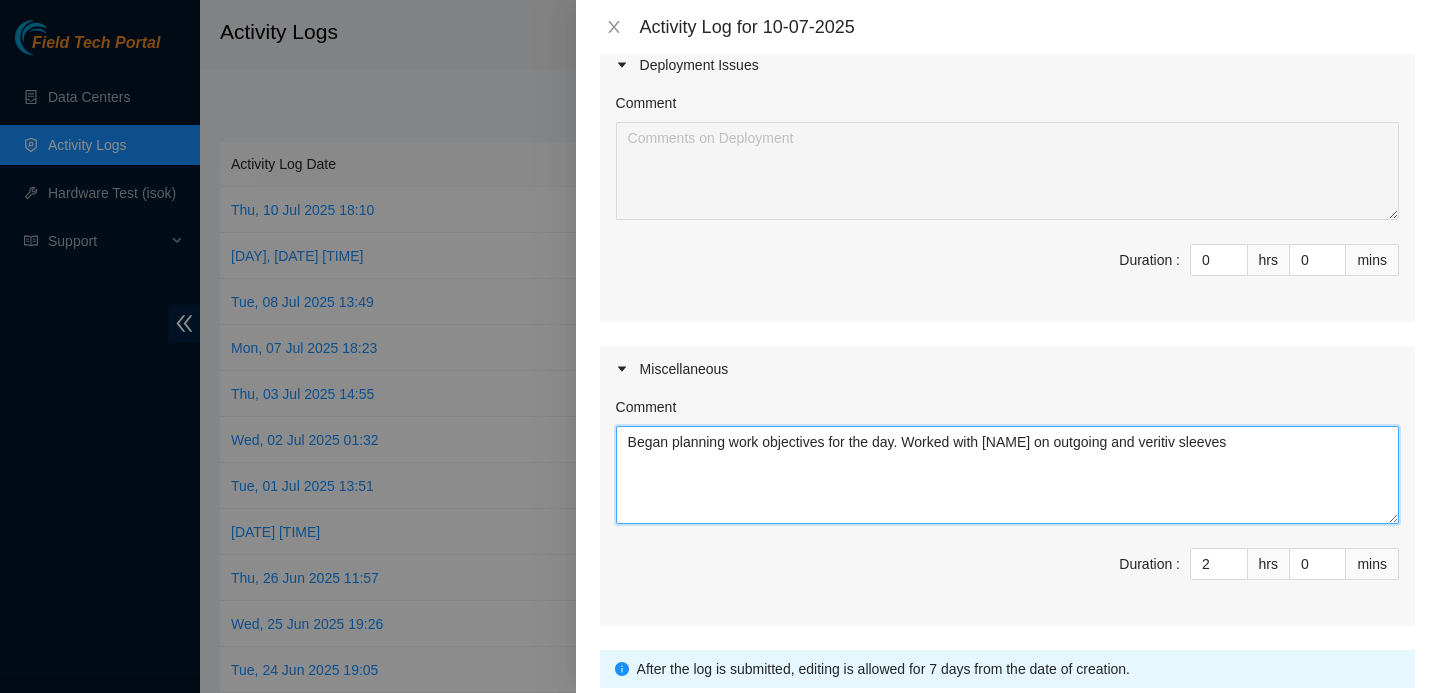 click on "Began planning work objectives for the day. Worked with [NAME] on outgoing and veritiv sleeves" at bounding box center (1007, 475) 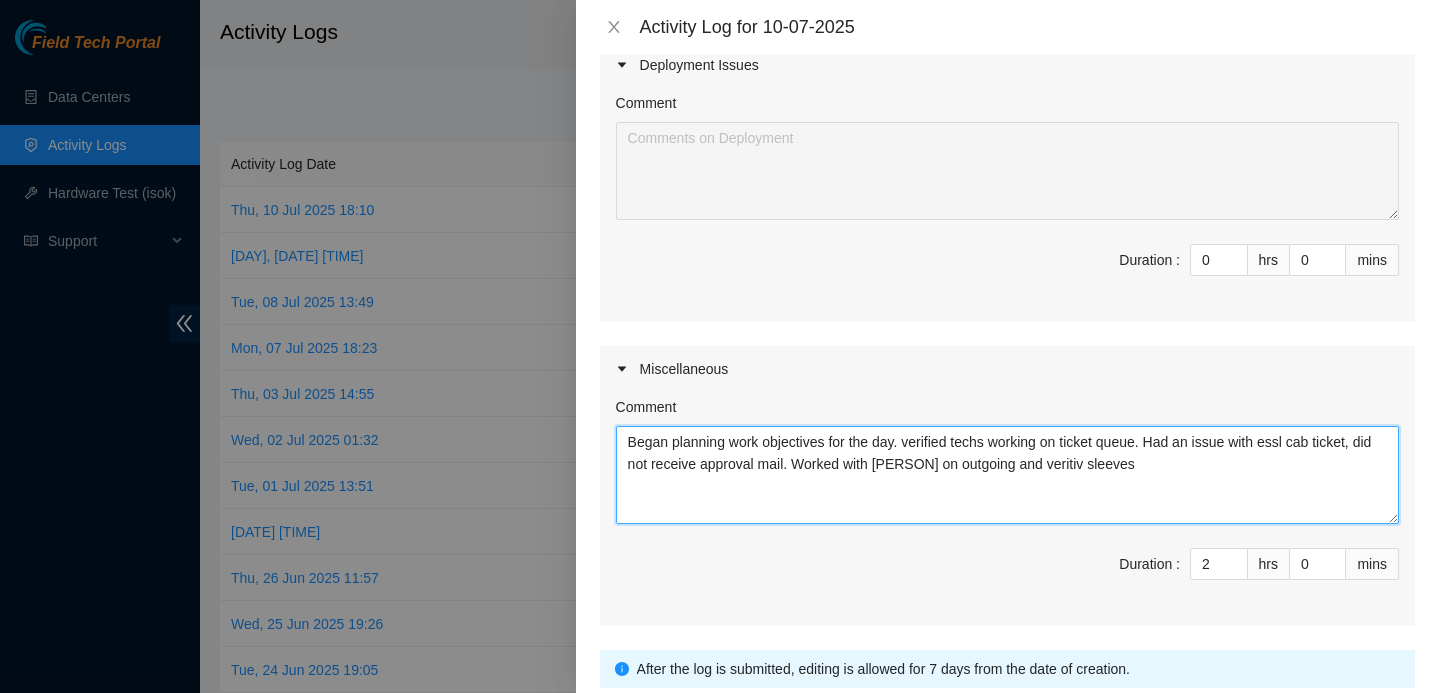 scroll, scrollTop: 1094, scrollLeft: 0, axis: vertical 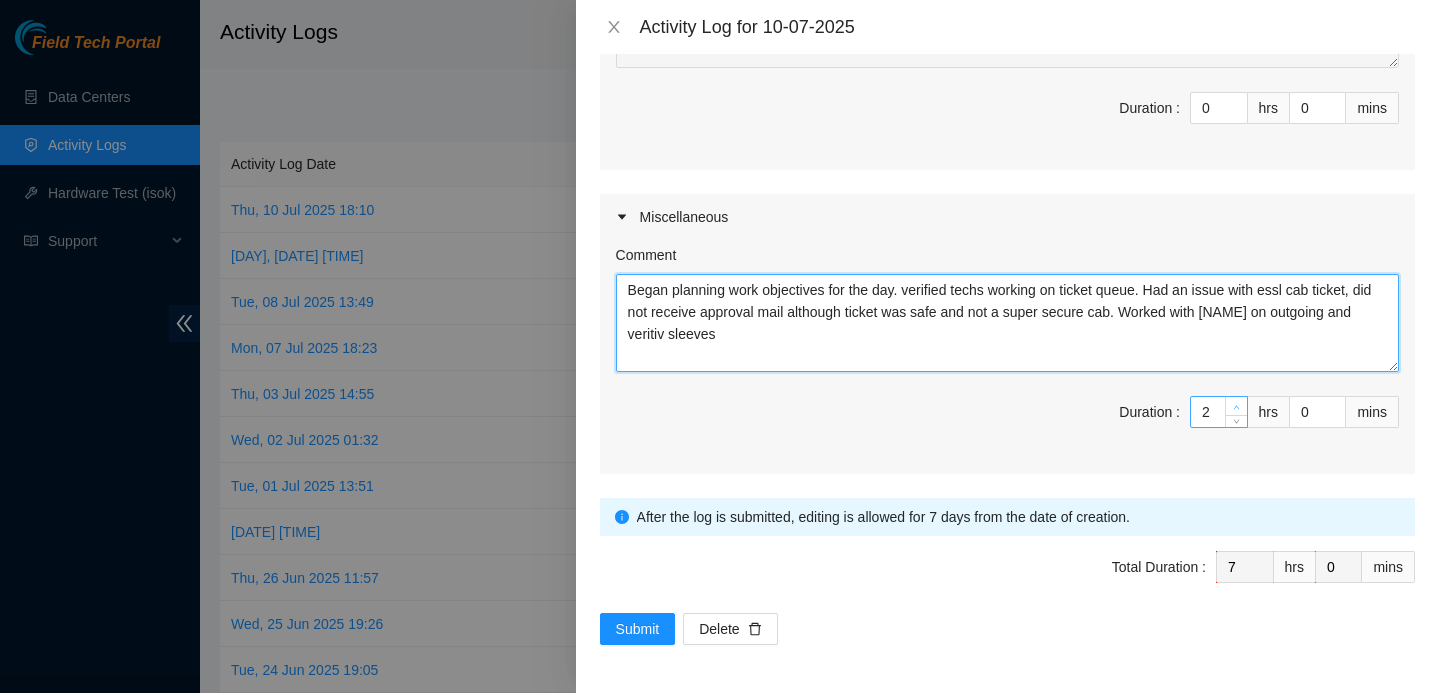 type on "Began planning work objectives for the day. verified techs working on ticket queue. Had an issue with essl cab ticket, did not receive approval mail although ticket was safe and not a super secure cab. Worked with [NAME] on outgoing and veritiv sleeves" 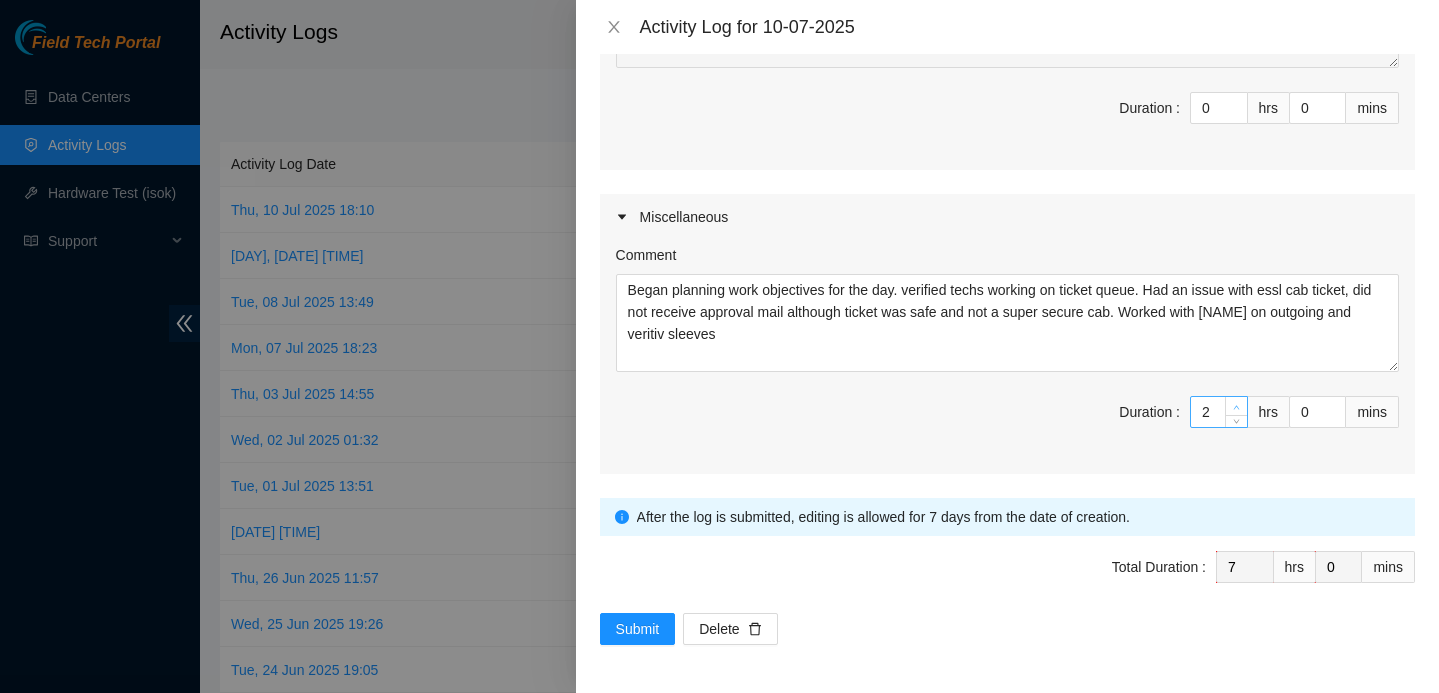 type on "3" 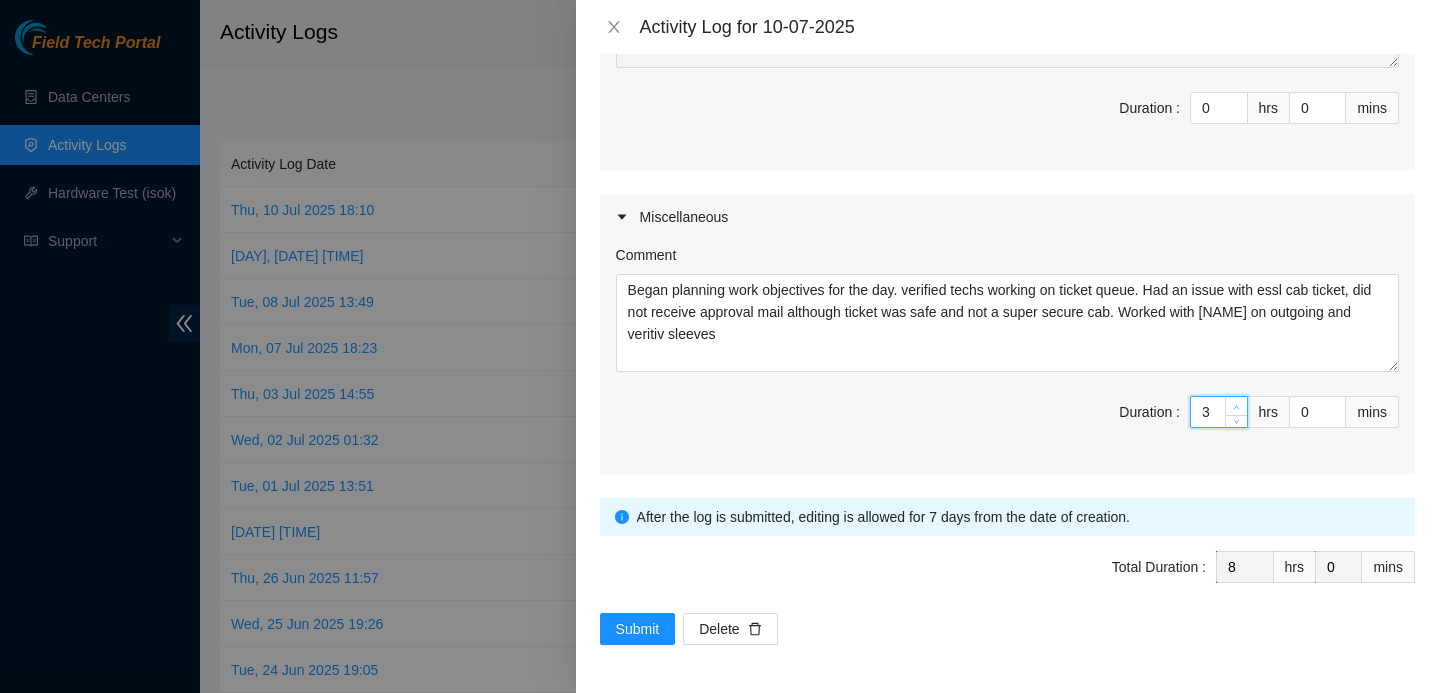 click at bounding box center (1237, 407) 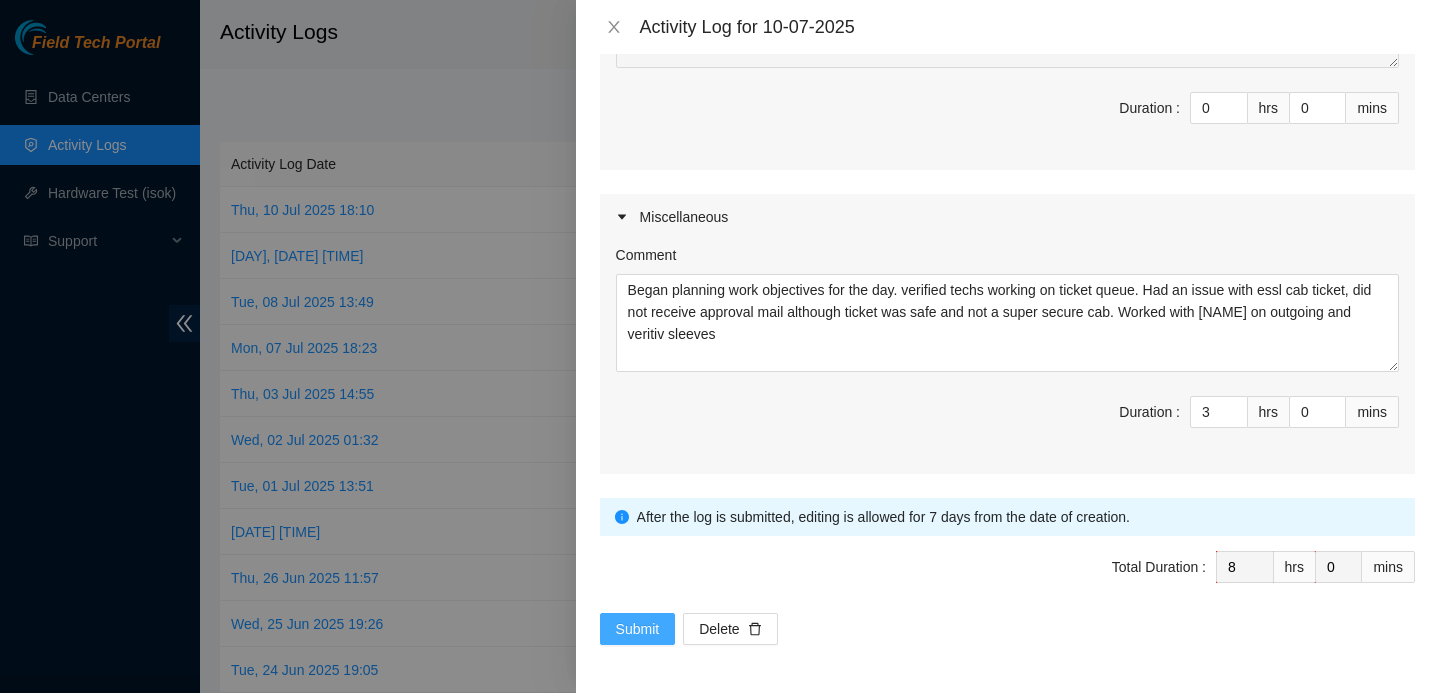 click on "Submit" at bounding box center (638, 629) 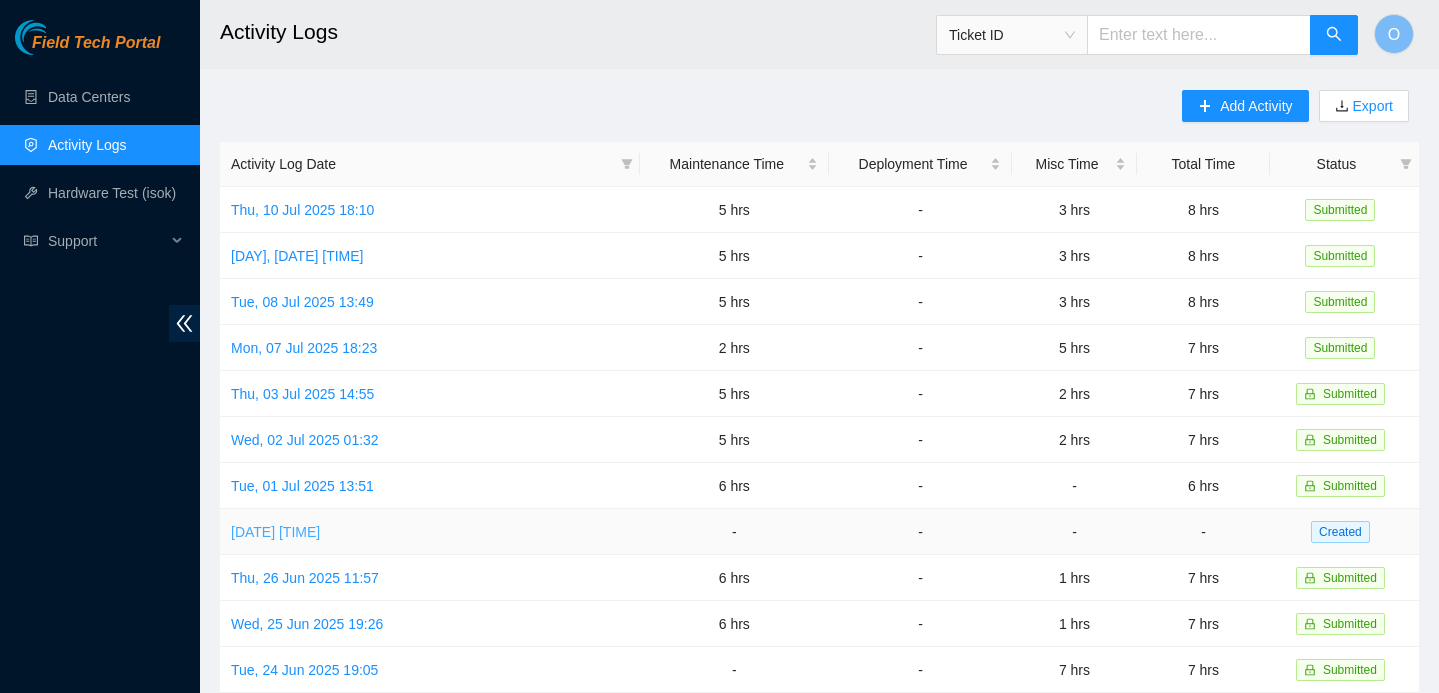 click on "[DATE] [TIME]" at bounding box center (275, 532) 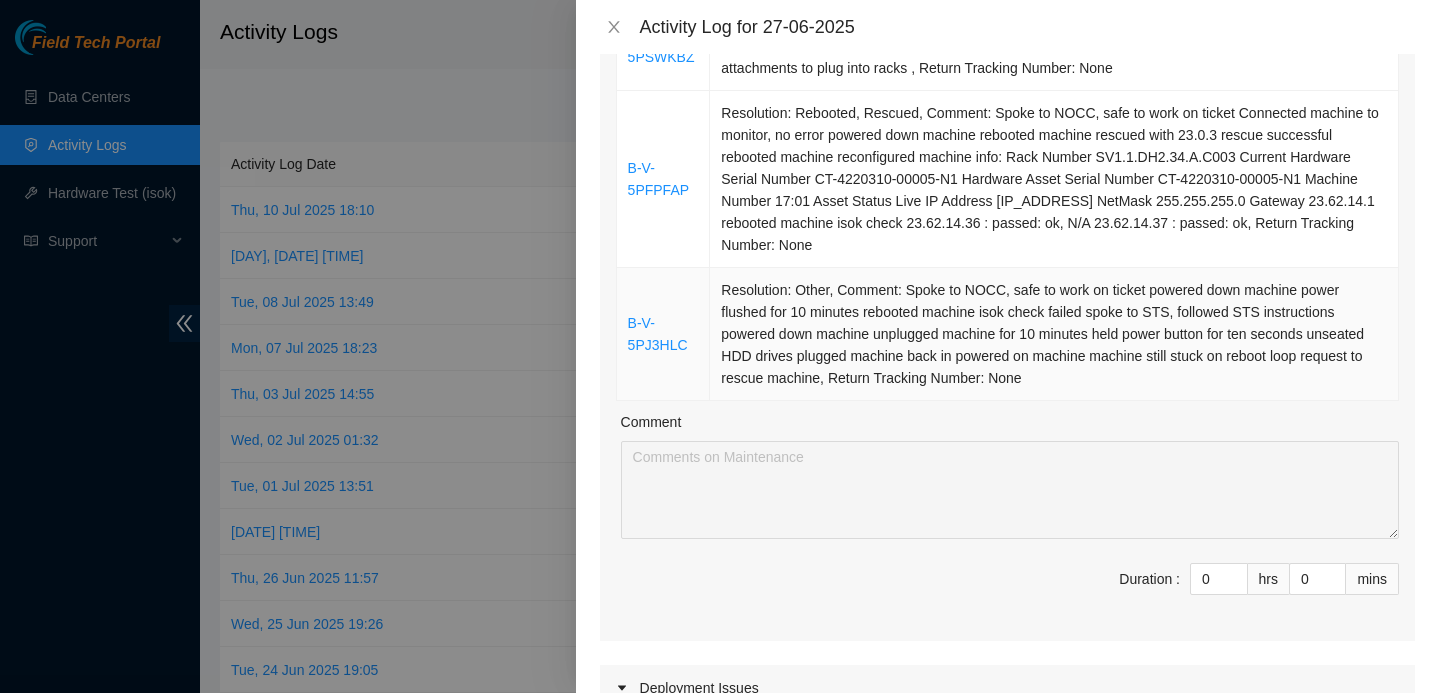 scroll, scrollTop: 458, scrollLeft: 0, axis: vertical 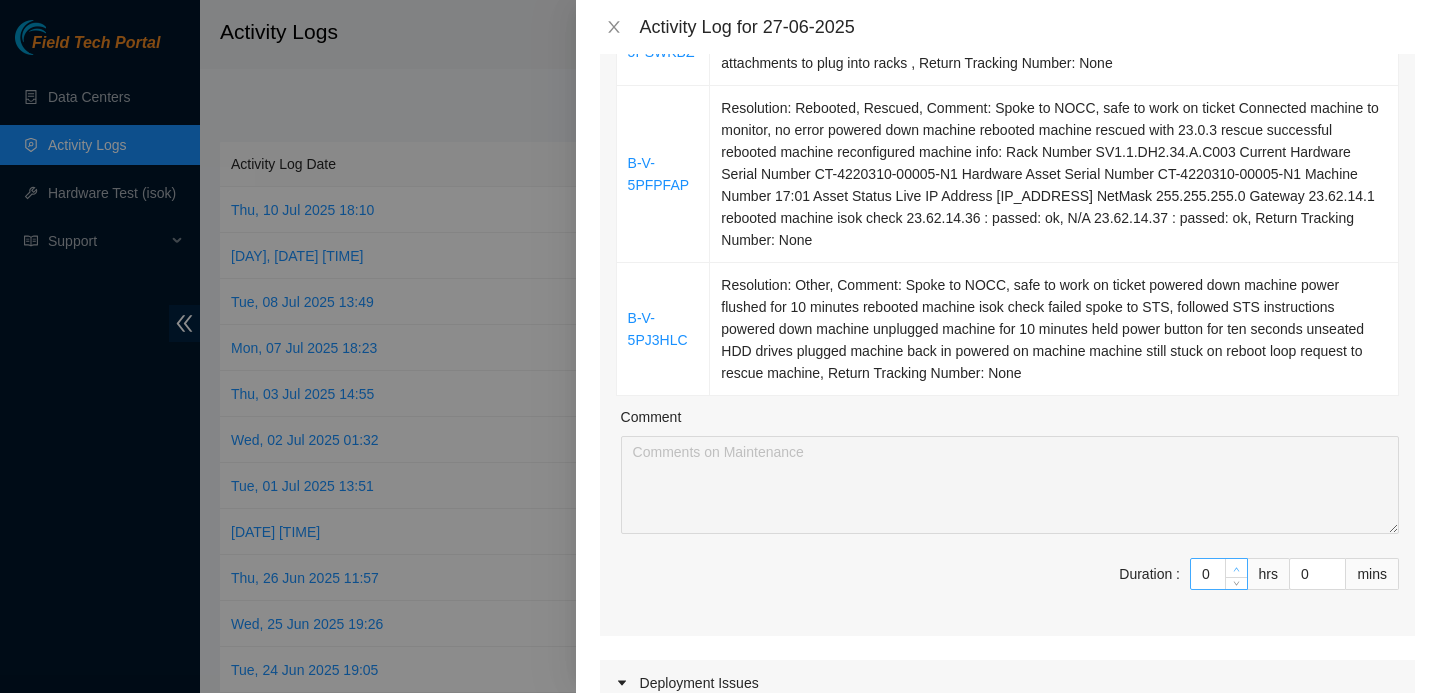 type on "1" 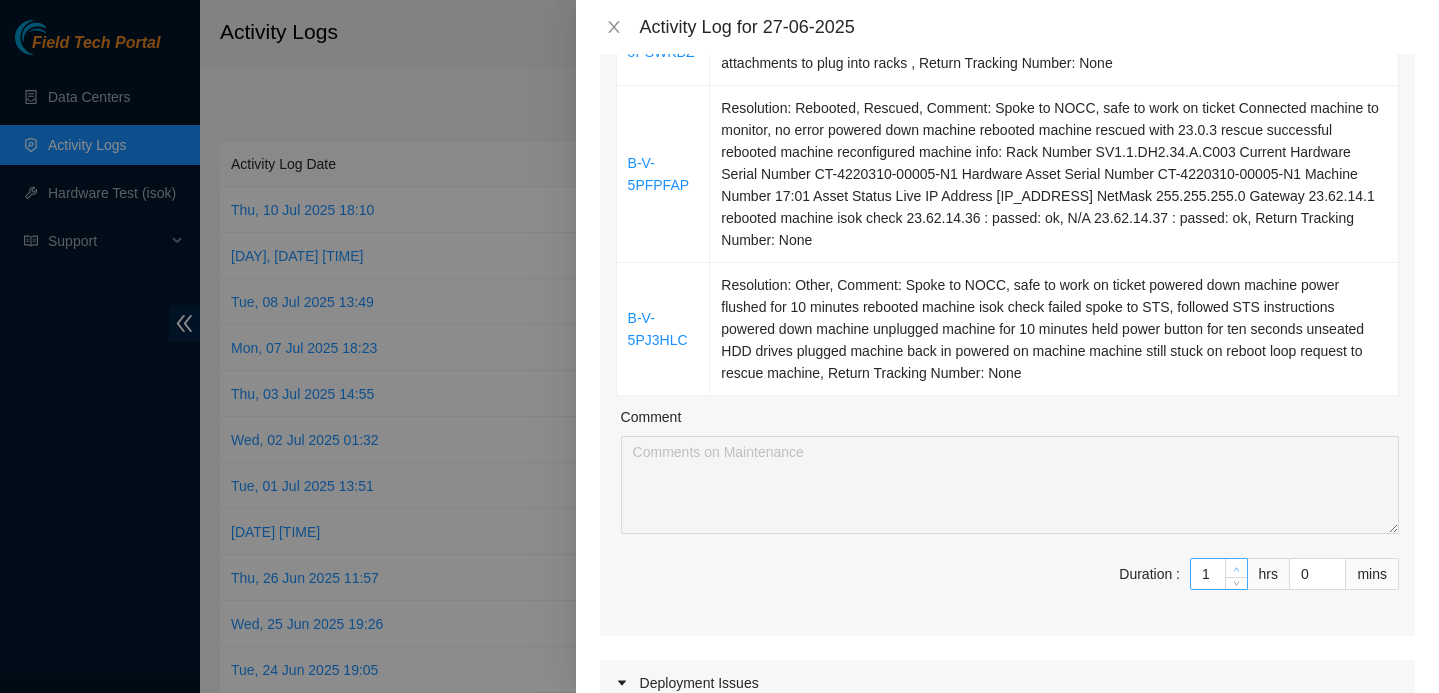 click 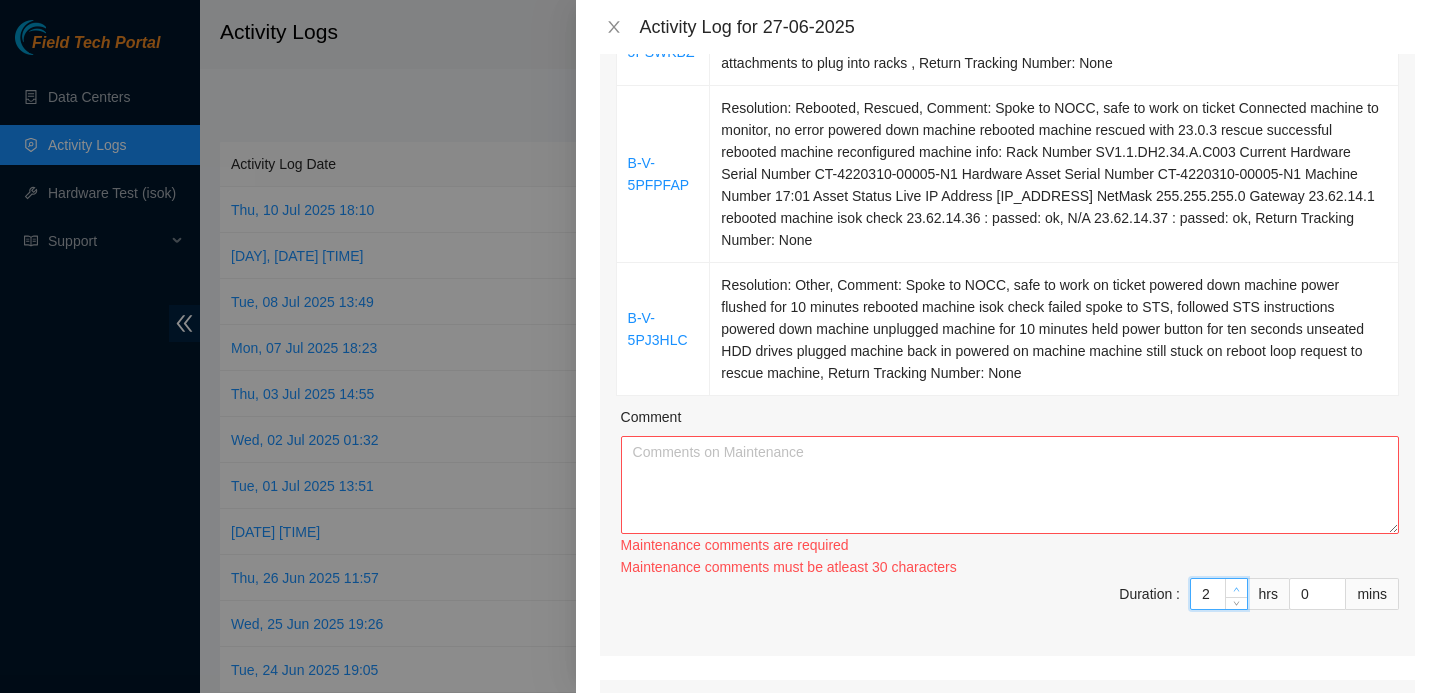 click on "Ticket Number Resolution B-V-5PFBPGJ Resolution: Other, Comment: Scanned all loose assets in storage. Opened boxes to verify all components inside. Repackaged assets after scanning and inventorying to spreadsheet. Moved all empty boxes and placed all boxed assets in separate areas. Reorganzied storage space to create more space. Grabbed loose assets from Colo, inventoried into spreadsheet, placed in stoage, Return Tracking Number: None B-V-5PSWKBZ Resolution: Other, Comment: Completed audit of crash carts
10 in total
- 7 with monitors, 5 working monitors, 1 with bad image on screen
- 3 without monitors
- all have keyboards
- 2 are missing power cable attachments to plug into racks
, Return Tracking Number: None B-V-5PFPFAP B-V-5PJ3HLC Comment Maintenance comments are required Maintenance comments must be atleast 30 characters Duration : 2 hrs 0 mins" at bounding box center (1007, 235) 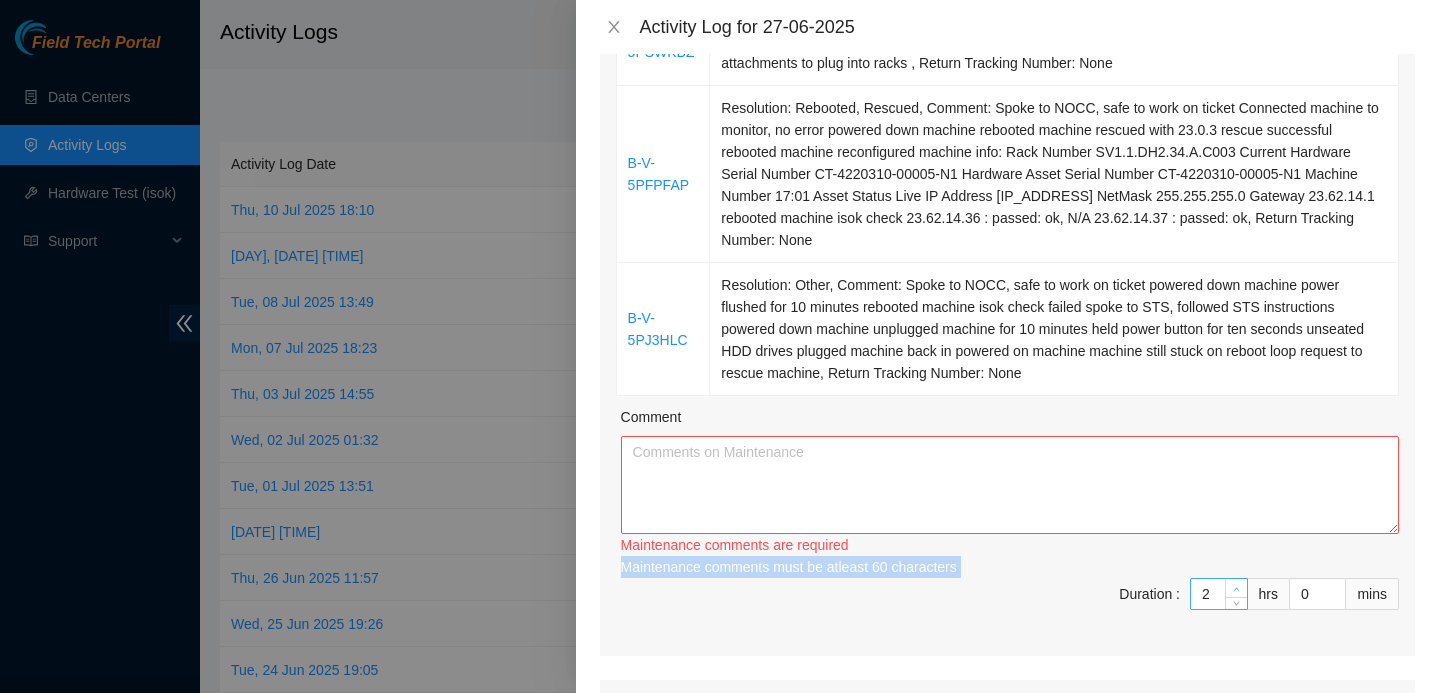 click on "Maintenance comments must be atleast 60 characters" at bounding box center (1010, 567) 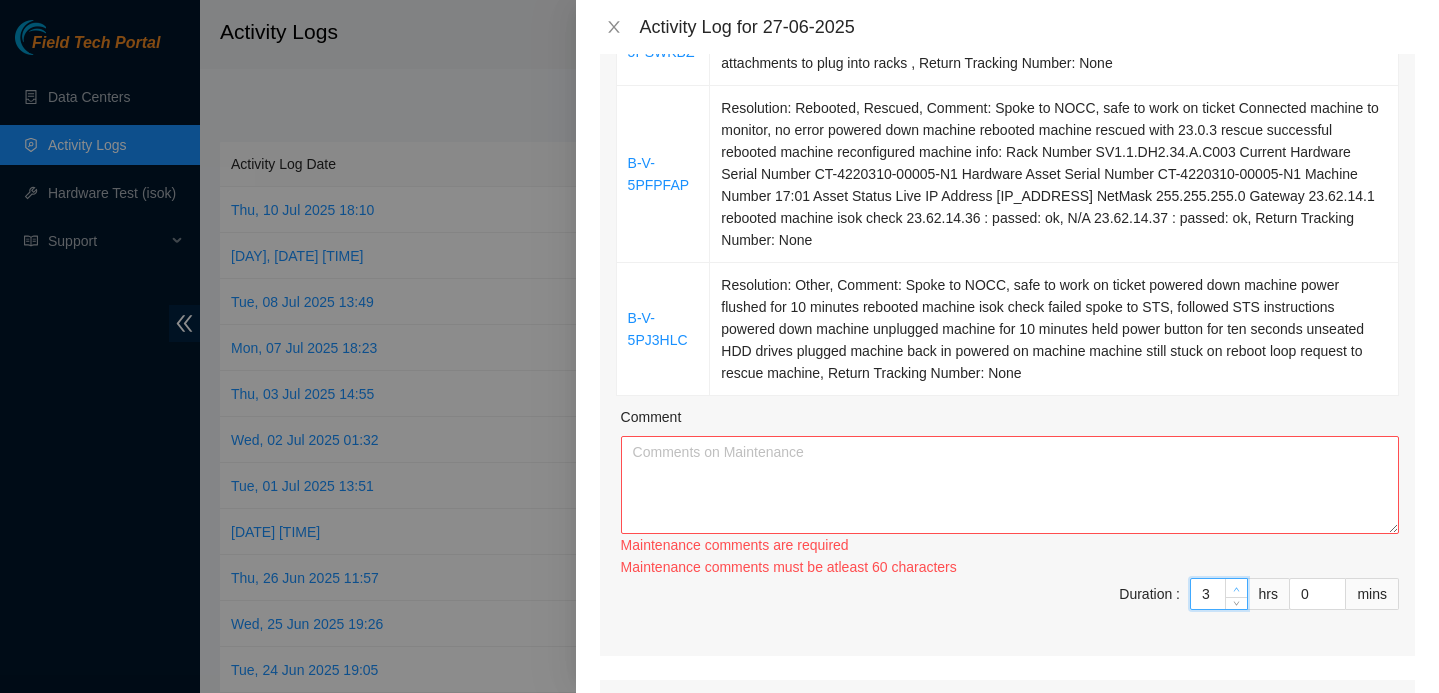 click 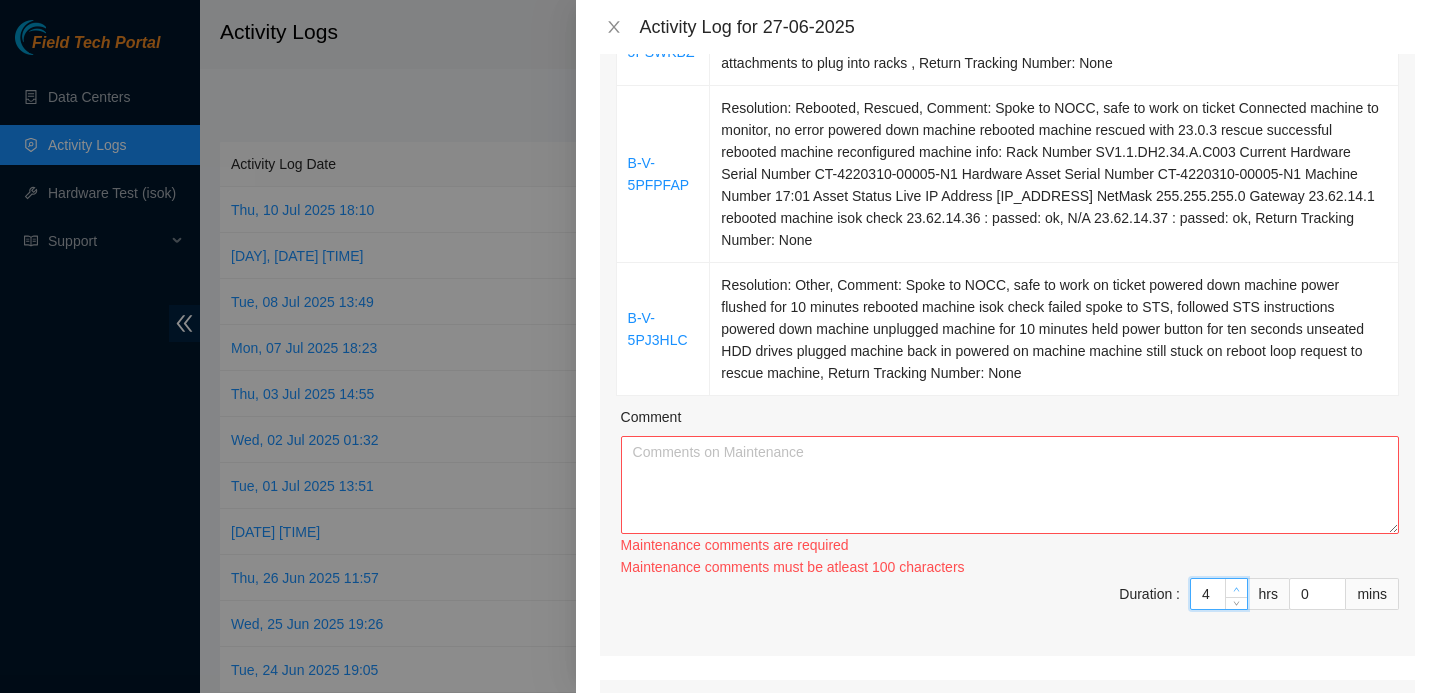 click at bounding box center [1237, 589] 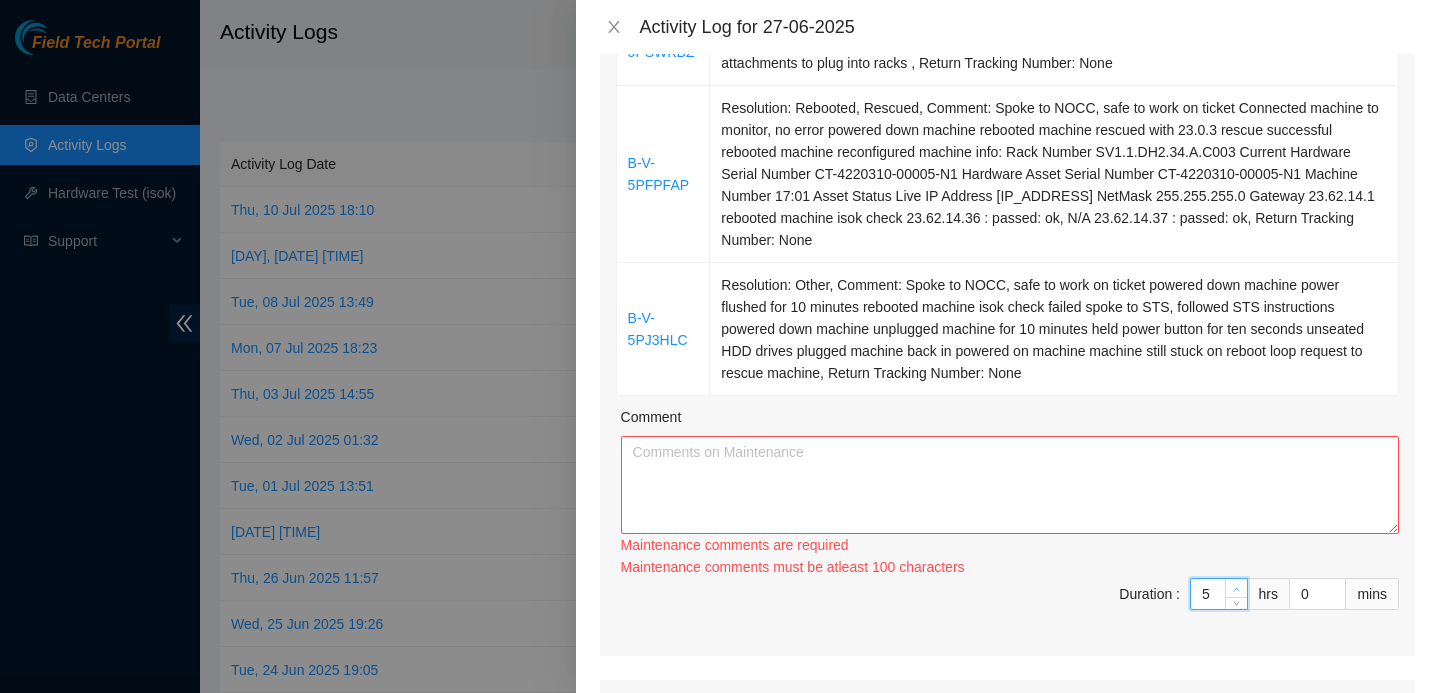 click 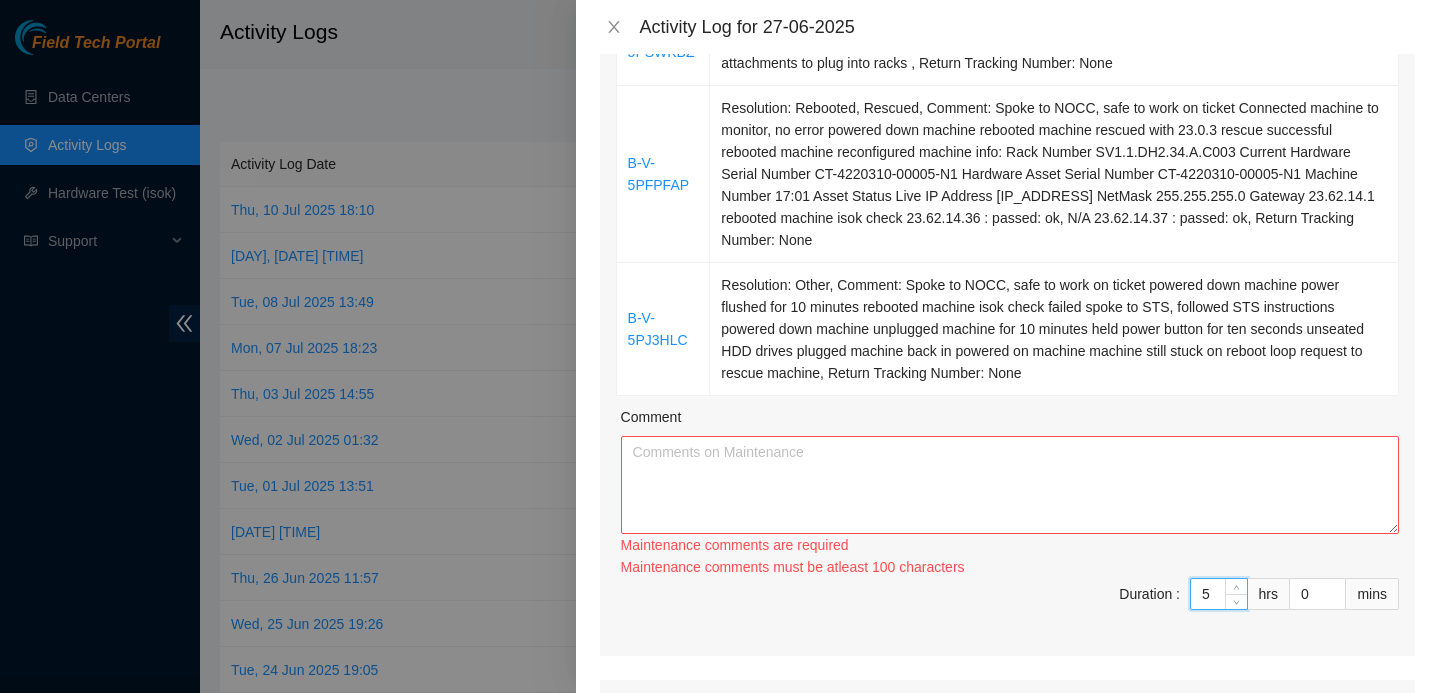 scroll, scrollTop: 443, scrollLeft: 0, axis: vertical 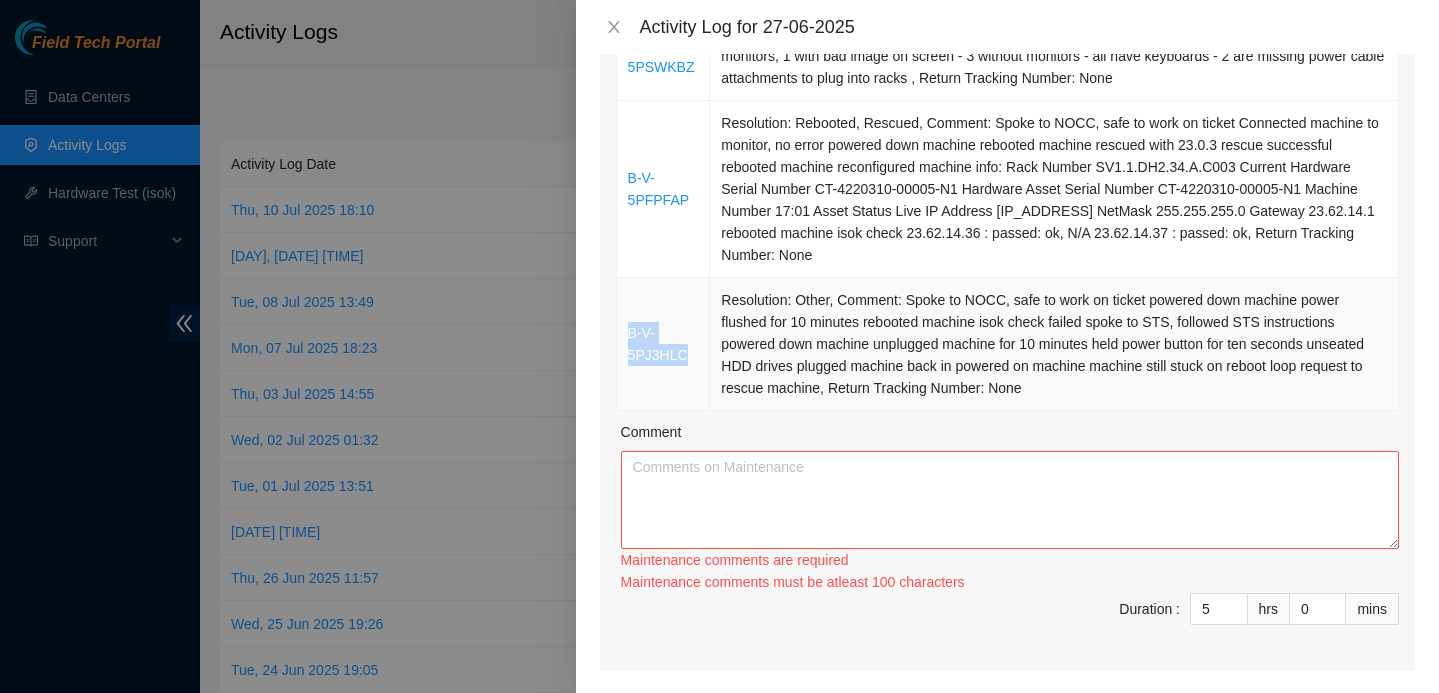 drag, startPoint x: 698, startPoint y: 388, endPoint x: 623, endPoint y: 350, distance: 84.07735 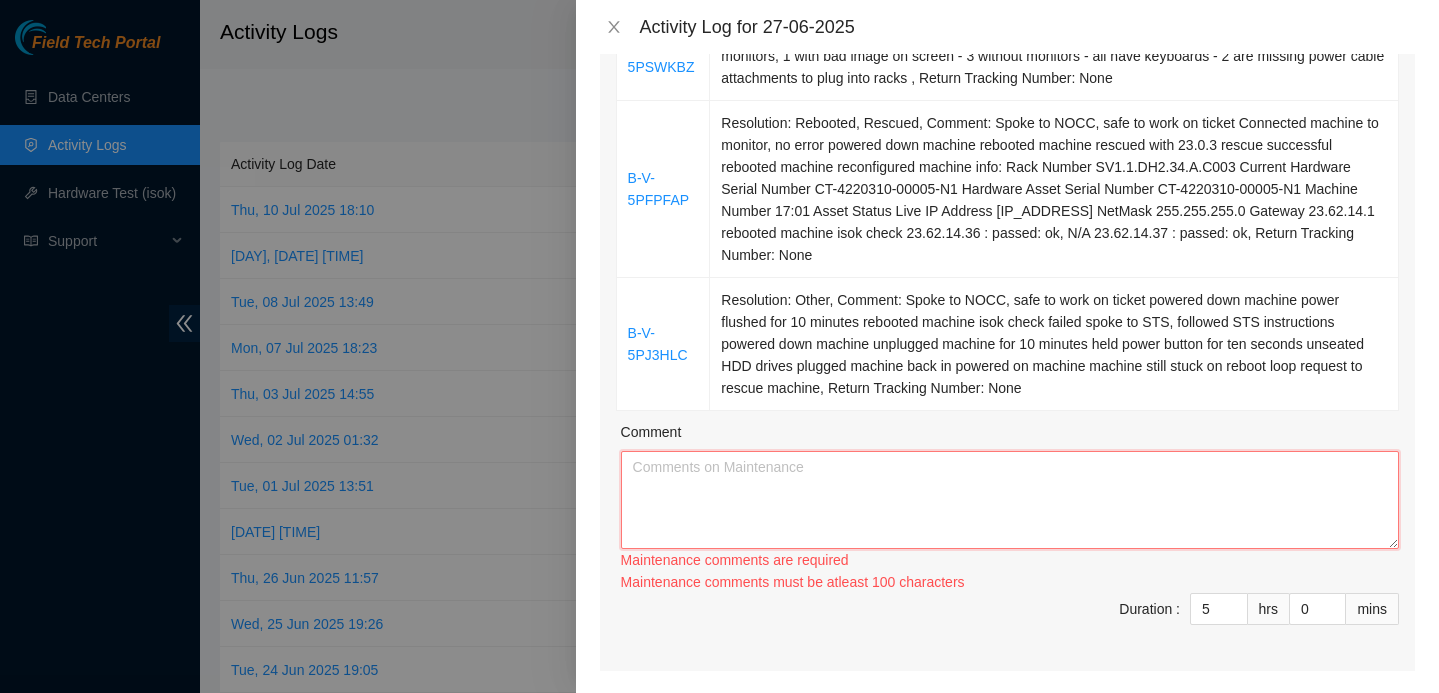 click on "Comment" at bounding box center (1010, 500) 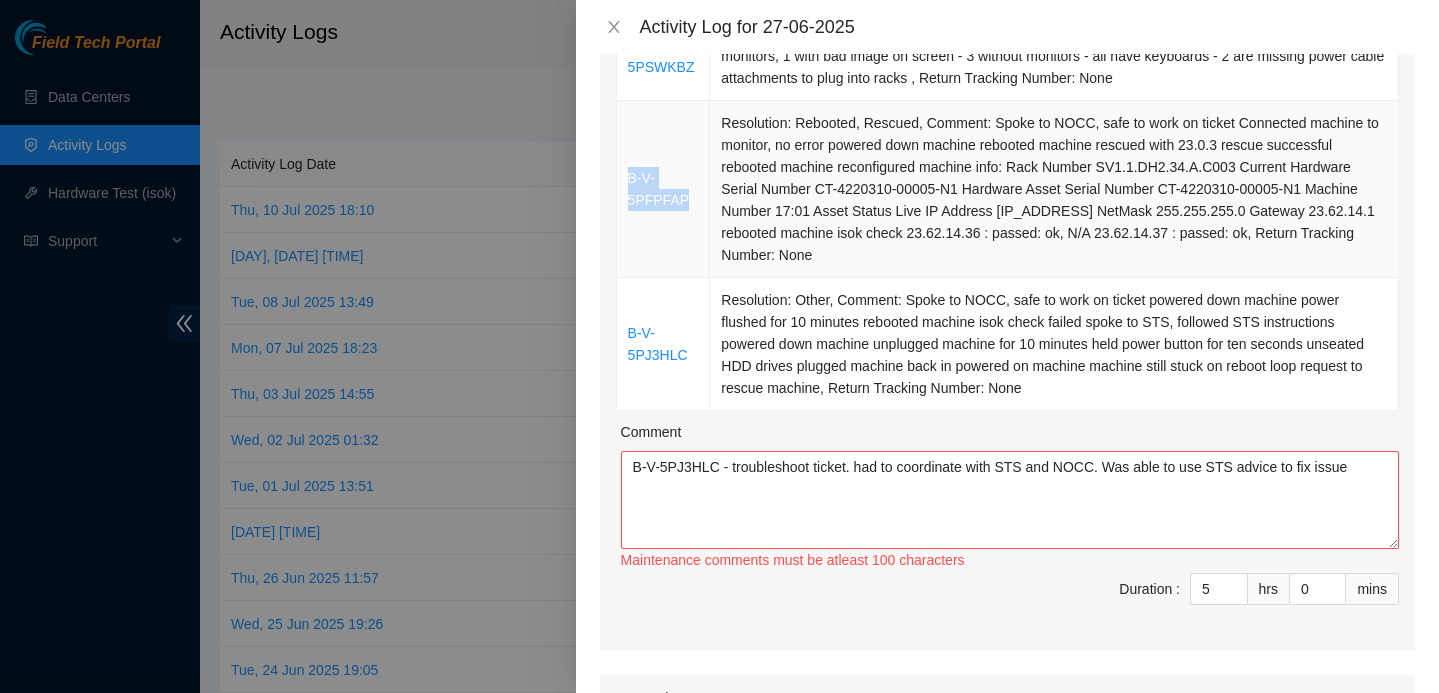 drag, startPoint x: 701, startPoint y: 228, endPoint x: 621, endPoint y: 200, distance: 84.758484 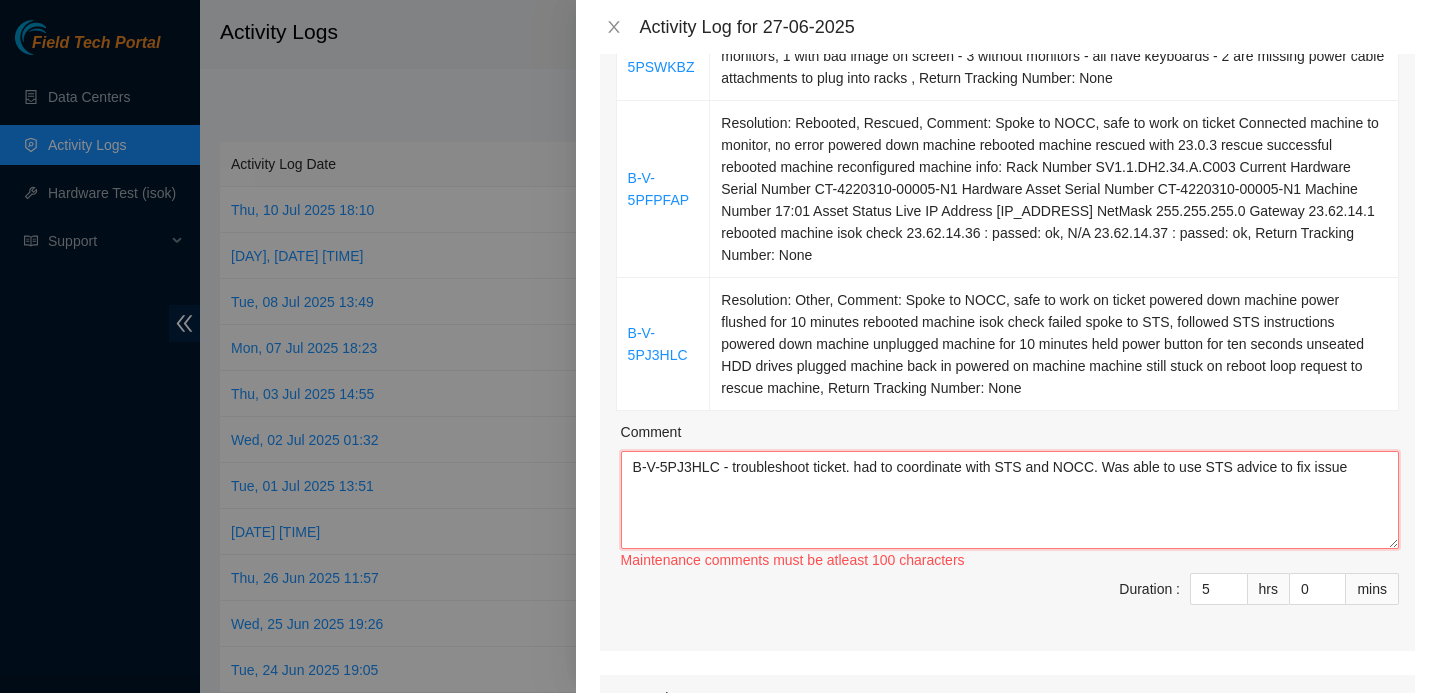 click on "B-V-5PJ3HLC - troubleshoot ticket. had to coordinate with STS and NOCC. Was able to use STS advice to fix issue" at bounding box center (1010, 500) 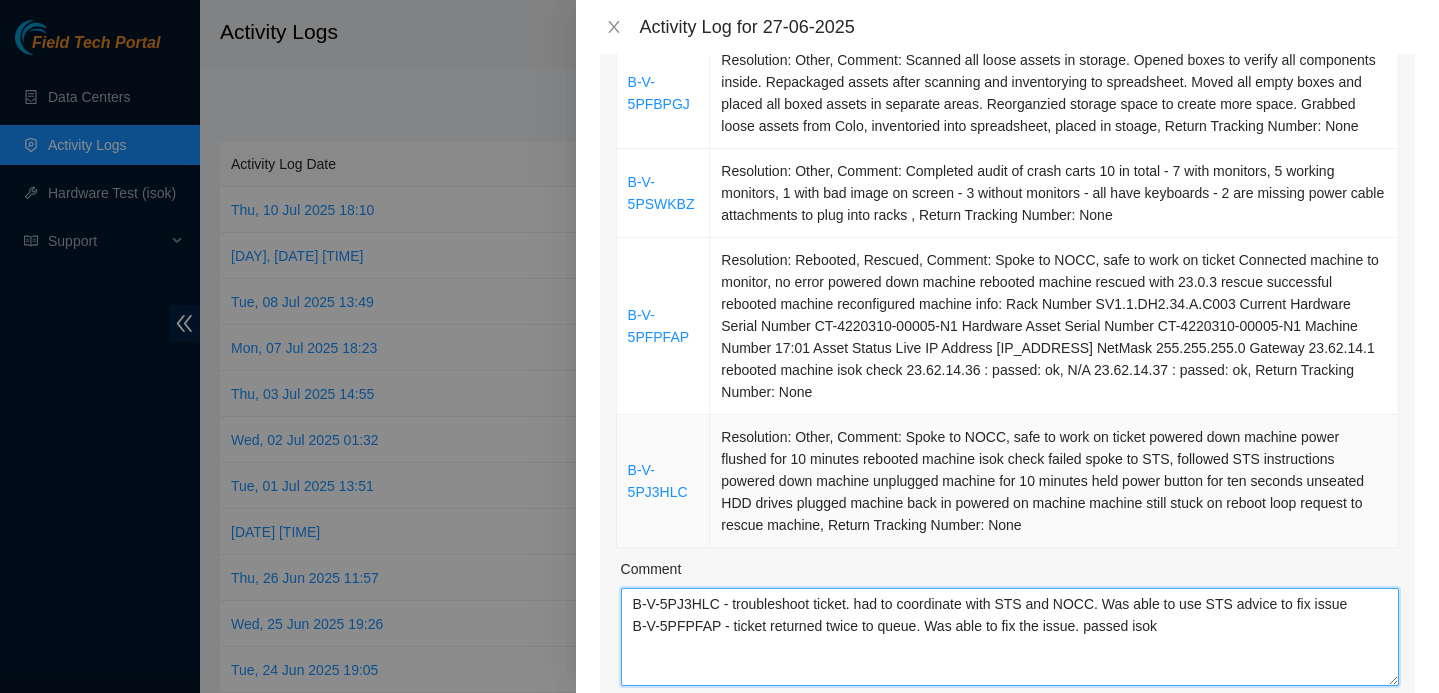 scroll, scrollTop: 295, scrollLeft: 0, axis: vertical 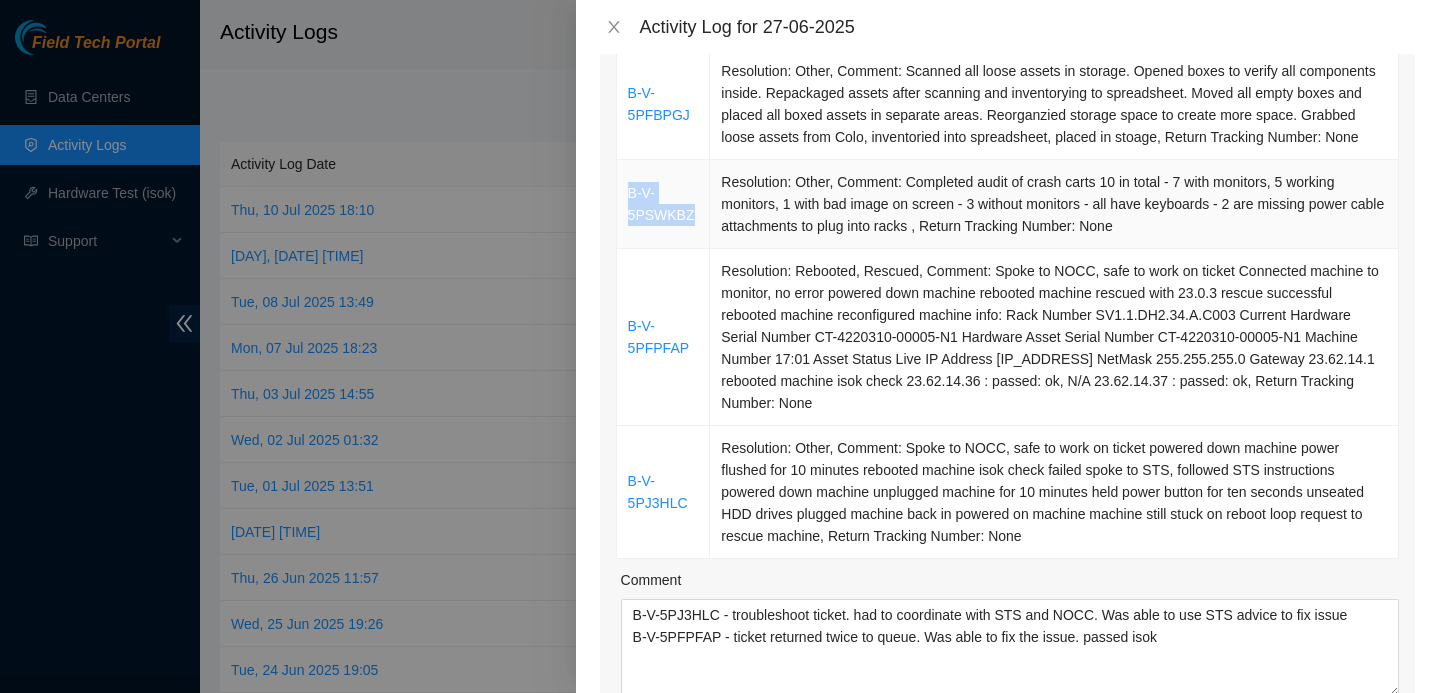 drag, startPoint x: 703, startPoint y: 243, endPoint x: 626, endPoint y: 207, distance: 85 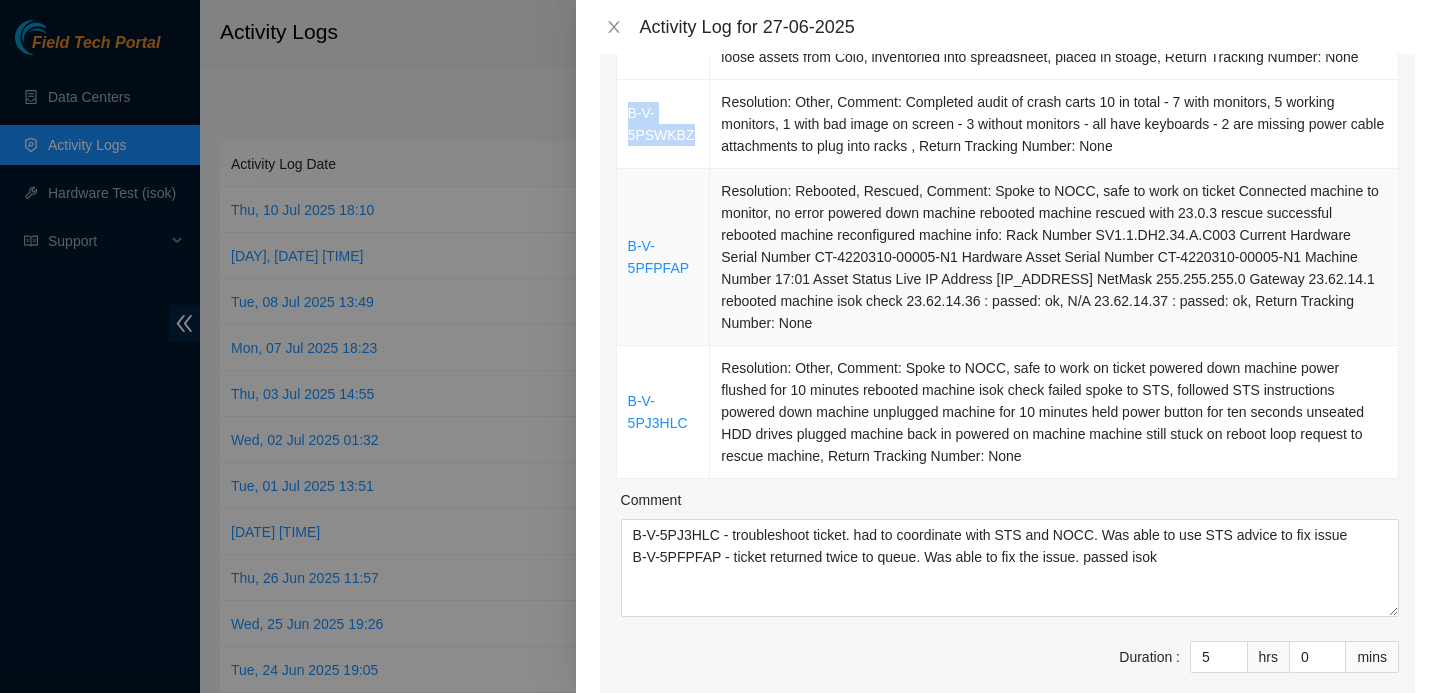 scroll, scrollTop: 380, scrollLeft: 0, axis: vertical 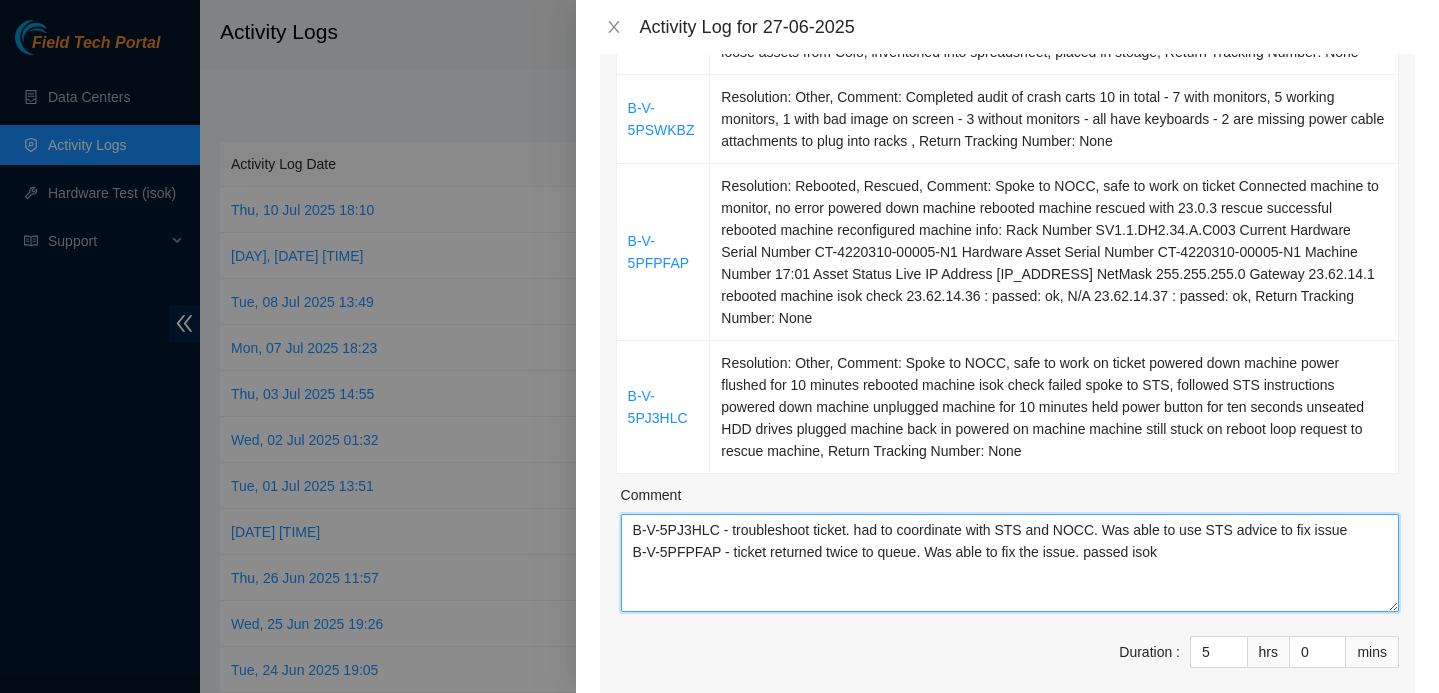 click on "B-V-5PJ3HLC - troubleshoot ticket. had to coordinate with STS and NOCC. Was able to use STS advice to fix issue
B-V-5PFPFAP - ticket returned twice to queue. Was able to fix the issue. passed isok" at bounding box center (1010, 563) 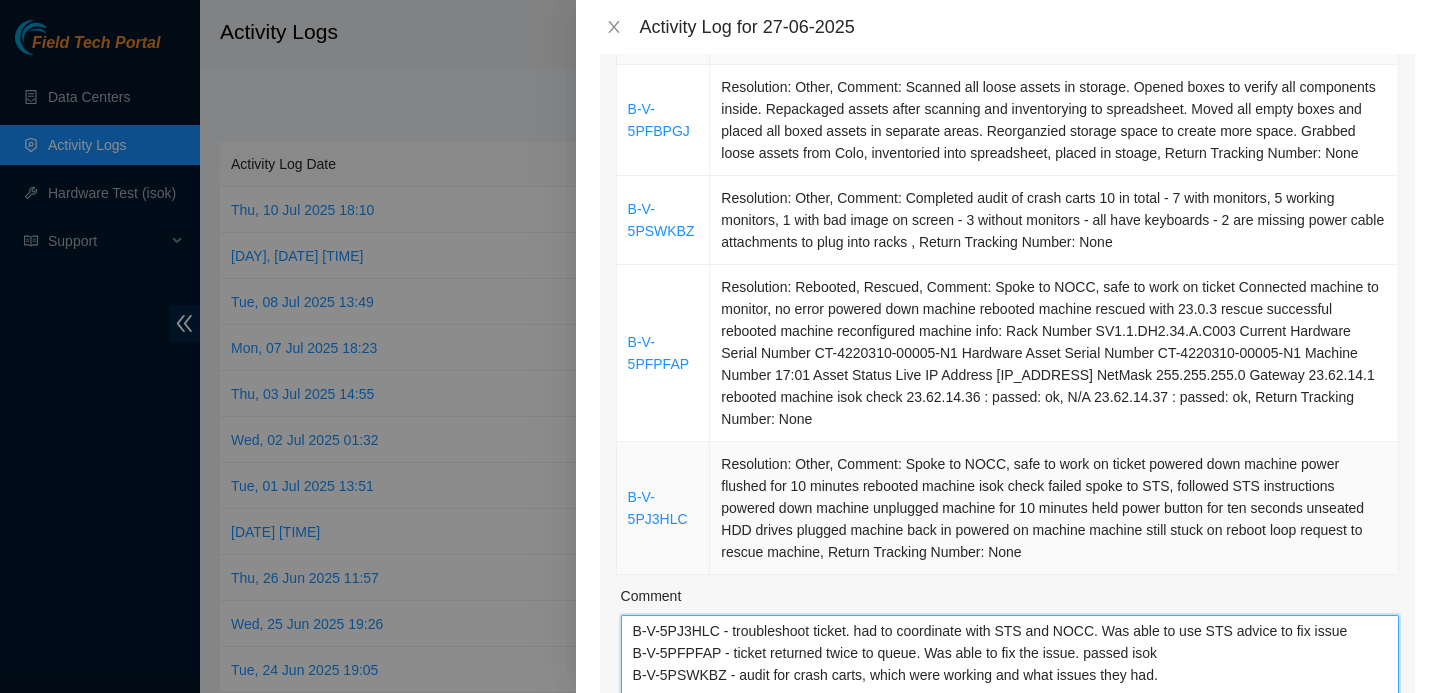 scroll, scrollTop: 277, scrollLeft: 0, axis: vertical 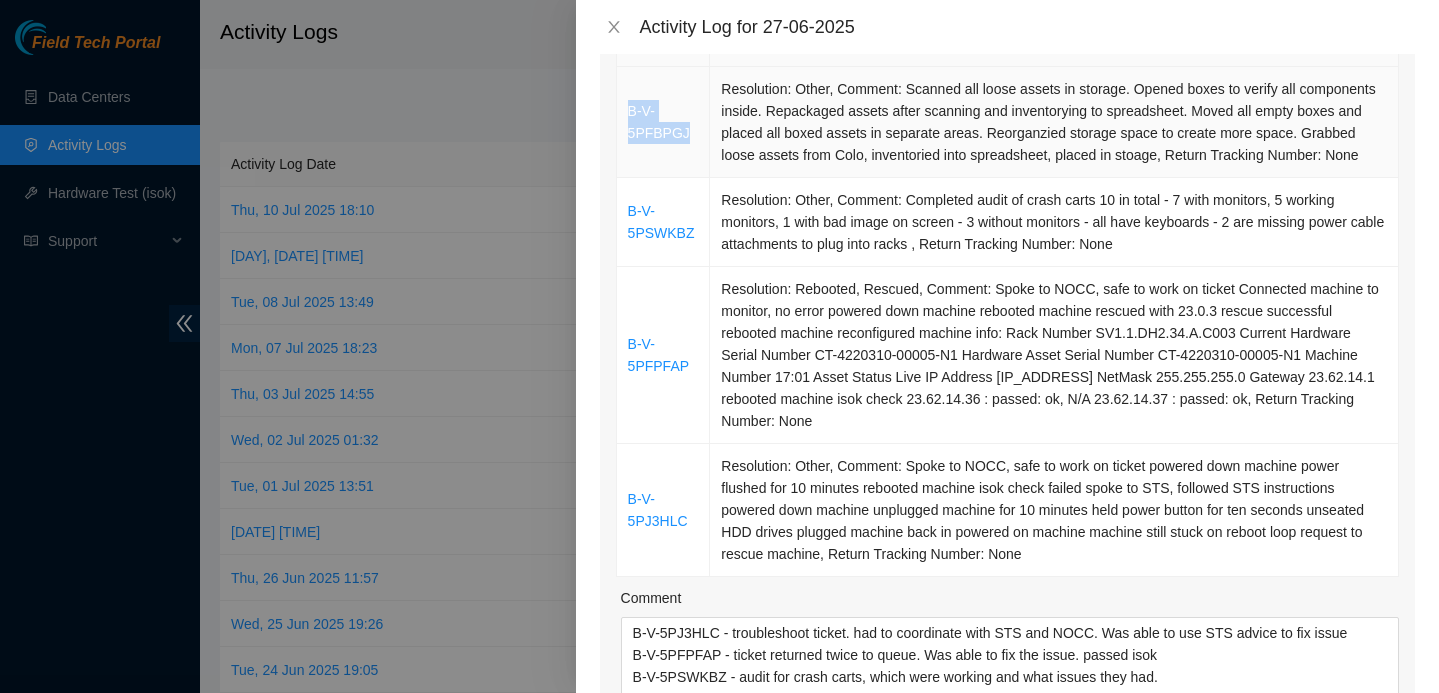 drag, startPoint x: 699, startPoint y: 148, endPoint x: 632, endPoint y: 124, distance: 71.168816 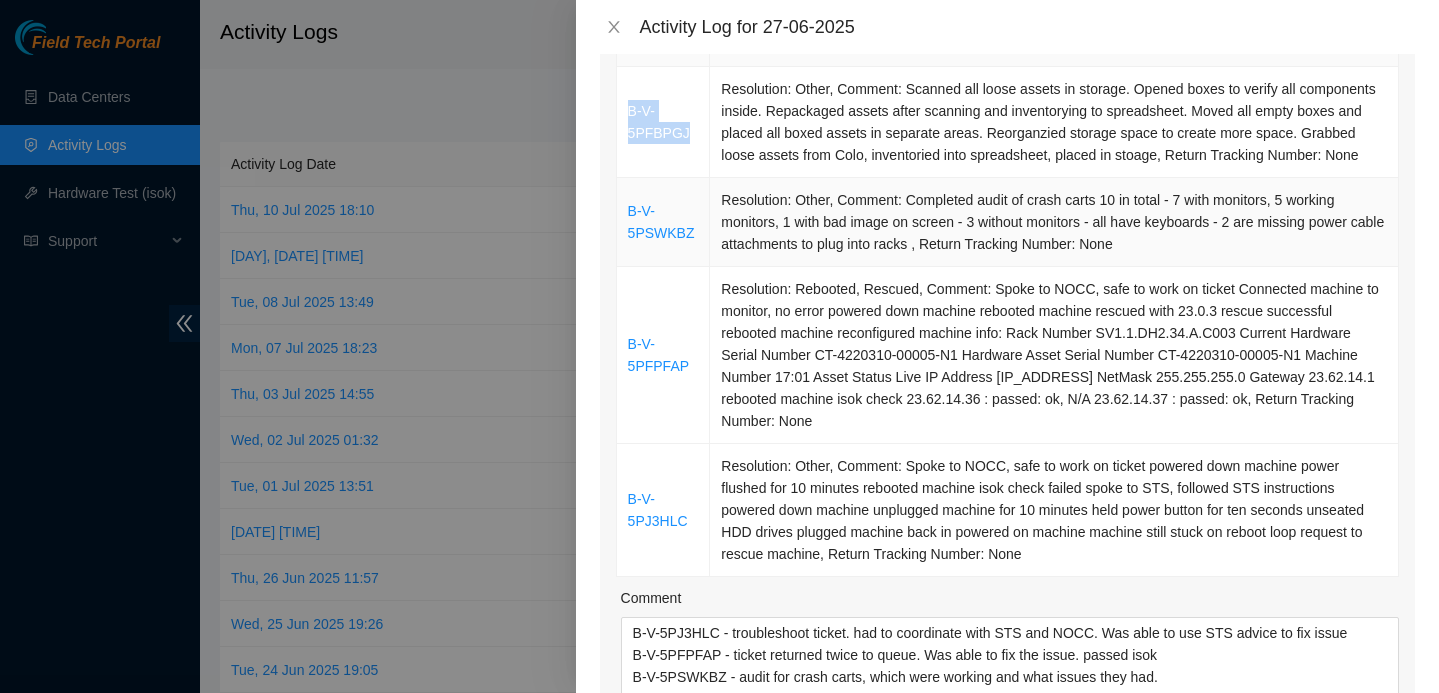 copy on "B-V-5PFBPGJ" 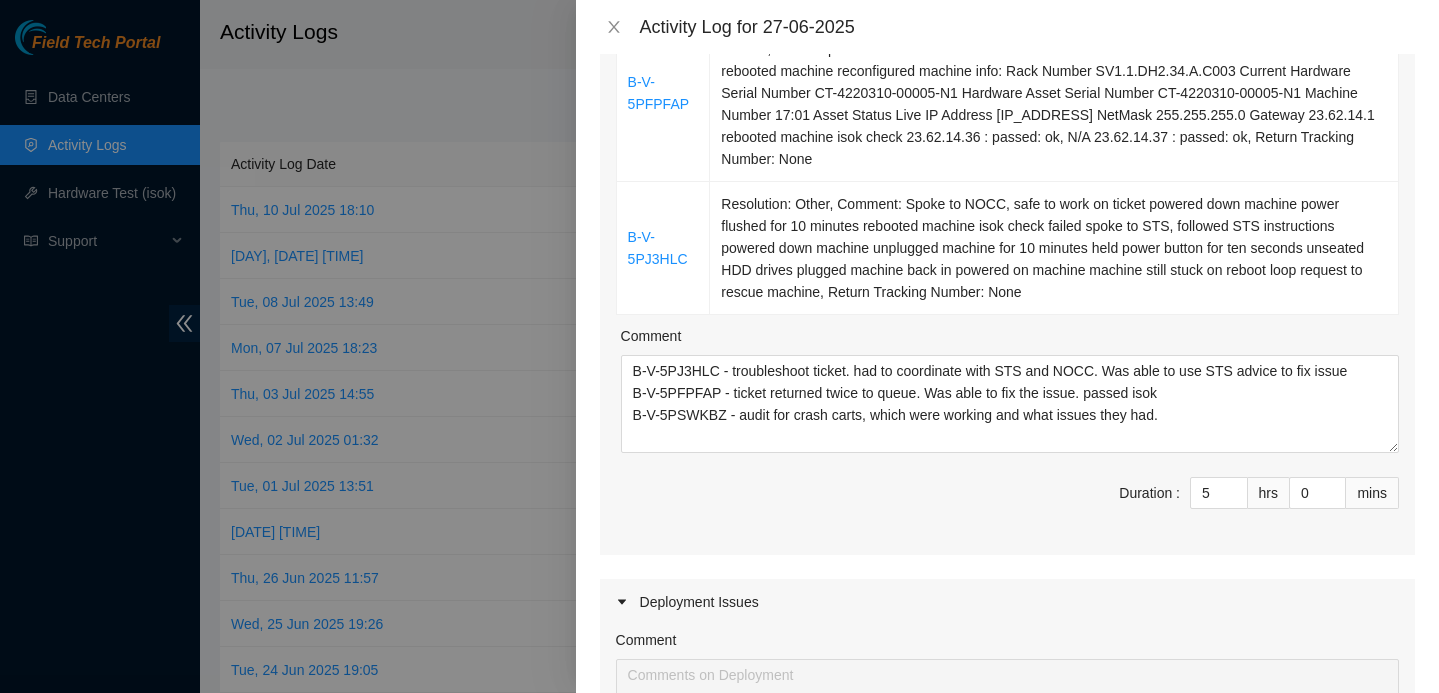 scroll, scrollTop: 538, scrollLeft: 0, axis: vertical 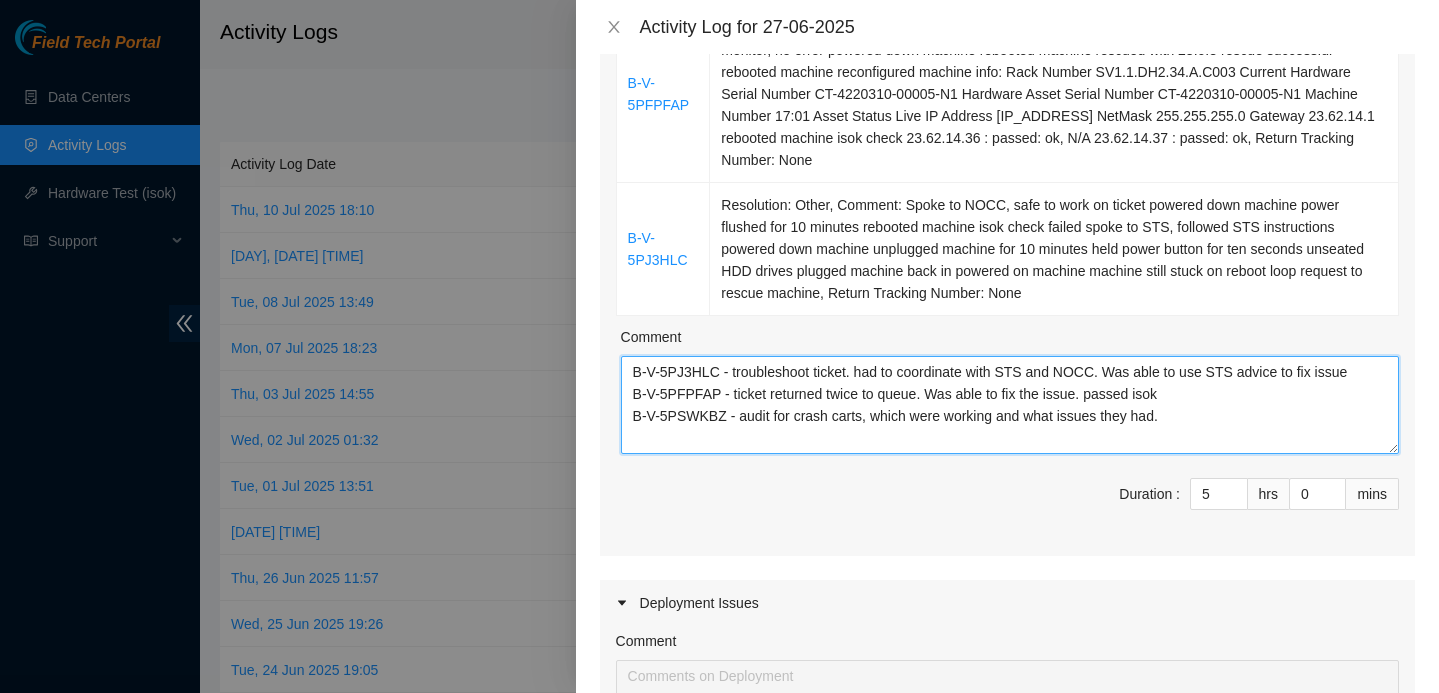 click on "B-V-5PJ3HLC - troubleshoot ticket. had to coordinate with STS and NOCC. Was able to use STS advice to fix issue
B-V-5PFPFAP - ticket returned twice to queue. Was able to fix the issue. passed isok
B-V-5PSWKBZ - audit for crash carts, which were working and what issues they had." at bounding box center (1010, 405) 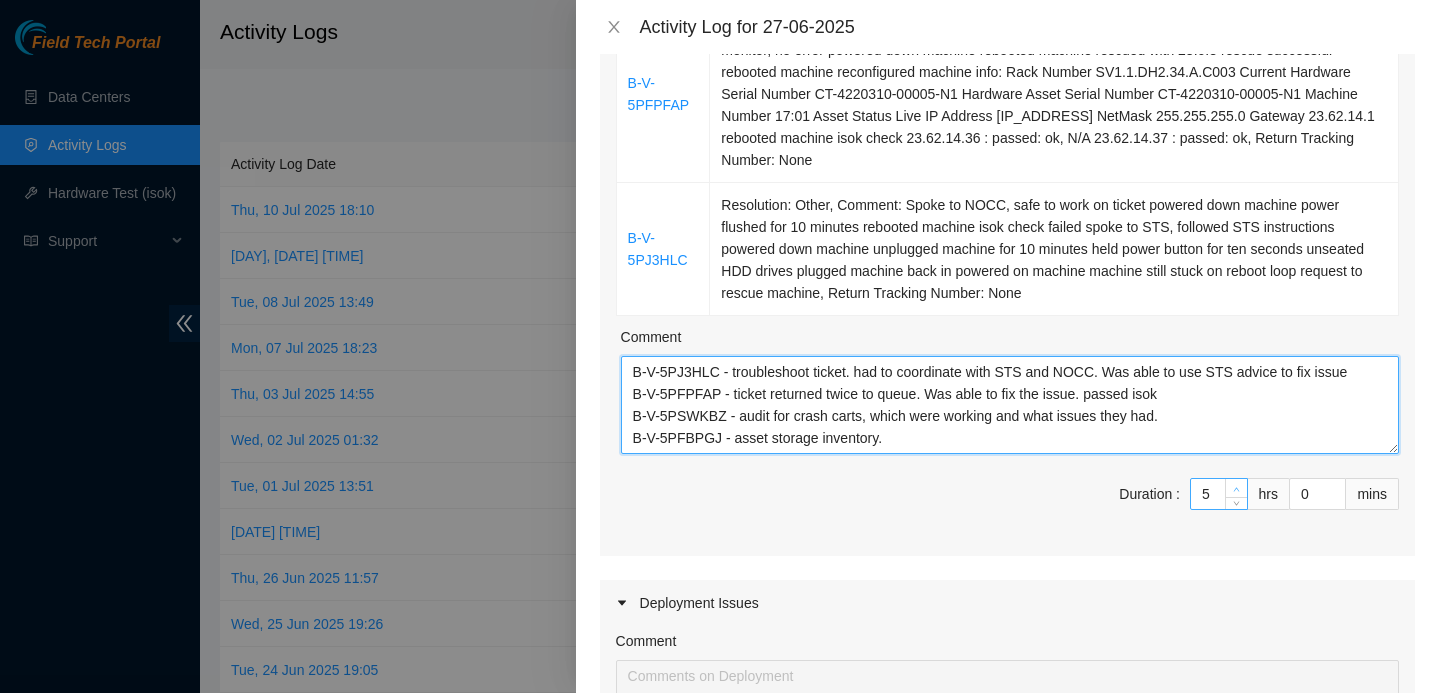 type on "B-V-5PJ3HLC - troubleshoot ticket. had to coordinate with STS and NOCC. Was able to use STS advice to fix issue
B-V-5PFPFAP - ticket returned twice to queue. Was able to fix the issue. passed isok
B-V-5PSWKBZ - audit for crash carts, which were working and what issues they had.
B-V-5PFBPGJ - asset storage inventory." 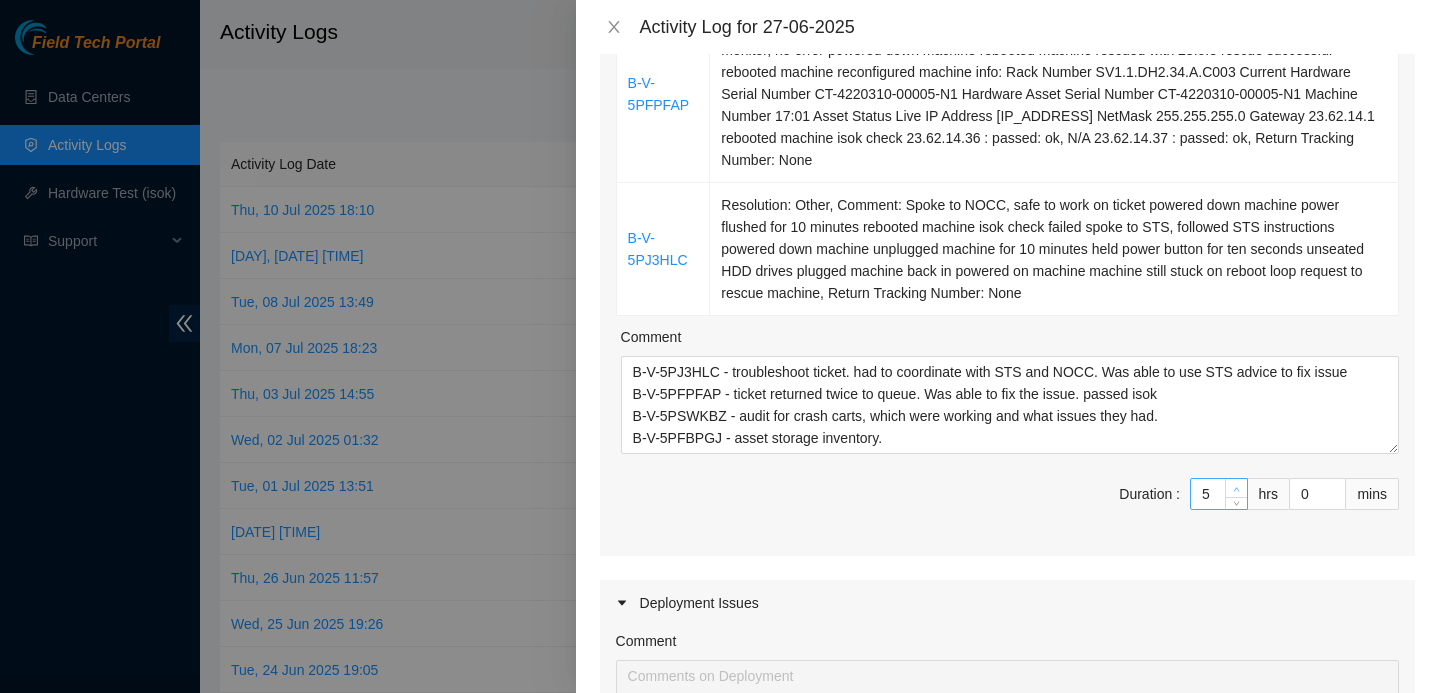 type on "6" 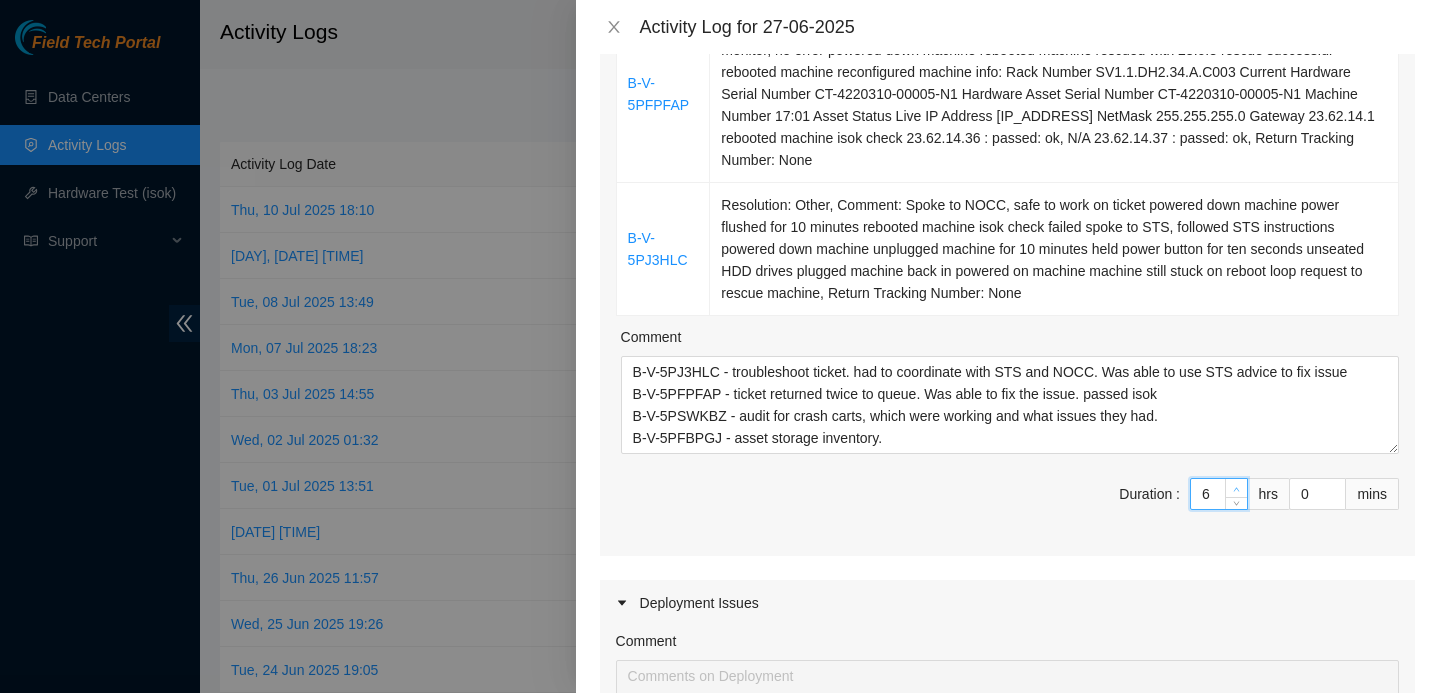click at bounding box center (1237, 489) 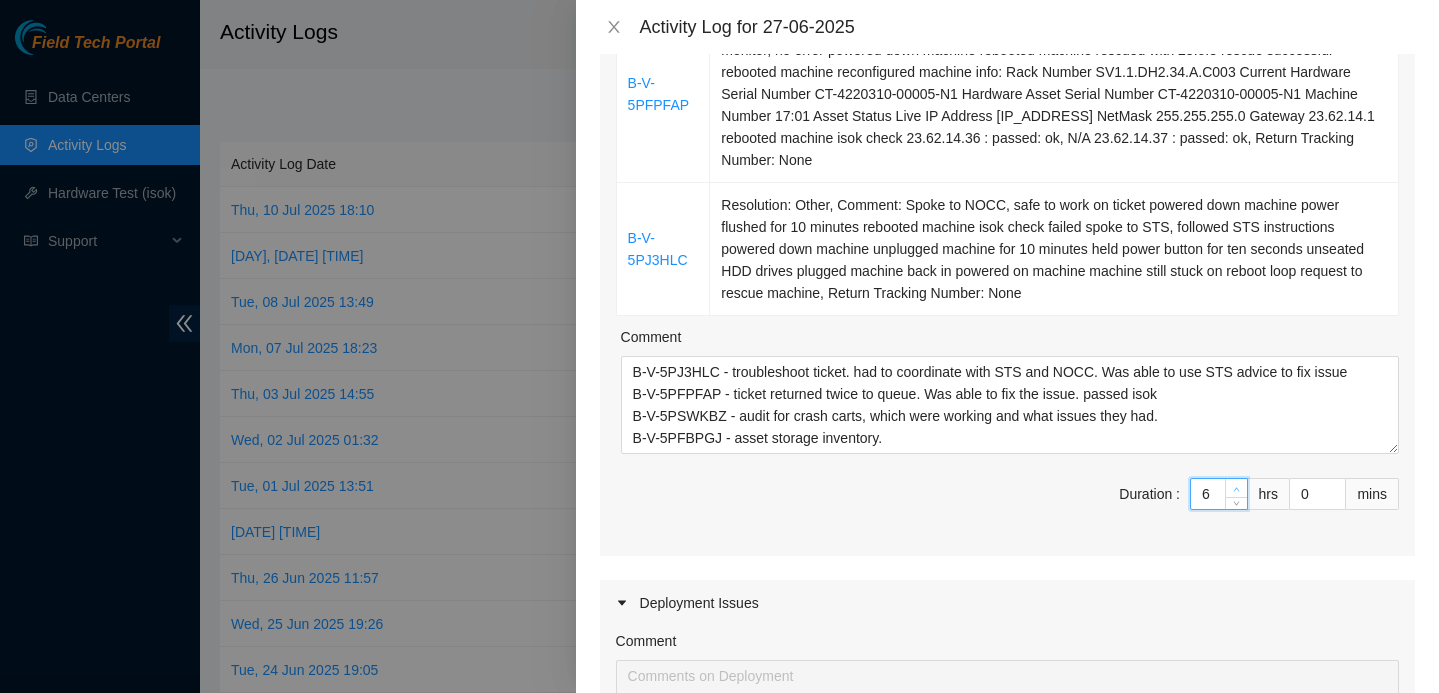 type on "7" 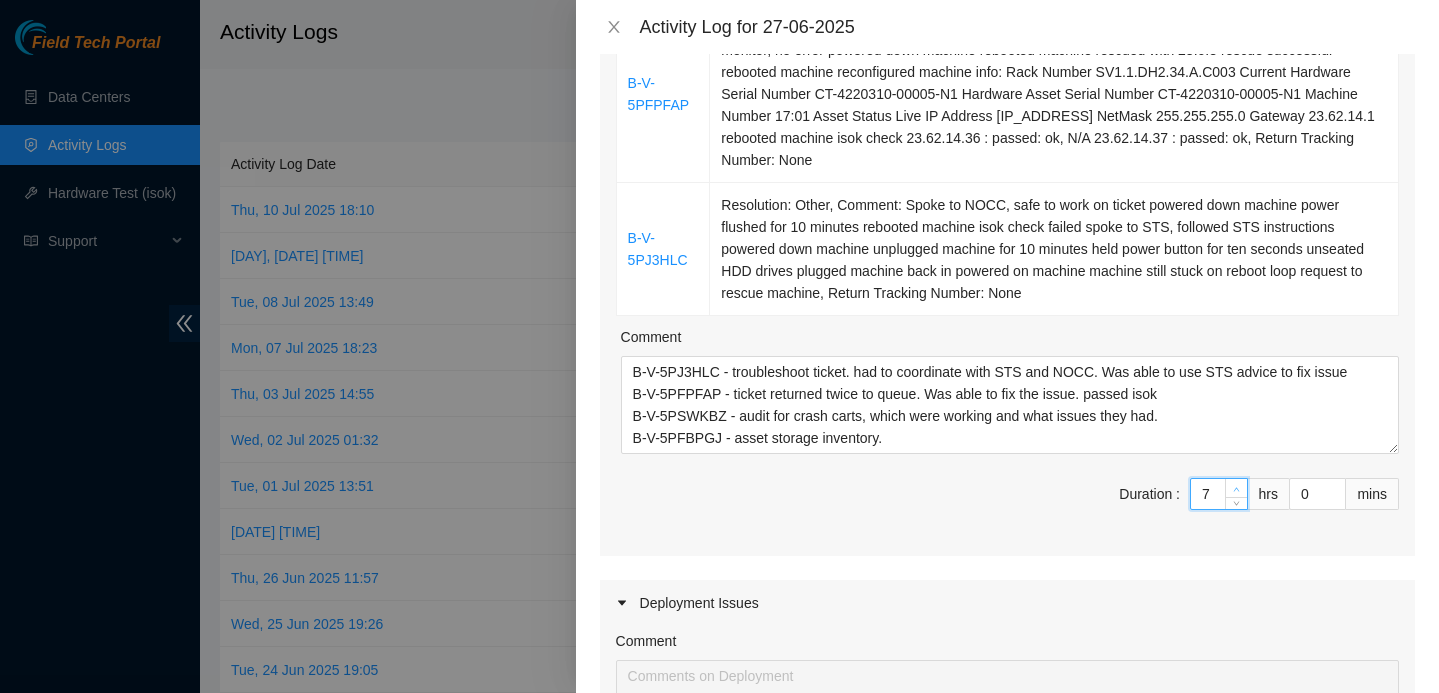 click at bounding box center [1237, 489] 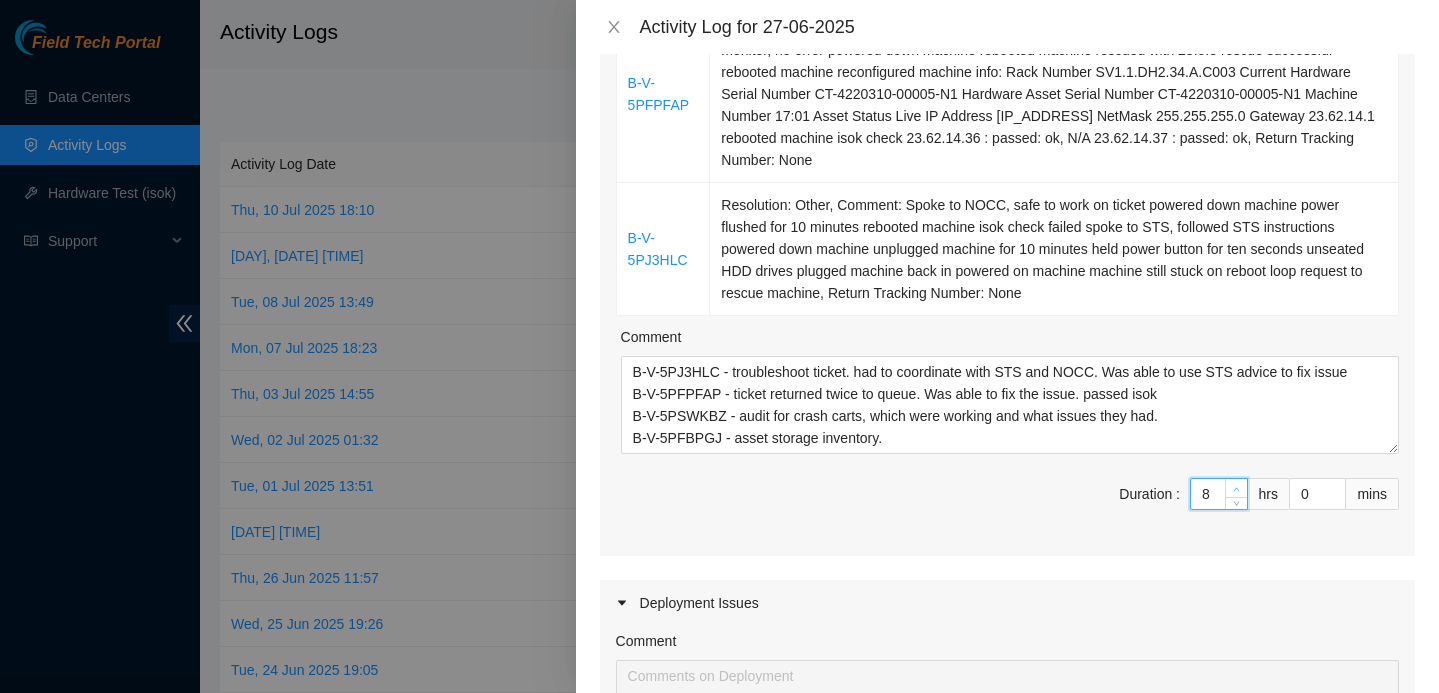 click at bounding box center (1237, 489) 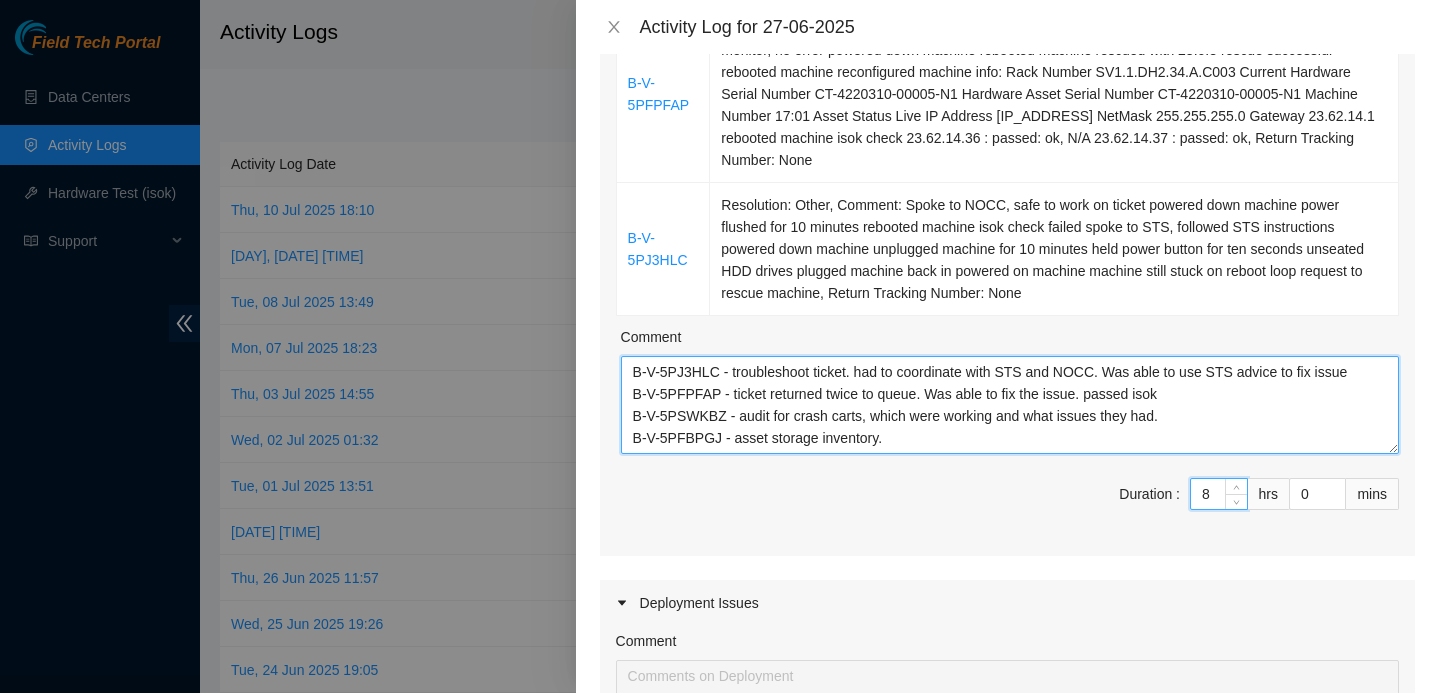 click on "B-V-5PJ3HLC - troubleshoot ticket. had to coordinate with STS and NOCC. Was able to use STS advice to fix issue
B-V-5PFPFAP - ticket returned twice to queue. Was able to fix the issue. passed isok
B-V-5PSWKBZ - audit for crash carts, which were working and what issues they had.
B-V-5PFBPGJ - asset storage inventory." at bounding box center [1010, 405] 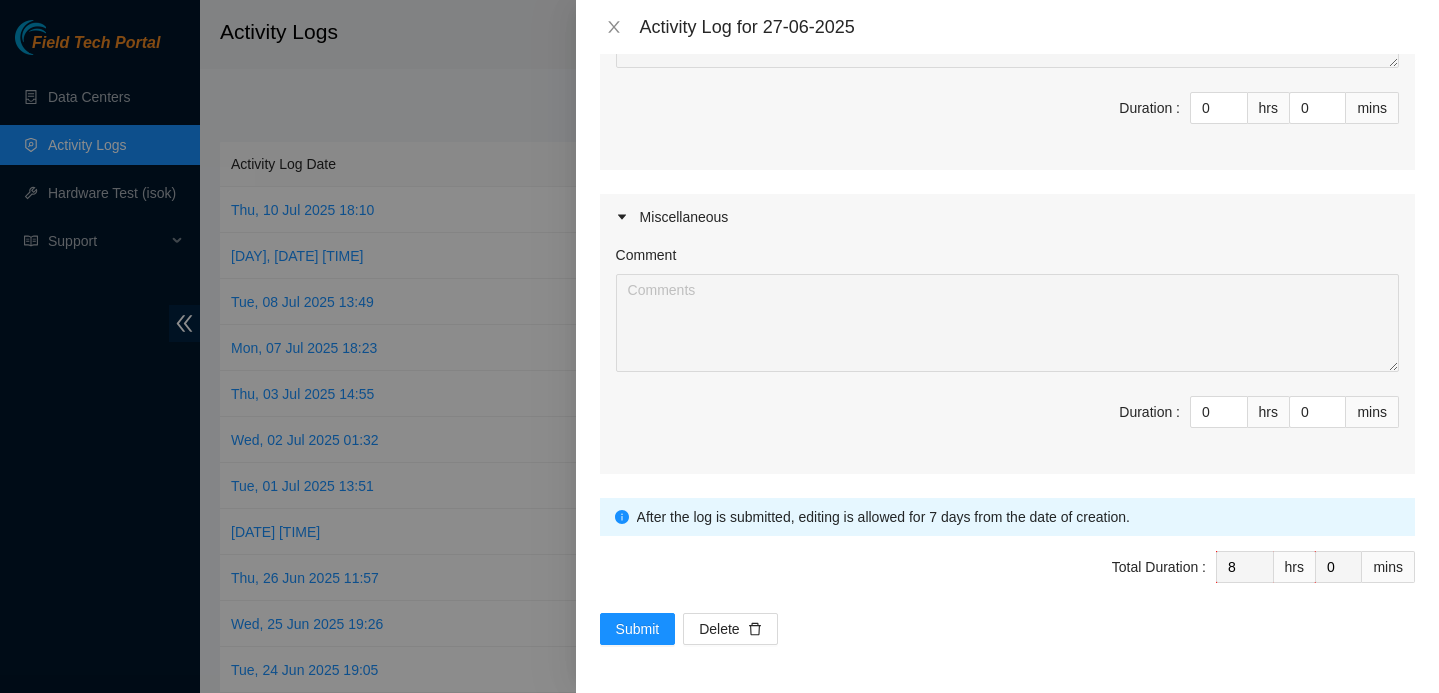 scroll, scrollTop: 1250, scrollLeft: 0, axis: vertical 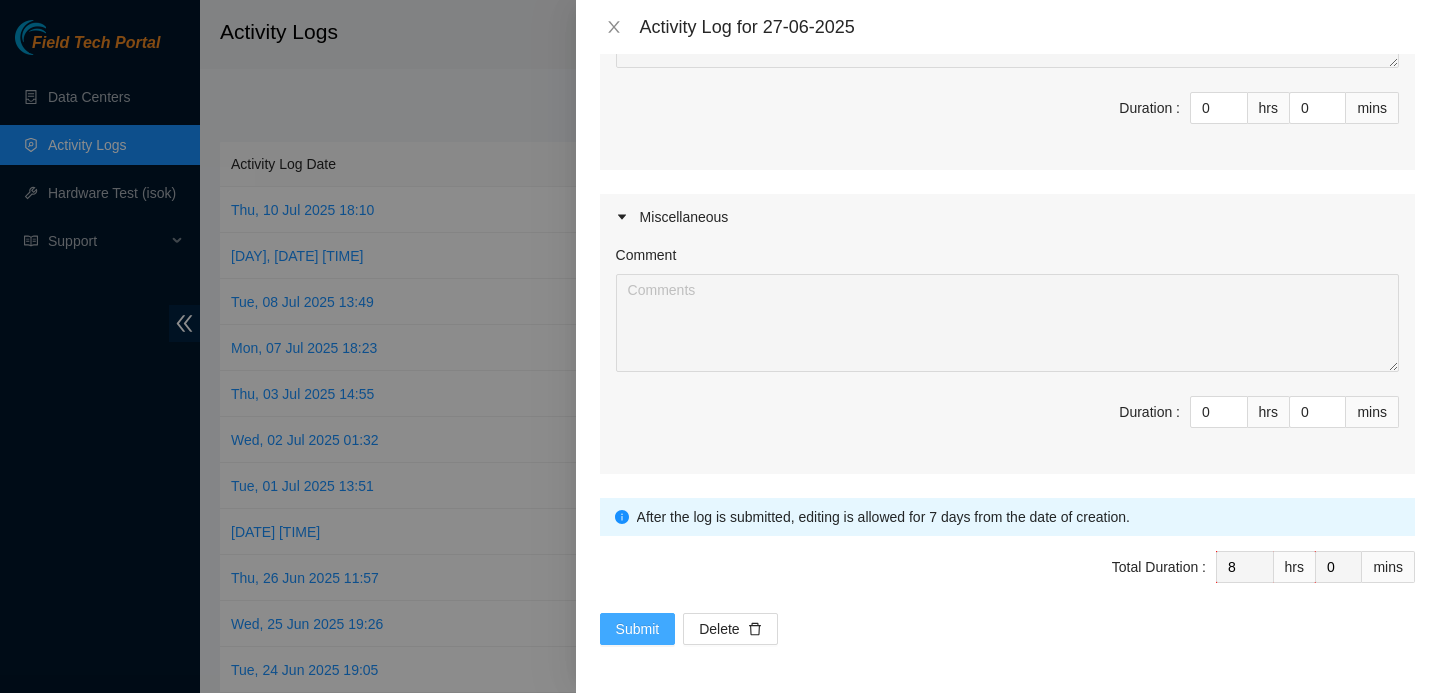type on "B-V-5PJ3HLC - troubleshoot ticket. had to coordinate with STS and NOCC. Was able to use STS advice to fix issue
B-V-5PFPFAP - ticket returned twice to queue. Was able to fix the issue. passed isok
B-V-5PSWKBZ - audit for crash carts, which were working and what issues they had.
B-V-5PFBPGJ - asset storage inventory. itemized all loose assets in storage" 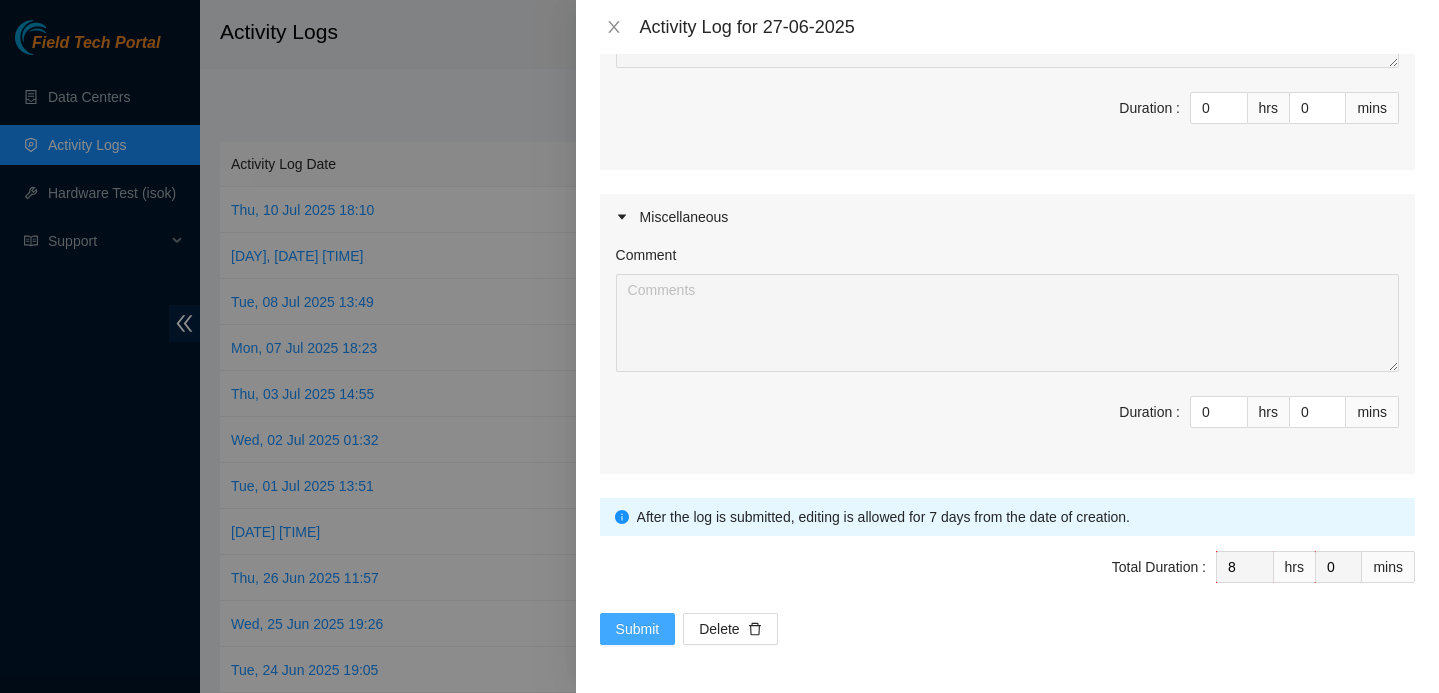 click on "Submit" at bounding box center (638, 629) 